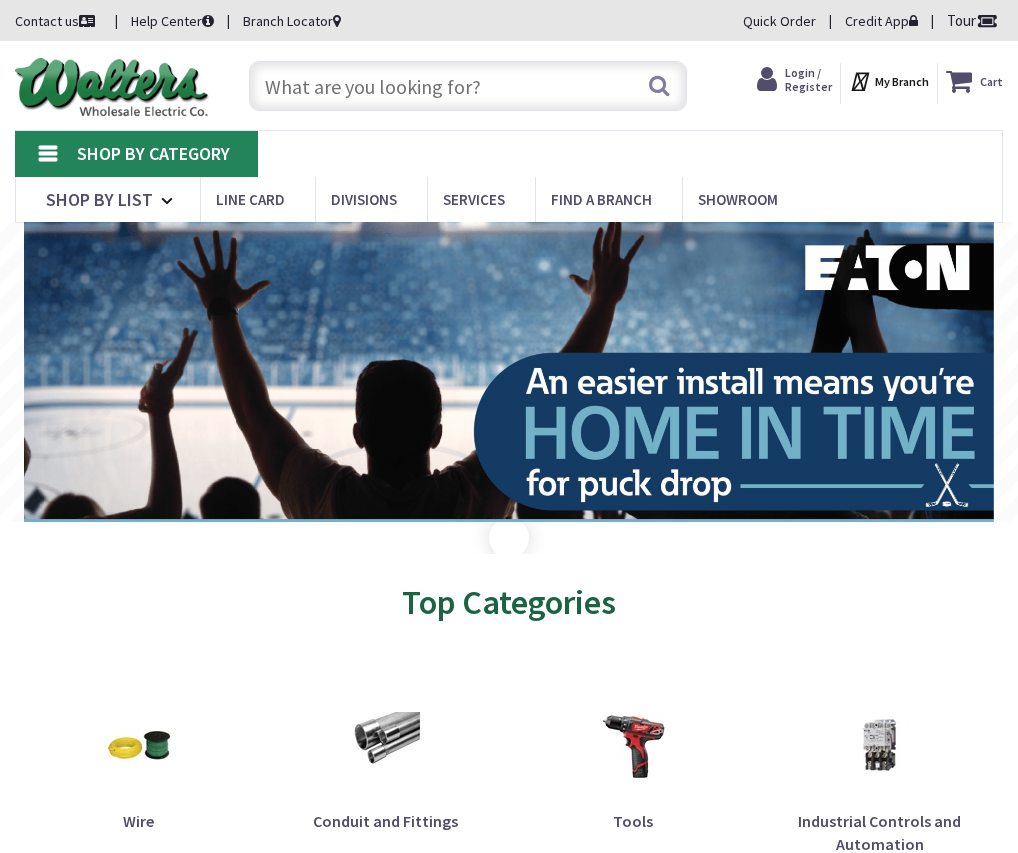 scroll, scrollTop: 0, scrollLeft: 0, axis: both 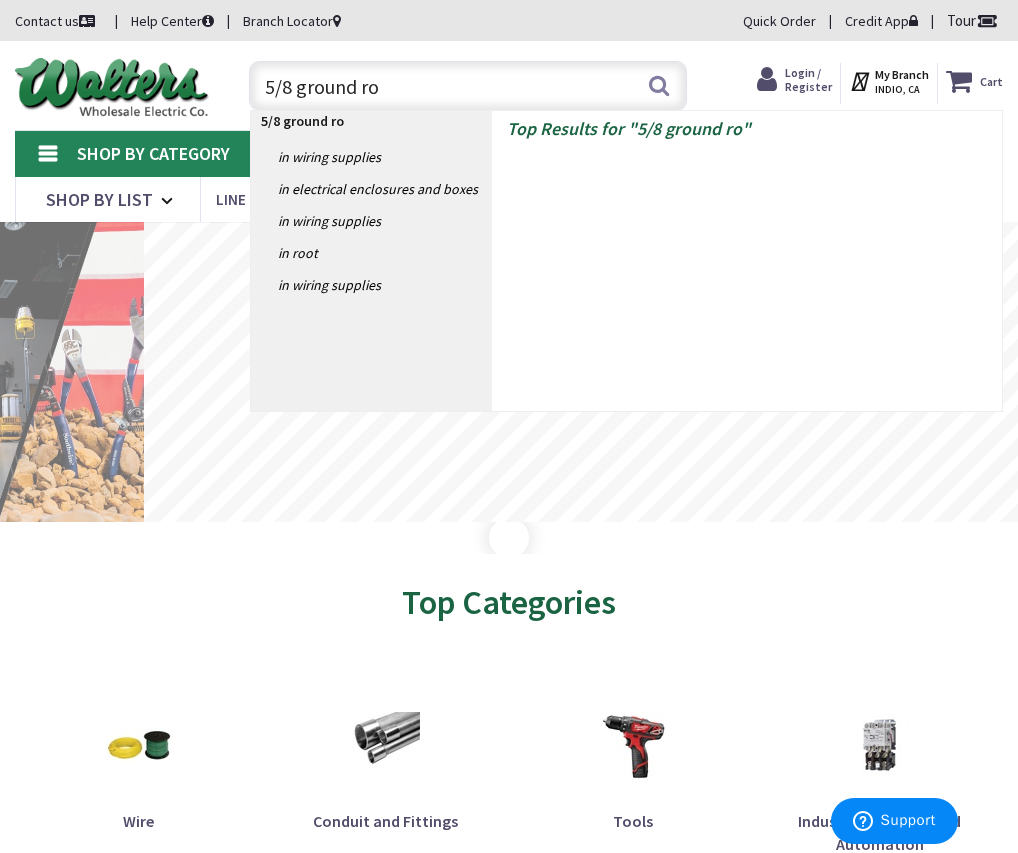 type on "5/8 ground rod" 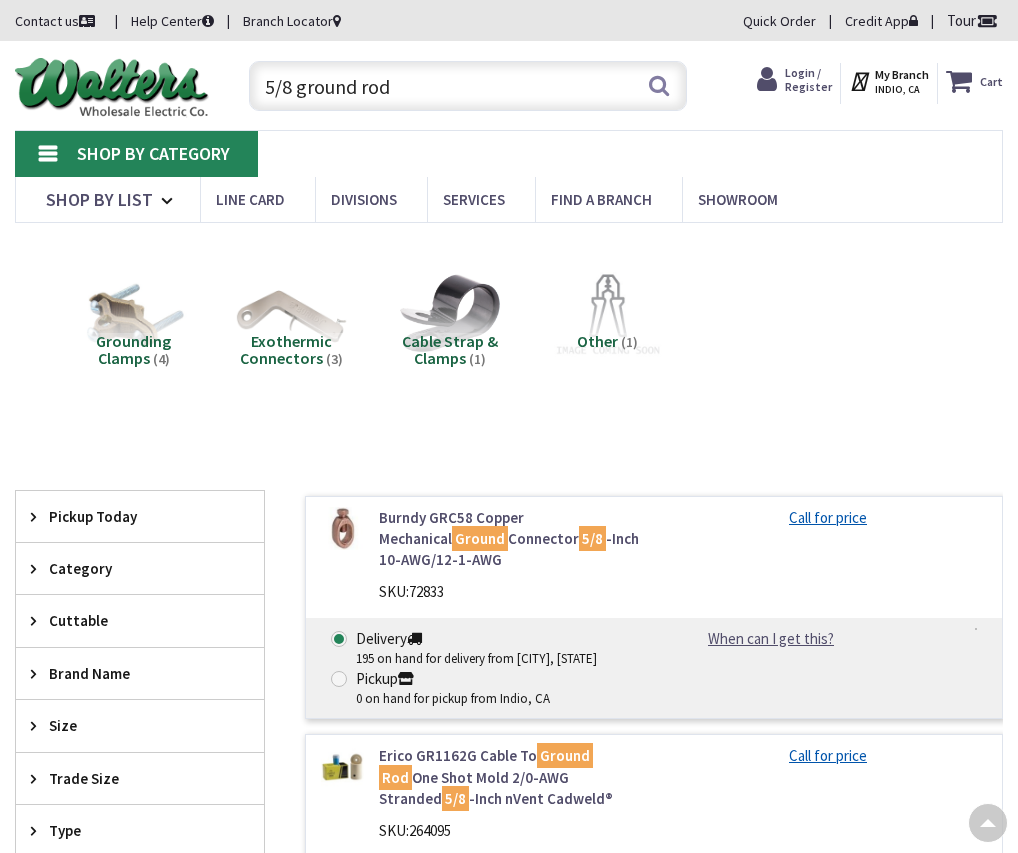 scroll, scrollTop: 428, scrollLeft: 0, axis: vertical 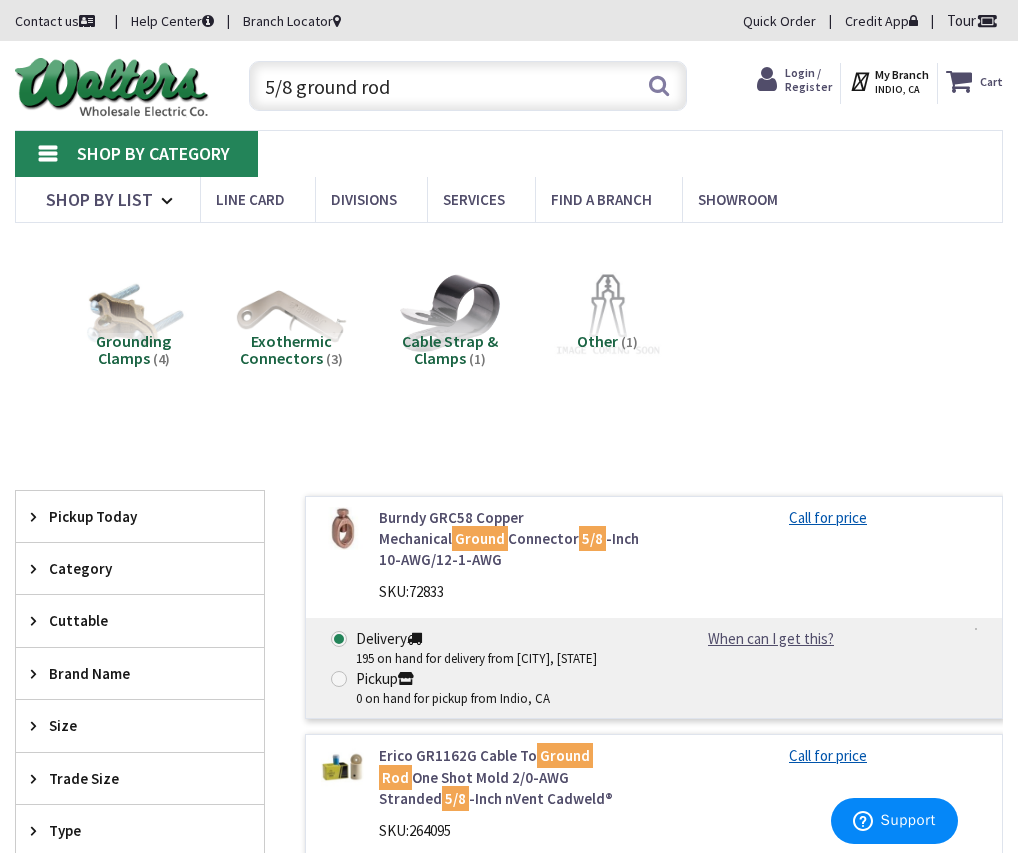 click on "5/8 ground rod" at bounding box center [468, 86] 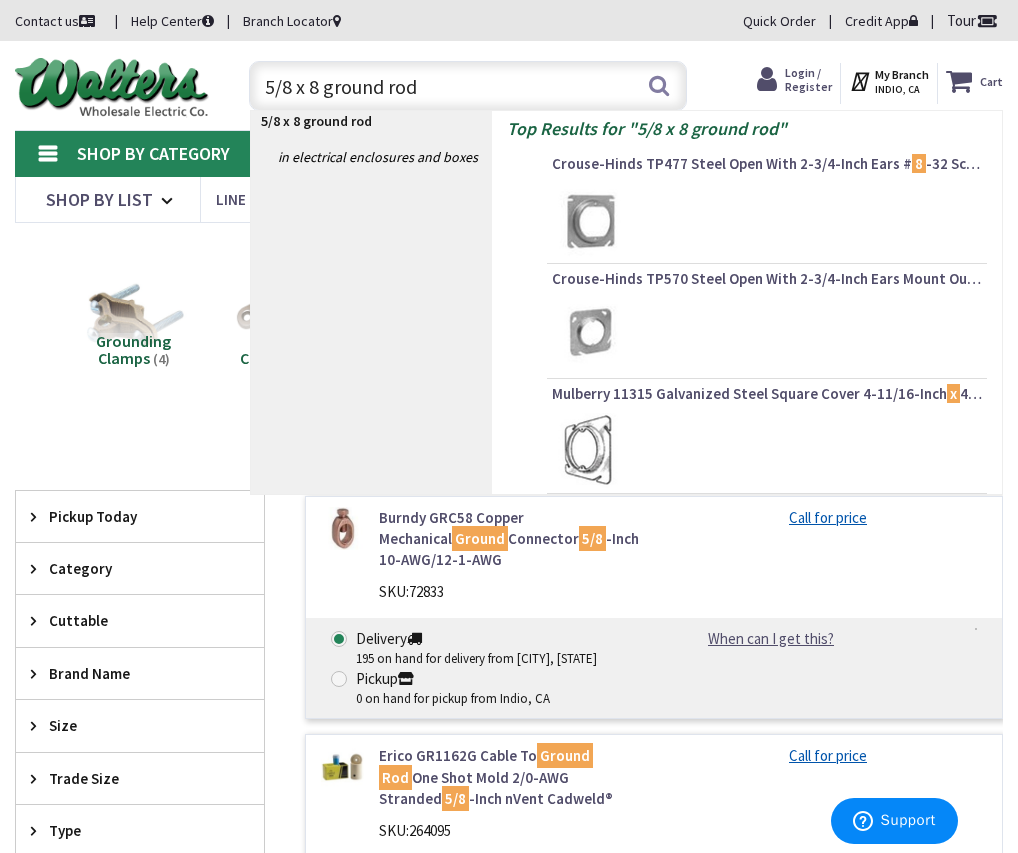 type on "5/8 x 8 ground rod" 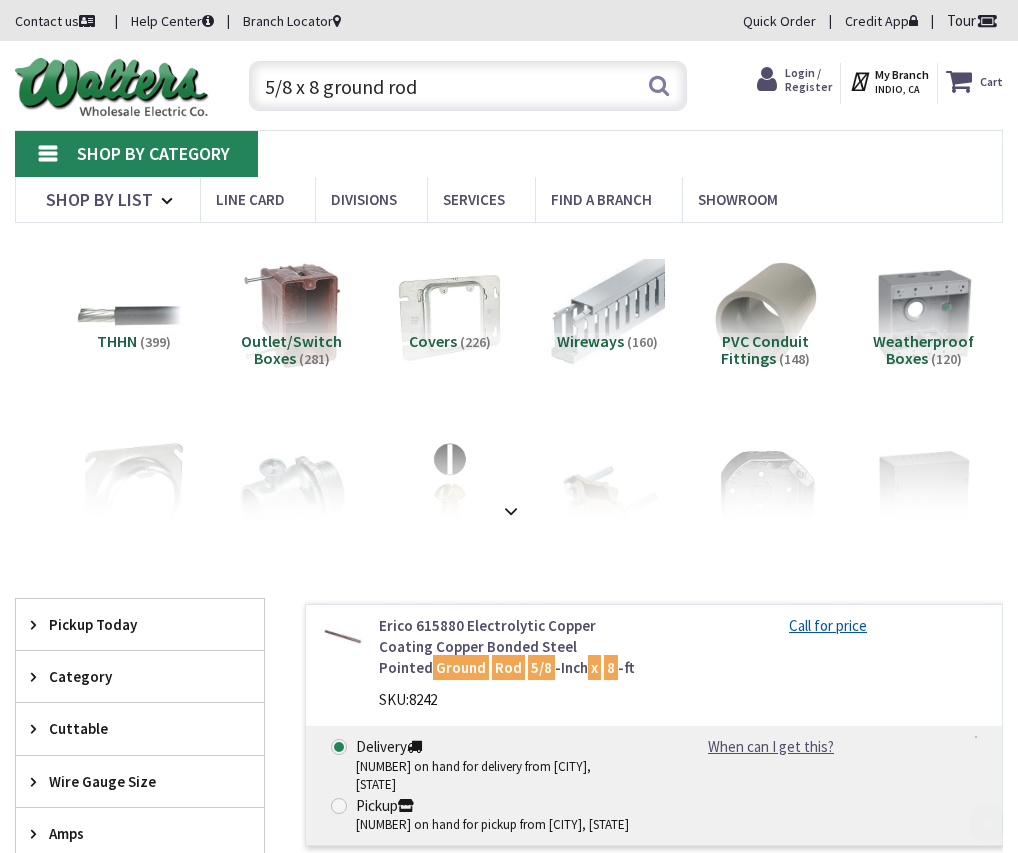 scroll, scrollTop: 300, scrollLeft: 0, axis: vertical 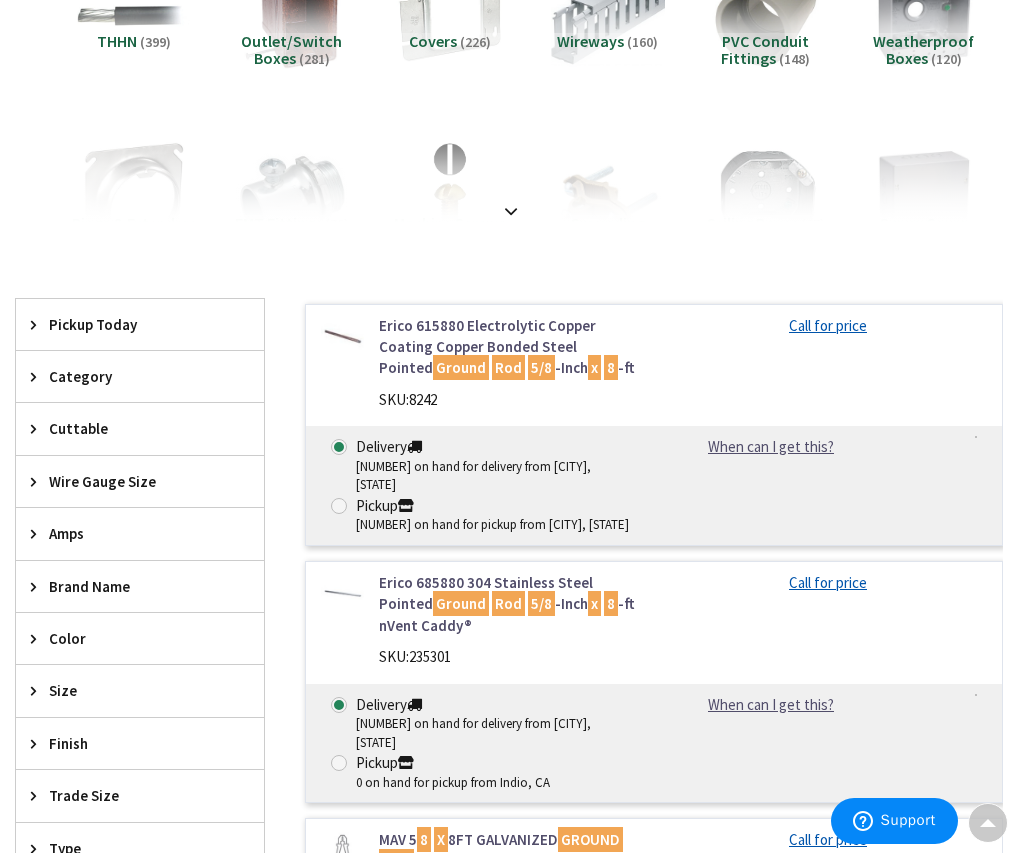 click on "Erico 615880 Electrolytic Copper Coating Copper Bonded Steel Pointed  Ground   Rod   5/8 -Inch  x   8 -ft" at bounding box center [509, 347] 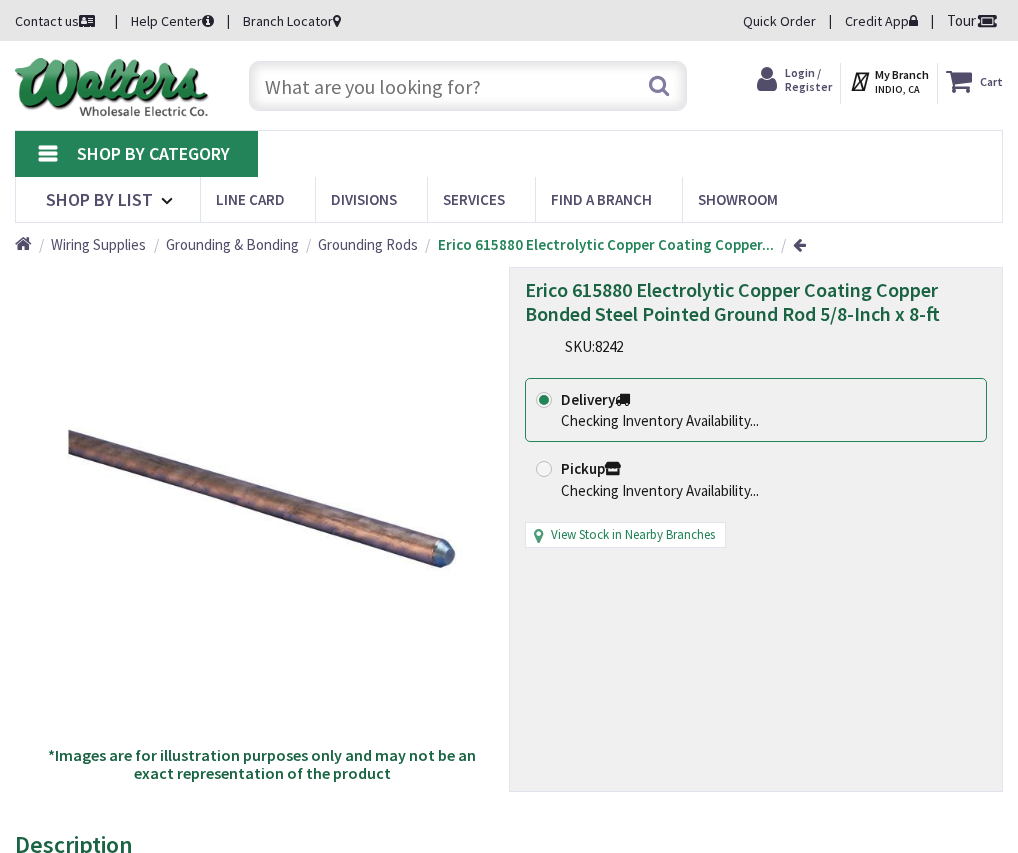 scroll, scrollTop: 0, scrollLeft: 0, axis: both 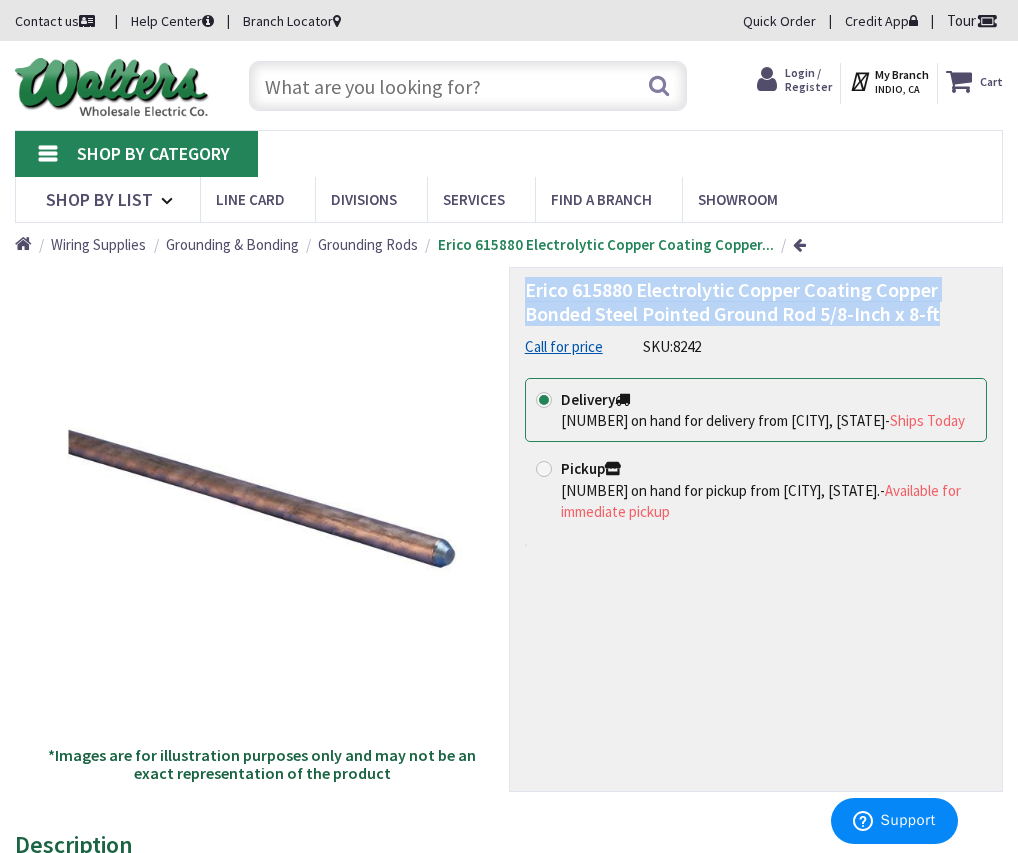 drag, startPoint x: 525, startPoint y: 288, endPoint x: 939, endPoint y: 315, distance: 414.8795 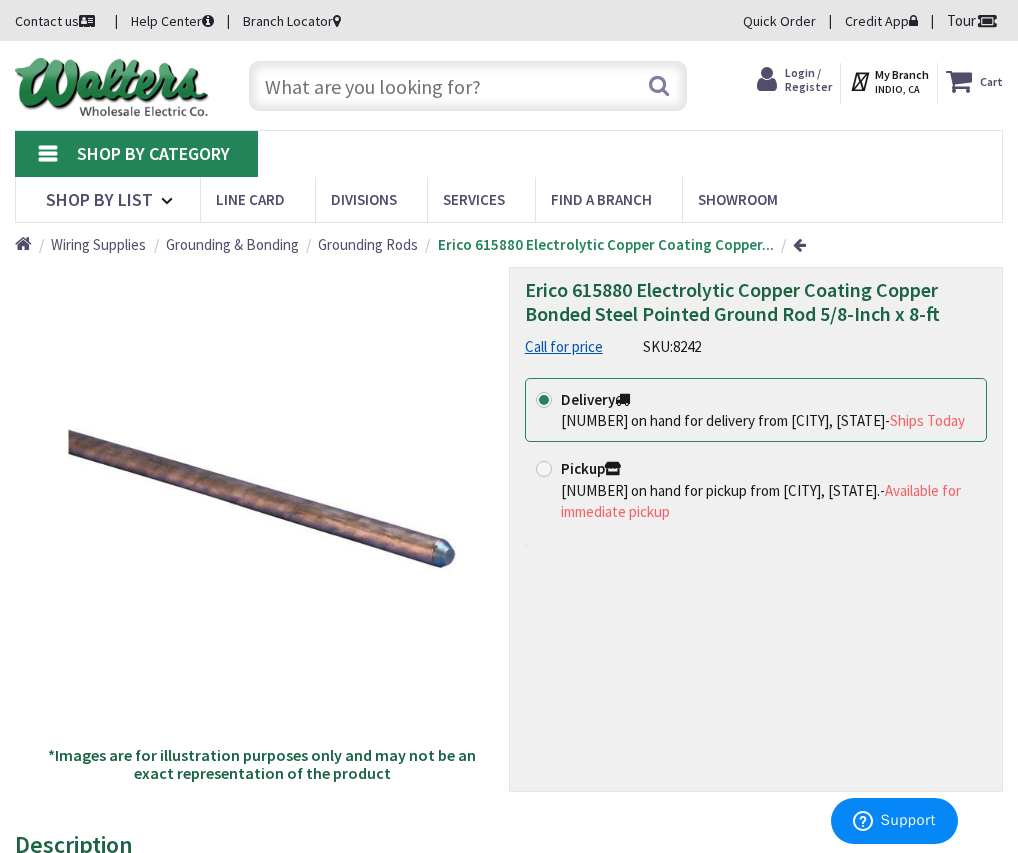 click at bounding box center [468, 86] 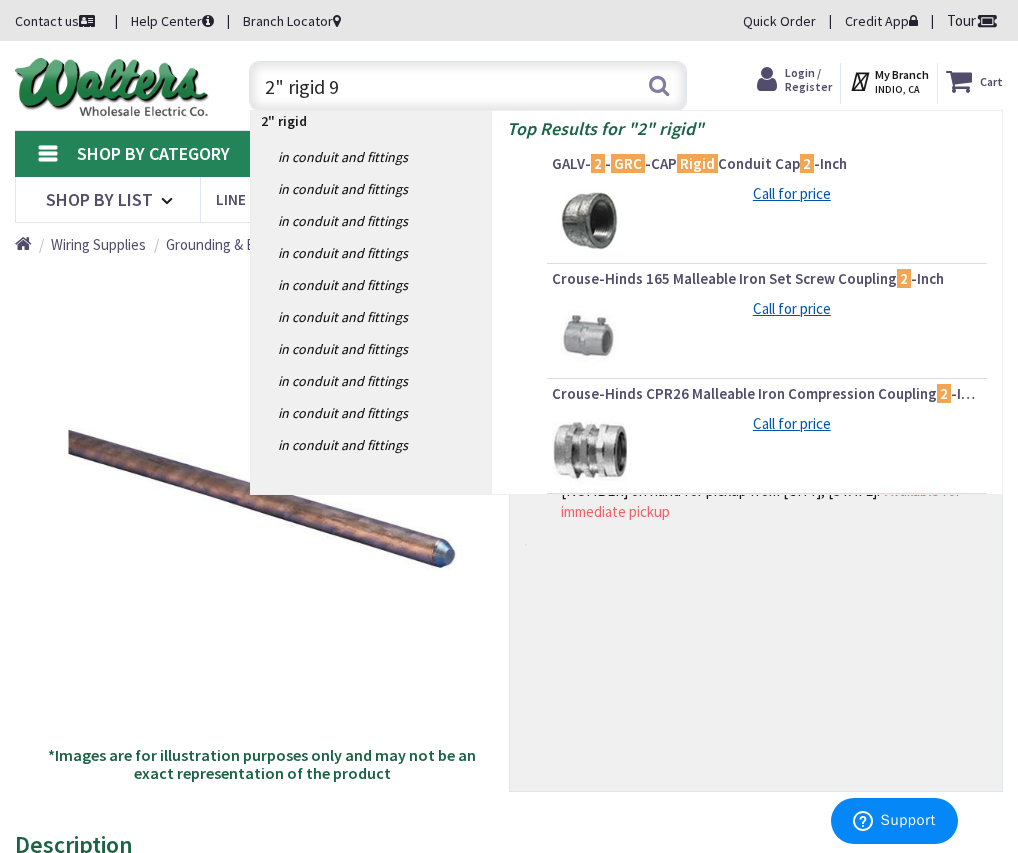 type on "2" rigid 90" 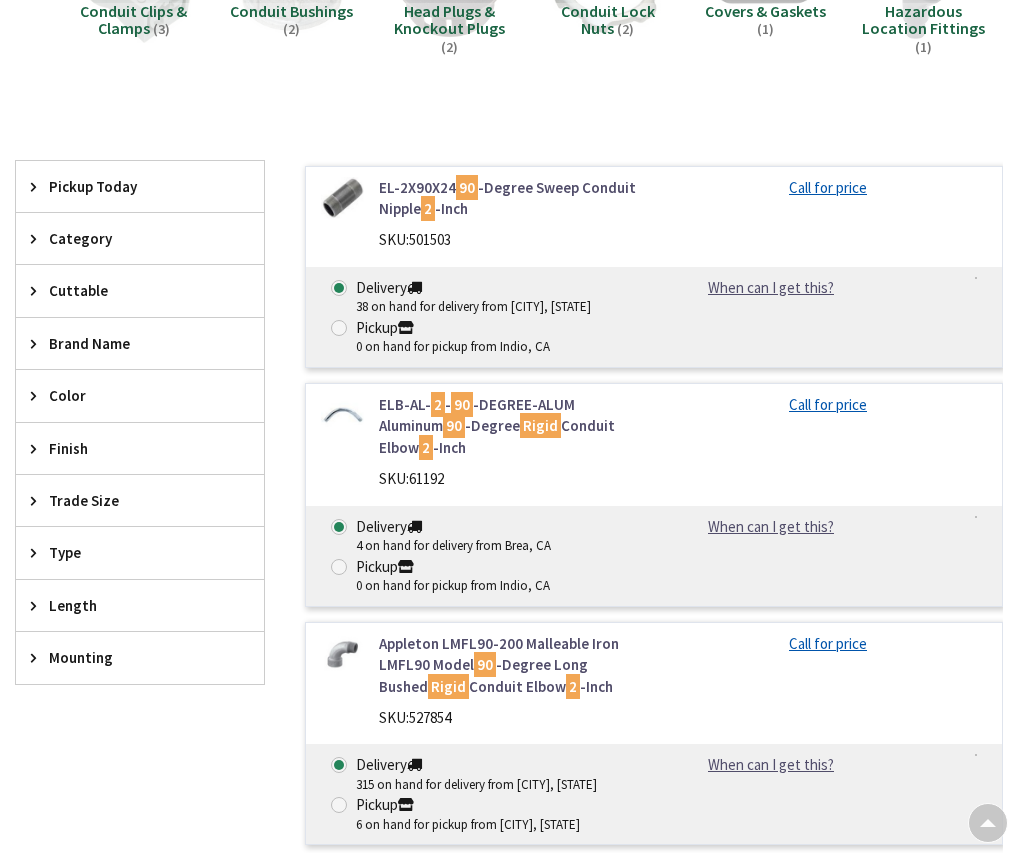 scroll, scrollTop: 600, scrollLeft: 0, axis: vertical 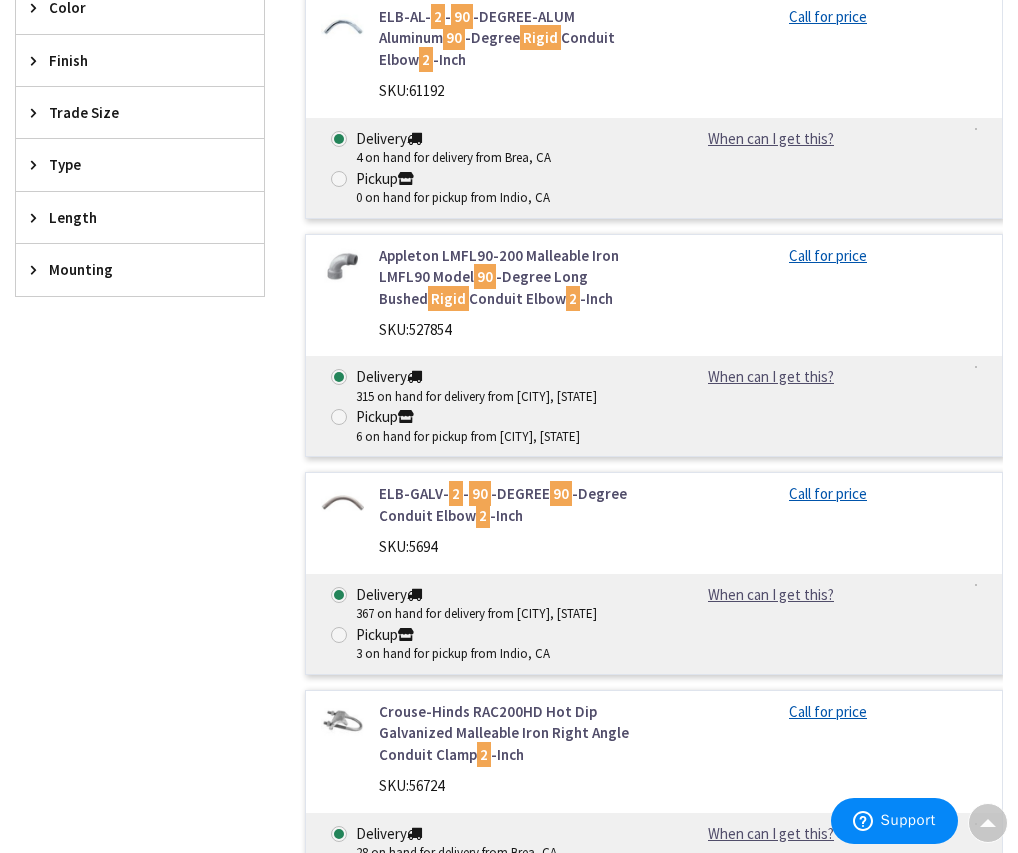click on "ELB-GALV- 2 - 90 -DEGREE  90 -Degree Conduit Elbow  2 -Inch" at bounding box center (509, 504) 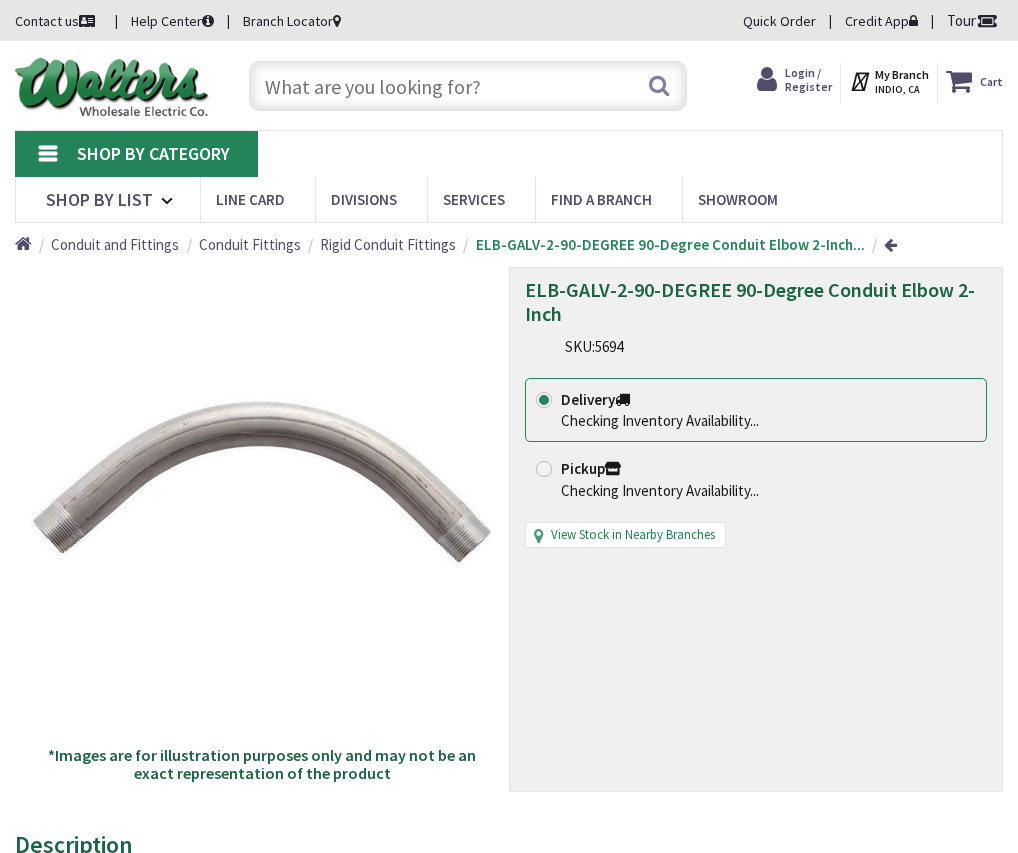 scroll, scrollTop: 0, scrollLeft: 0, axis: both 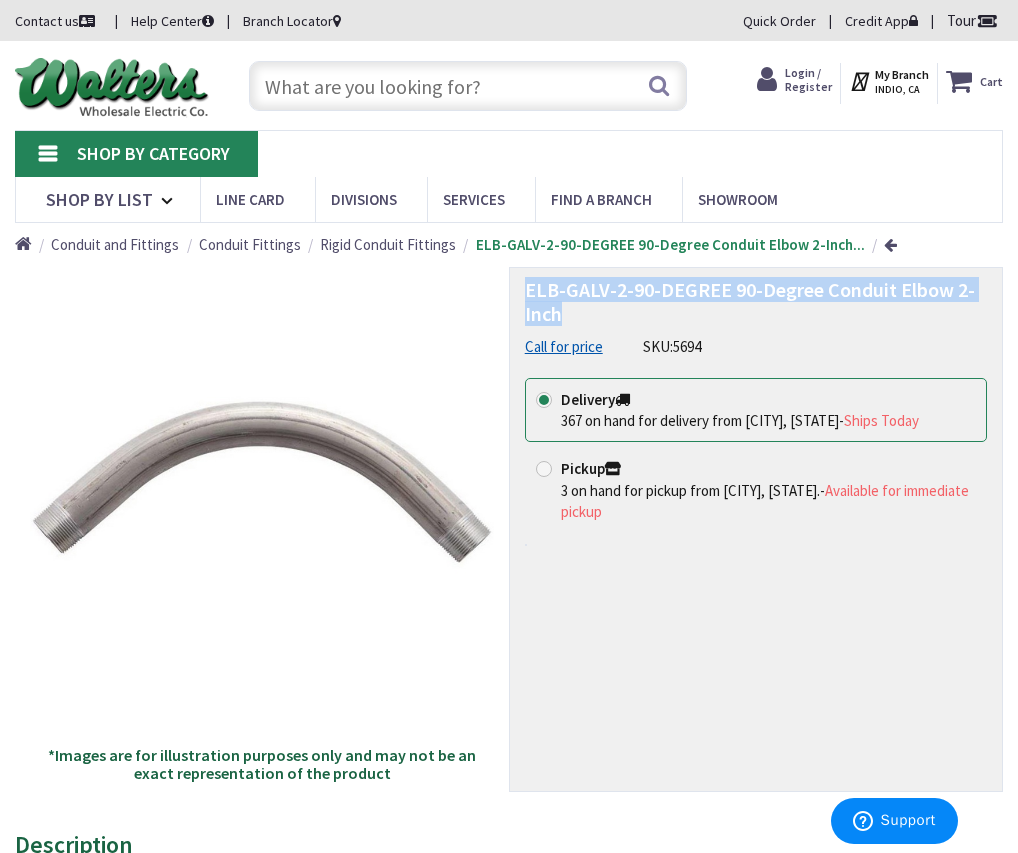 drag, startPoint x: 527, startPoint y: 285, endPoint x: 562, endPoint y: 320, distance: 49.497475 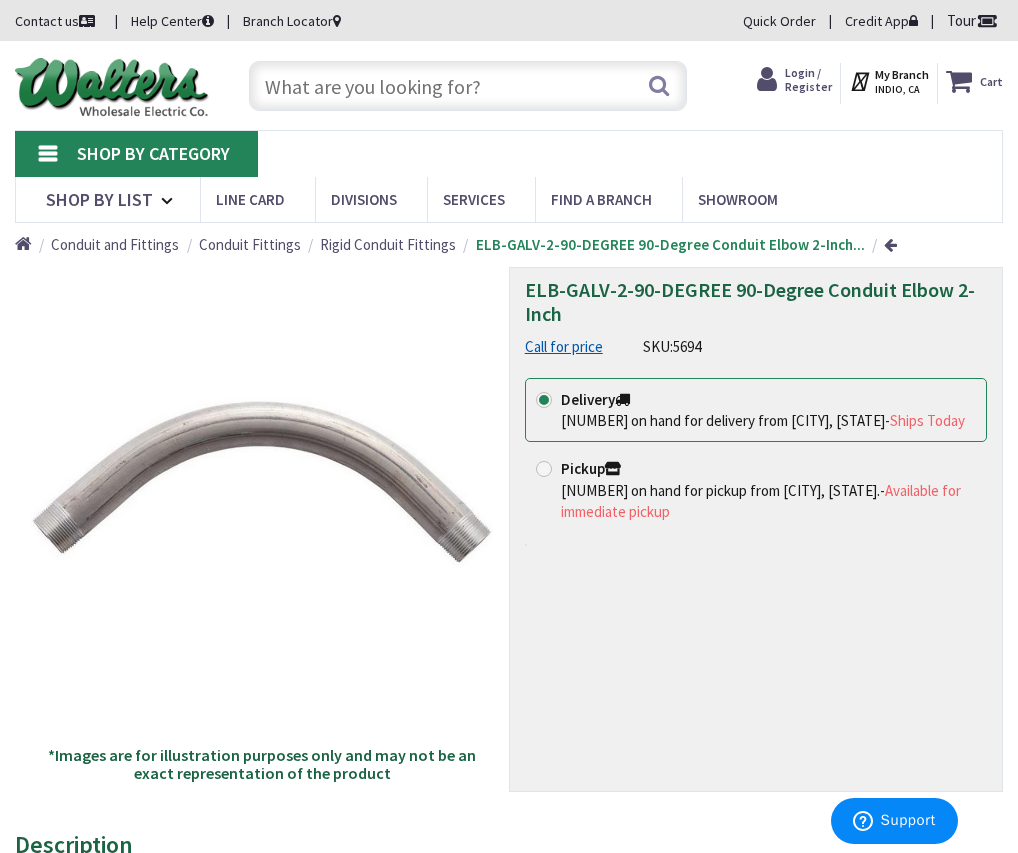 click 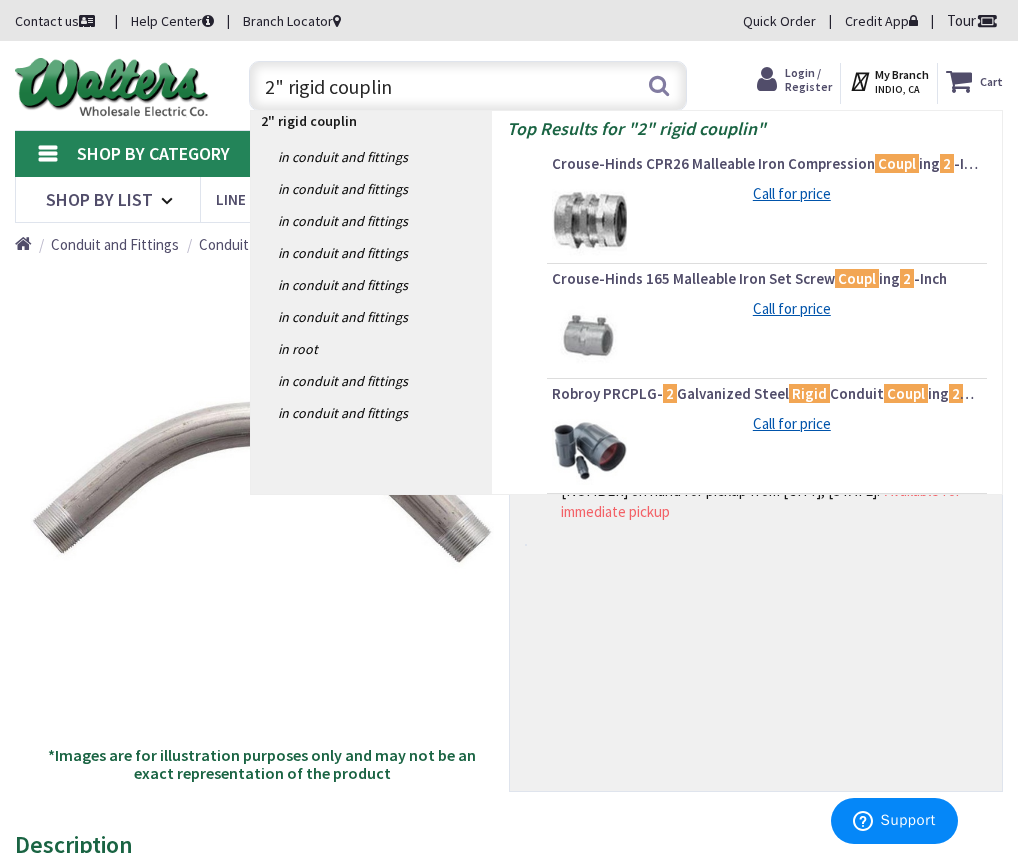 type on "2" rigid coupling" 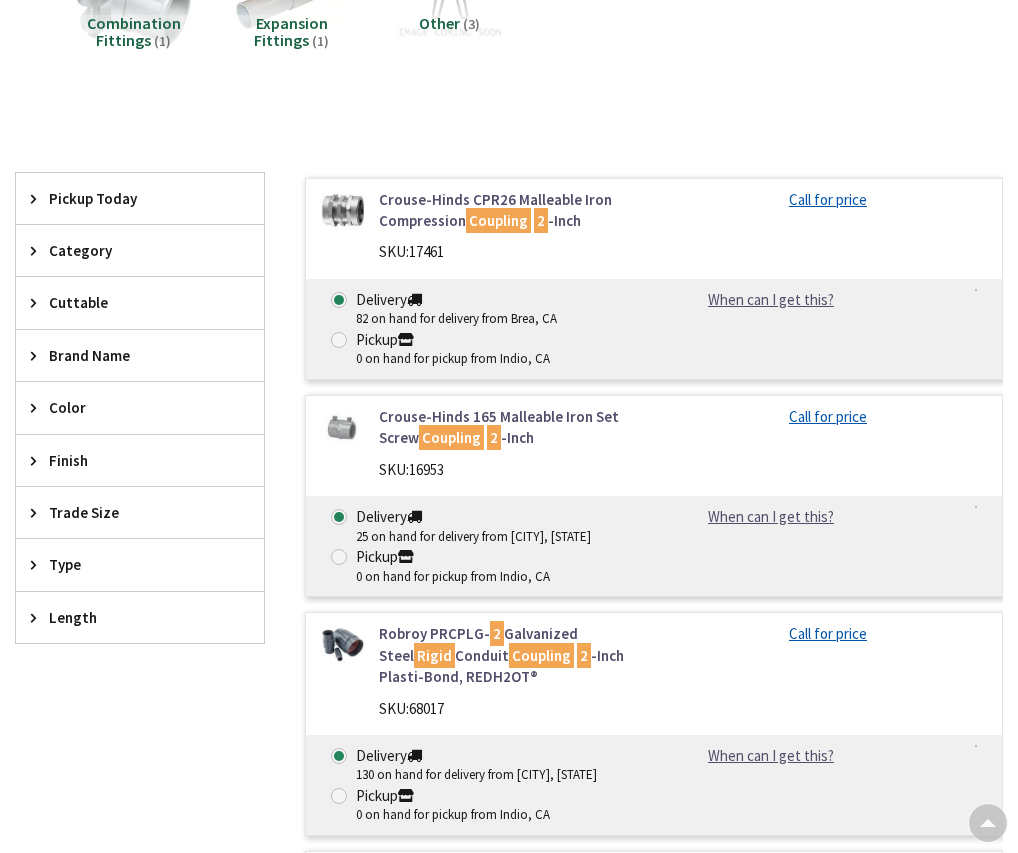 scroll, scrollTop: 1000, scrollLeft: 0, axis: vertical 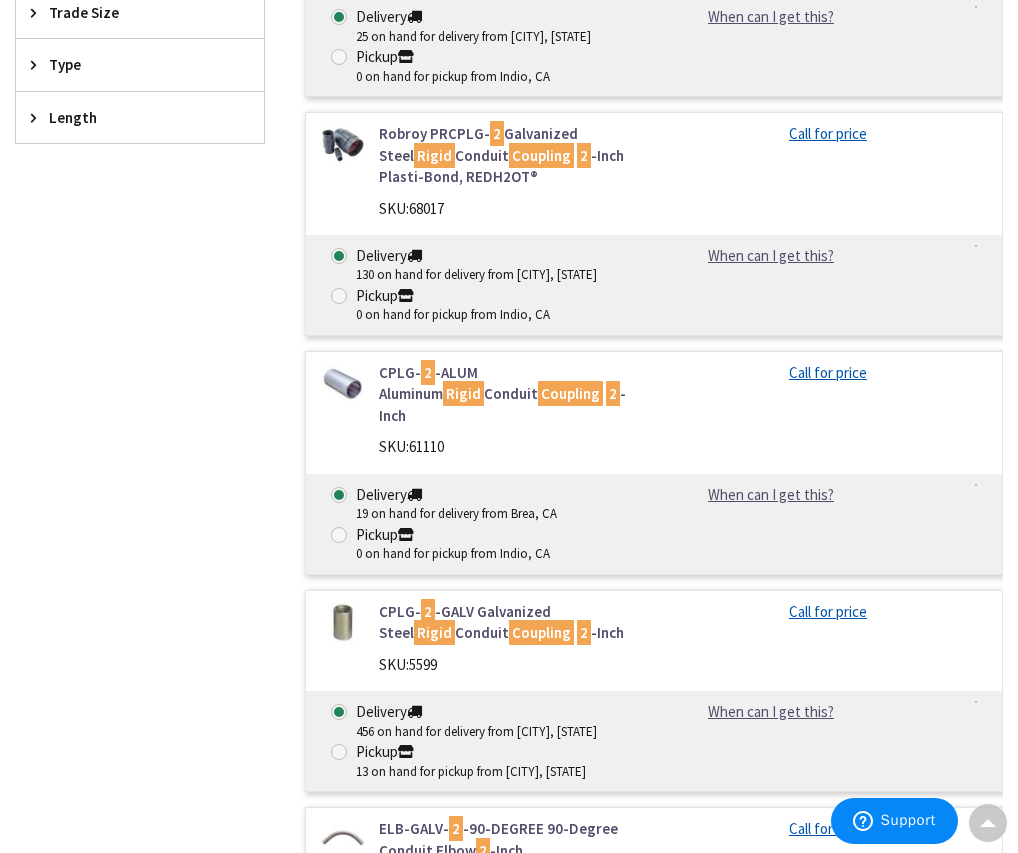 click on "CPLG- 2 -GALV Galvanized Steel  Rigid  Conduit  Coupling   2 -Inch" at bounding box center (509, 622) 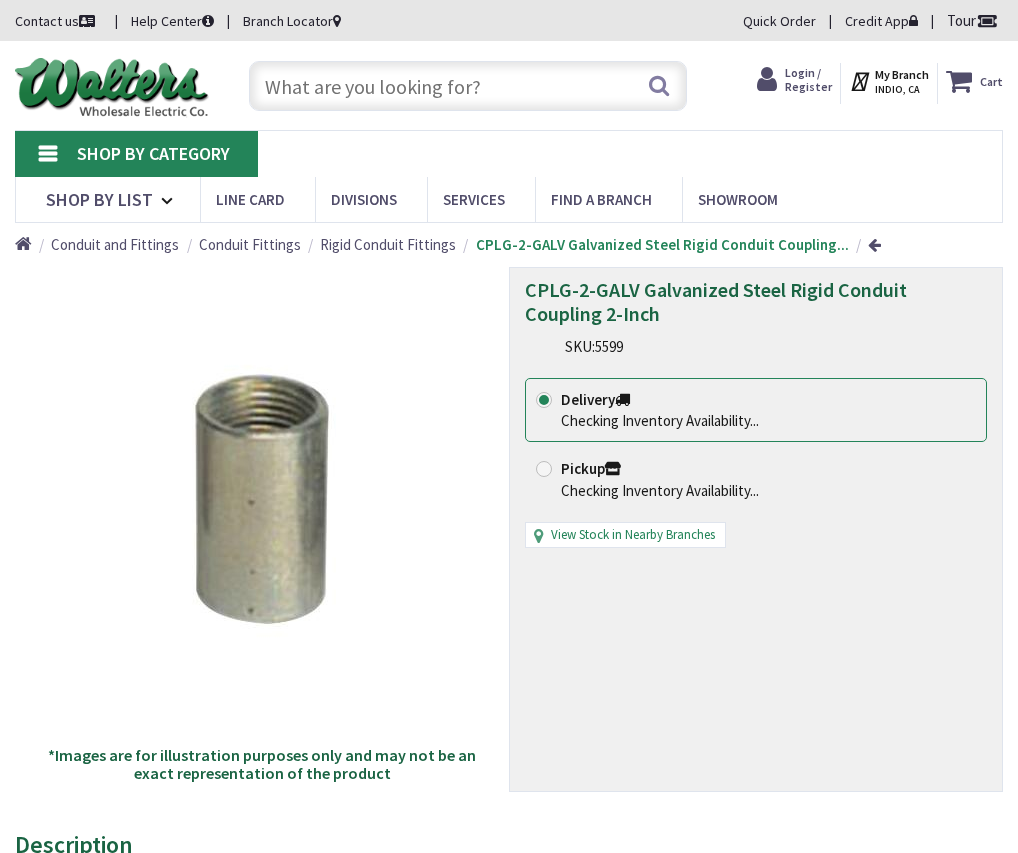 scroll, scrollTop: 0, scrollLeft: 0, axis: both 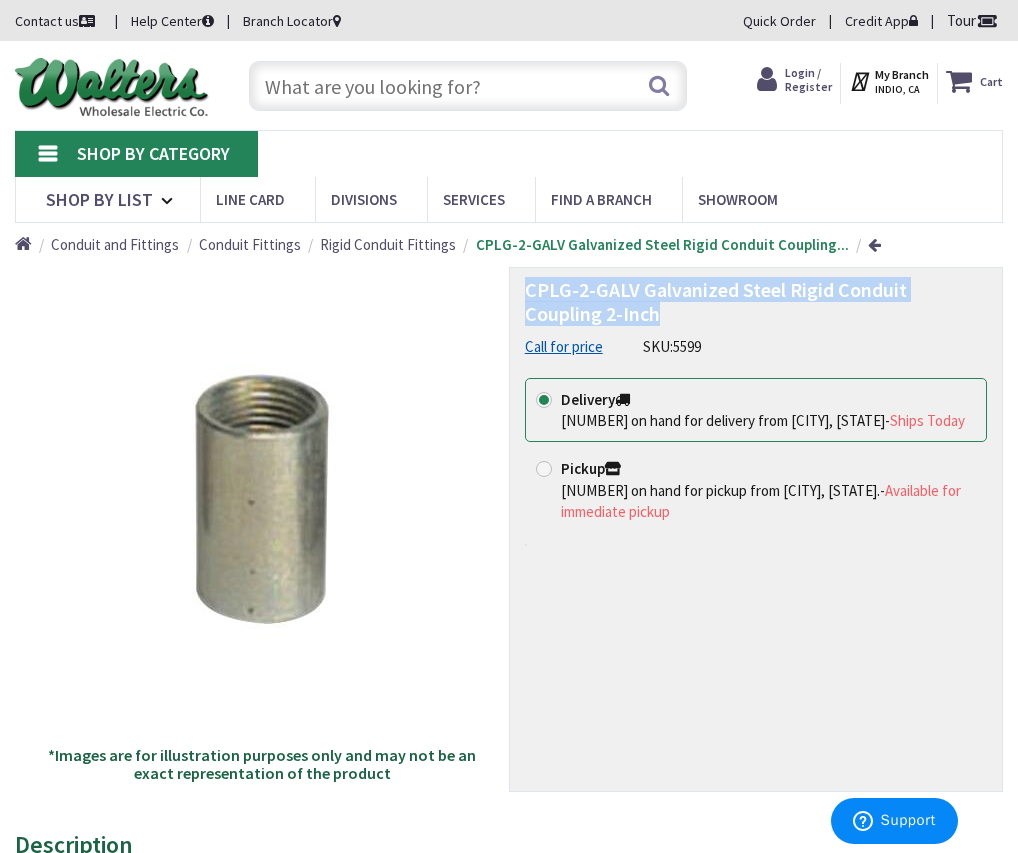 drag, startPoint x: 525, startPoint y: 291, endPoint x: 580, endPoint y: 321, distance: 62.649822 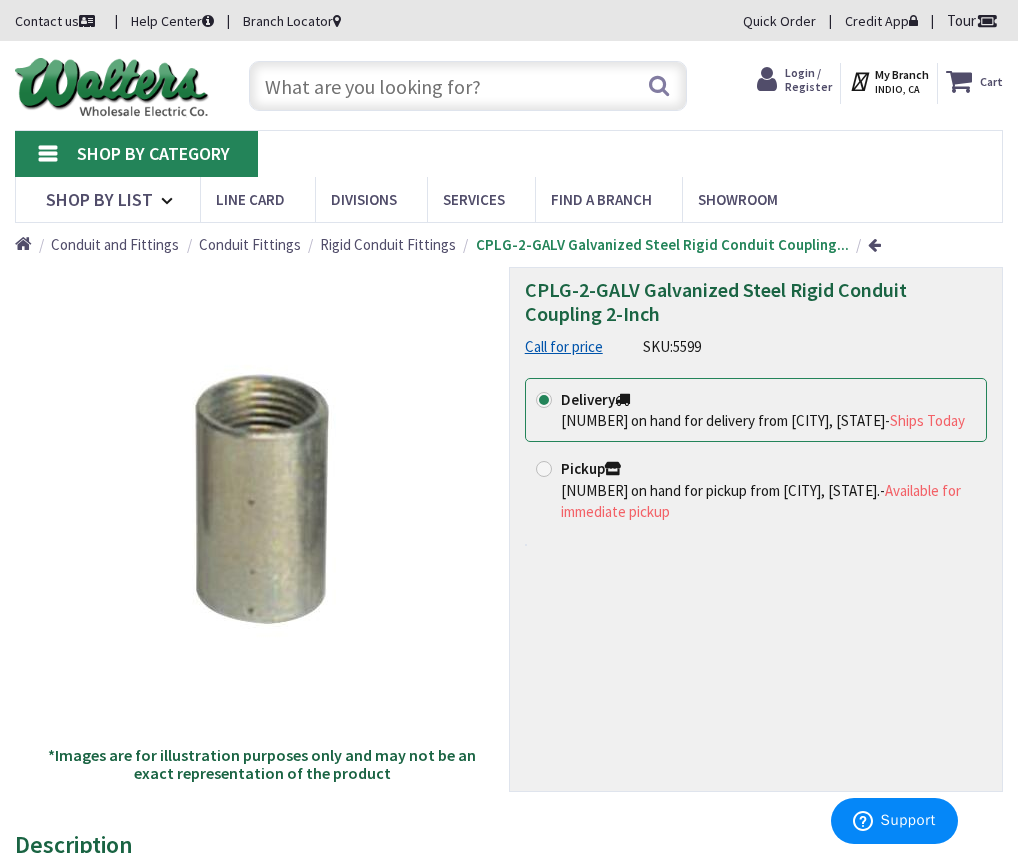 click at bounding box center (468, 86) 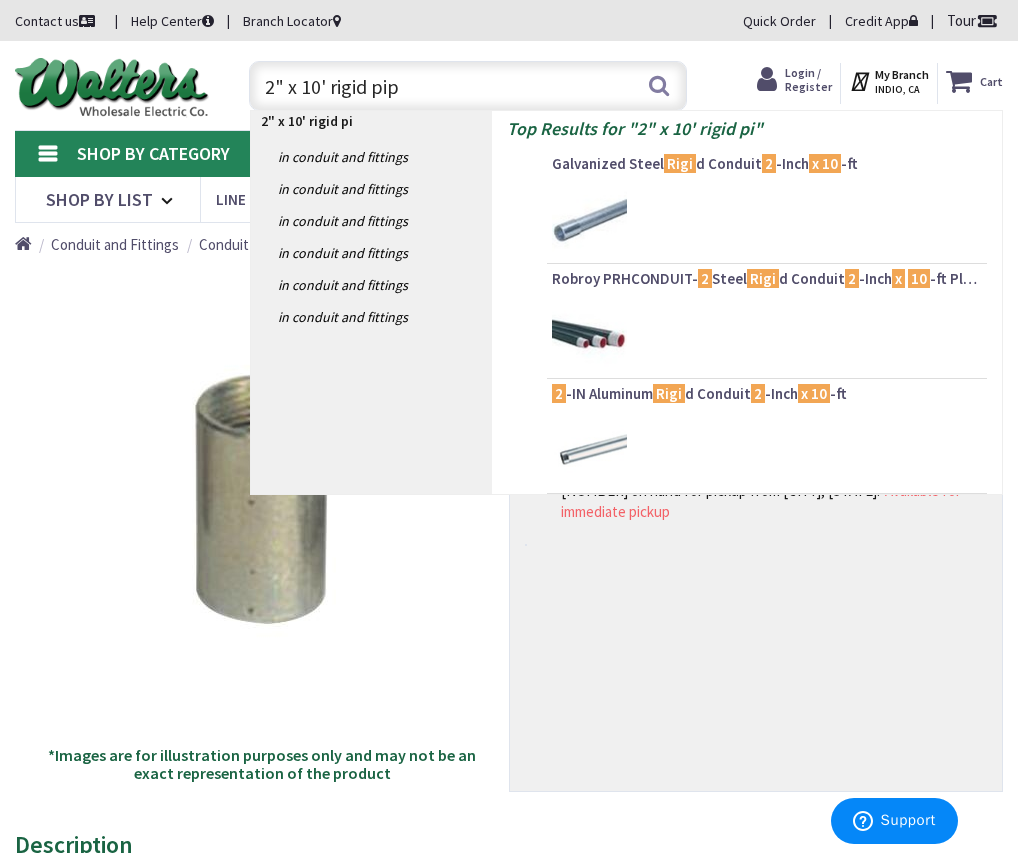 type on "2" x 10' rigid pipe" 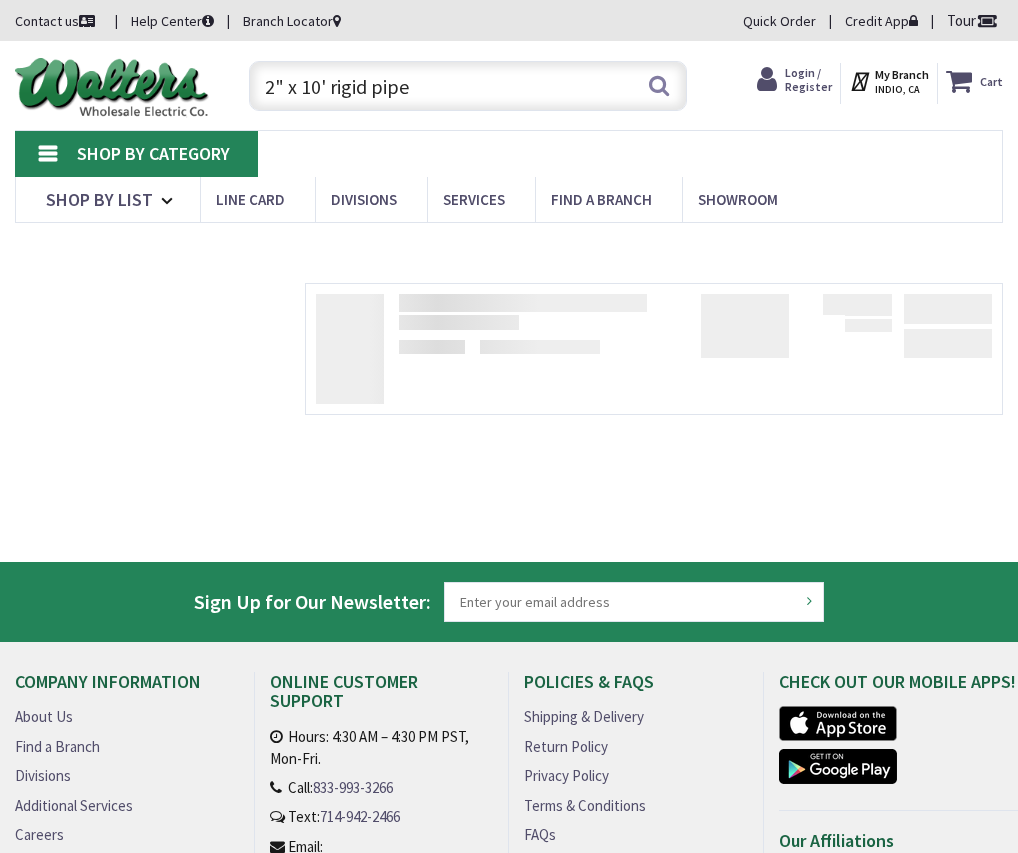 scroll, scrollTop: 0, scrollLeft: 0, axis: both 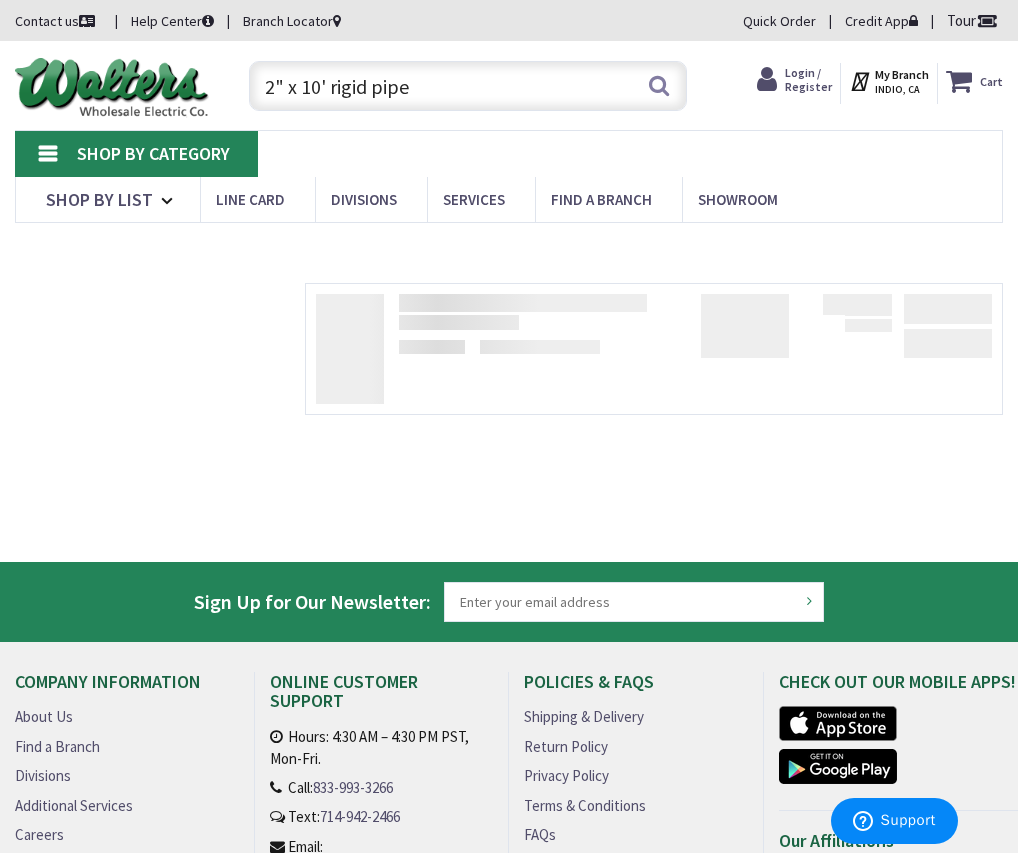 click on "2" x 10' rigid pipe" at bounding box center (468, 86) 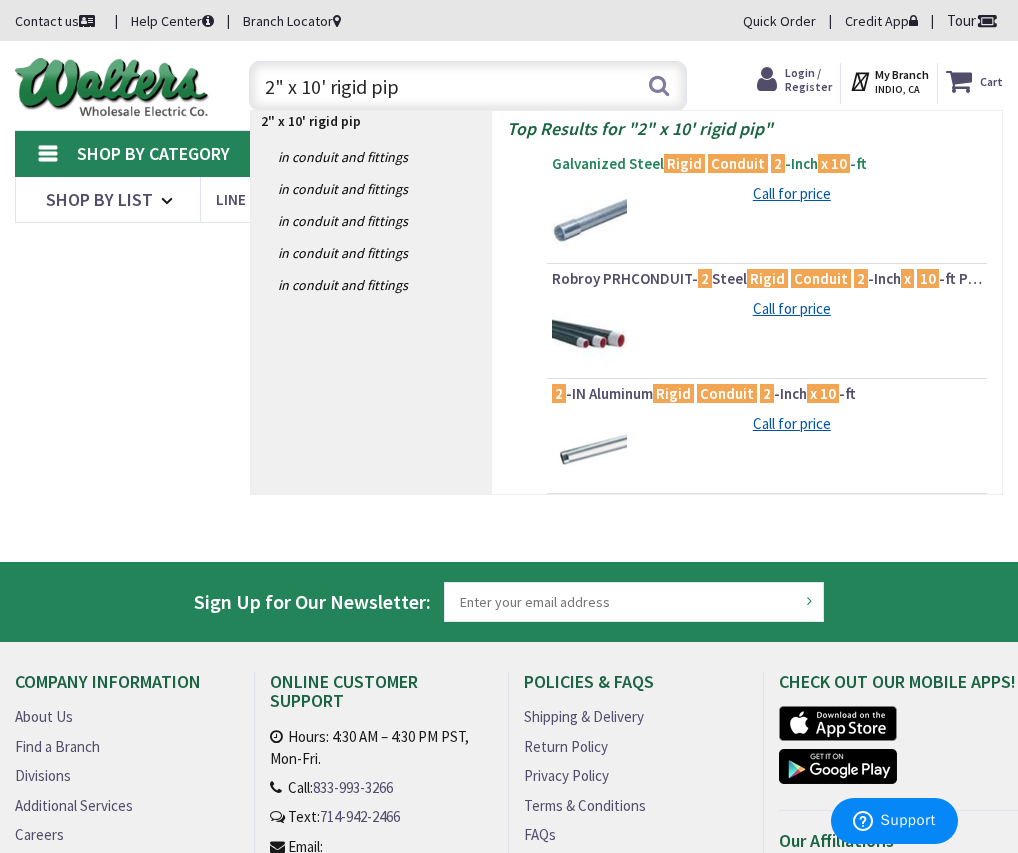 type on "2" x 10' rigid pip" 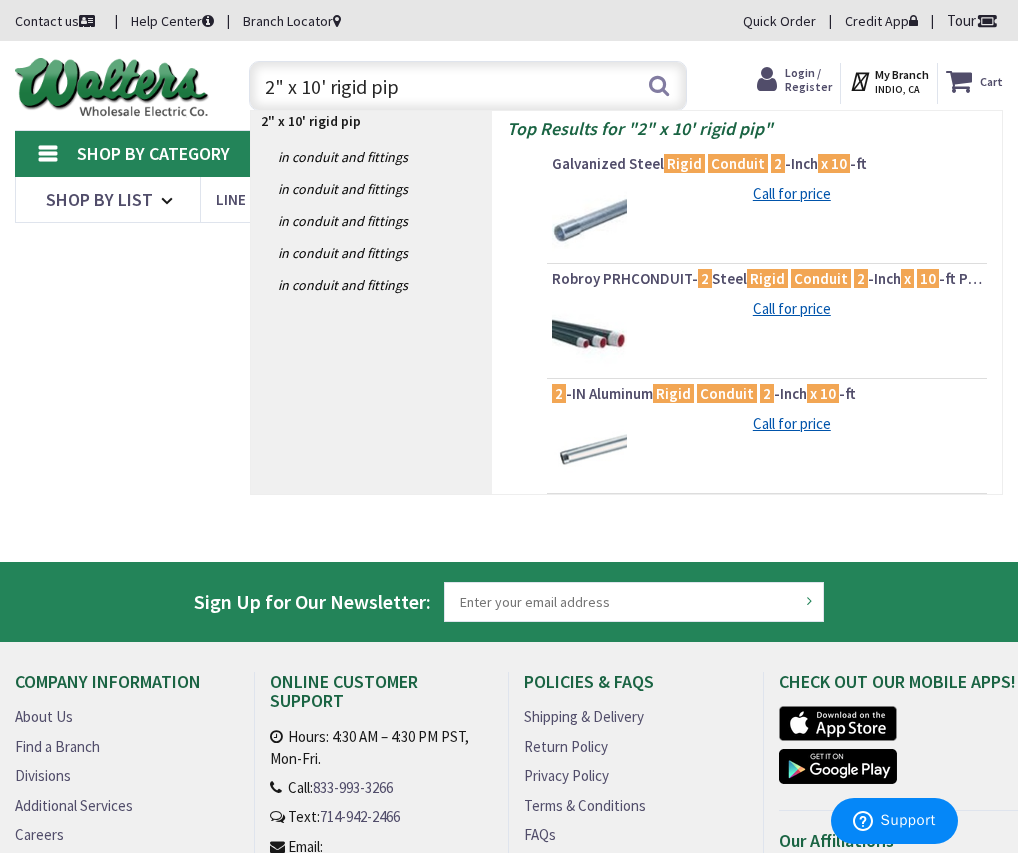 click on "Galvanized Steel  Rigid   Conduit   2 -Inch  x 10 -ft" at bounding box center (767, 164) 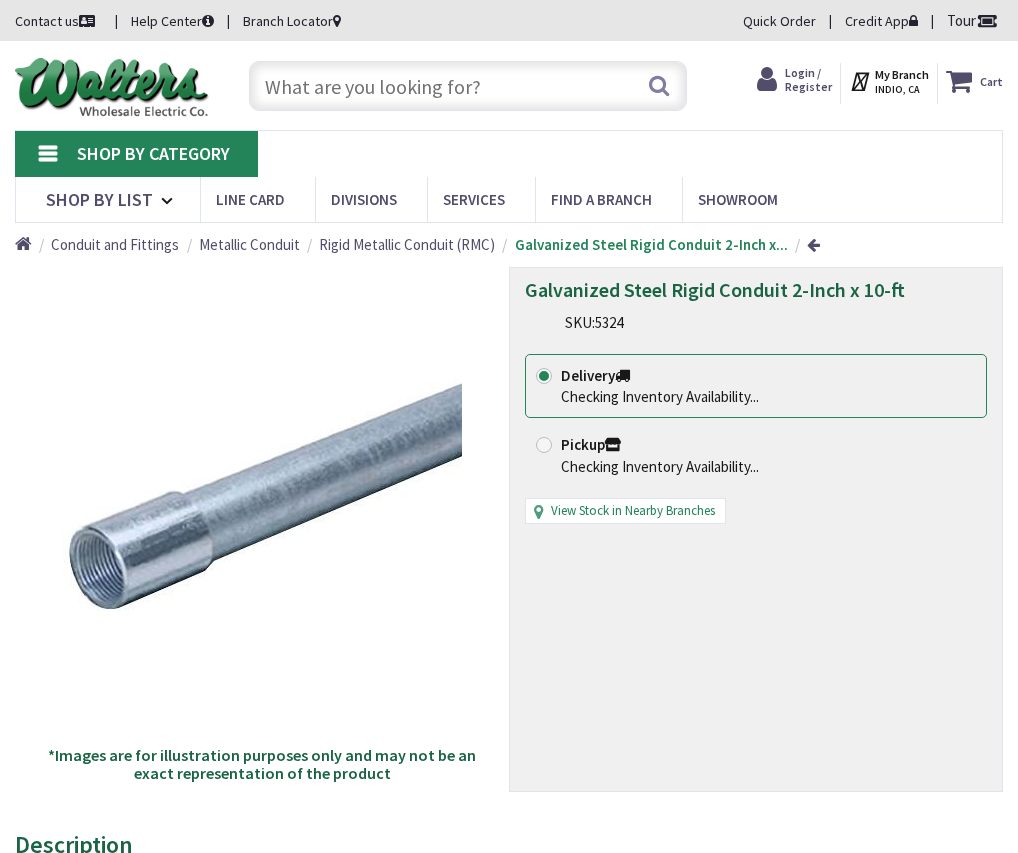 scroll, scrollTop: 0, scrollLeft: 0, axis: both 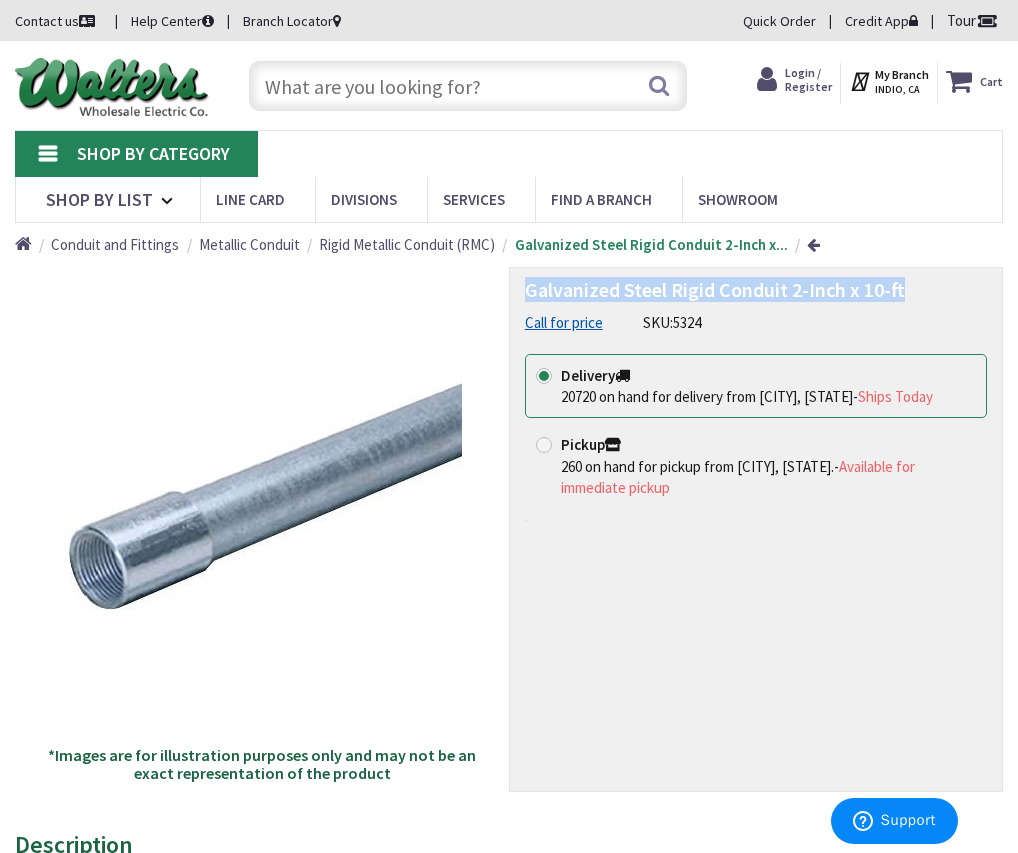 drag, startPoint x: 526, startPoint y: 291, endPoint x: 901, endPoint y: 293, distance: 375.00534 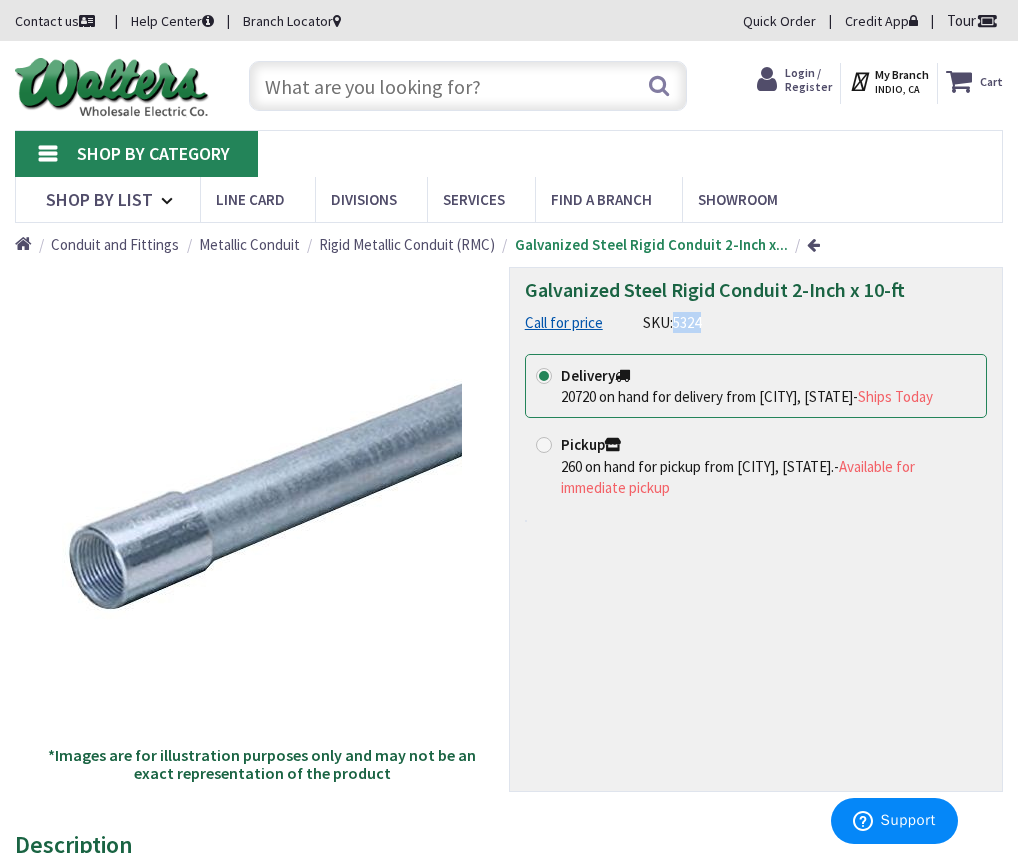 drag, startPoint x: 675, startPoint y: 321, endPoint x: 712, endPoint y: 329, distance: 37.85499 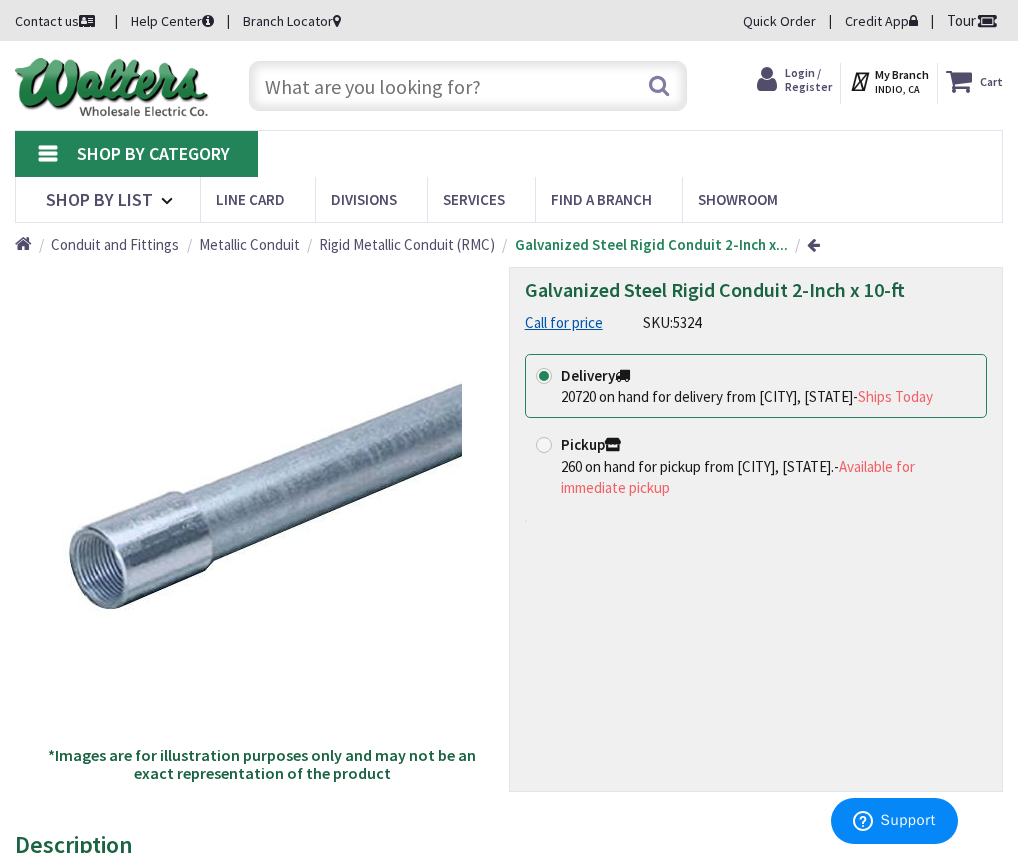 click at bounding box center (468, 86) 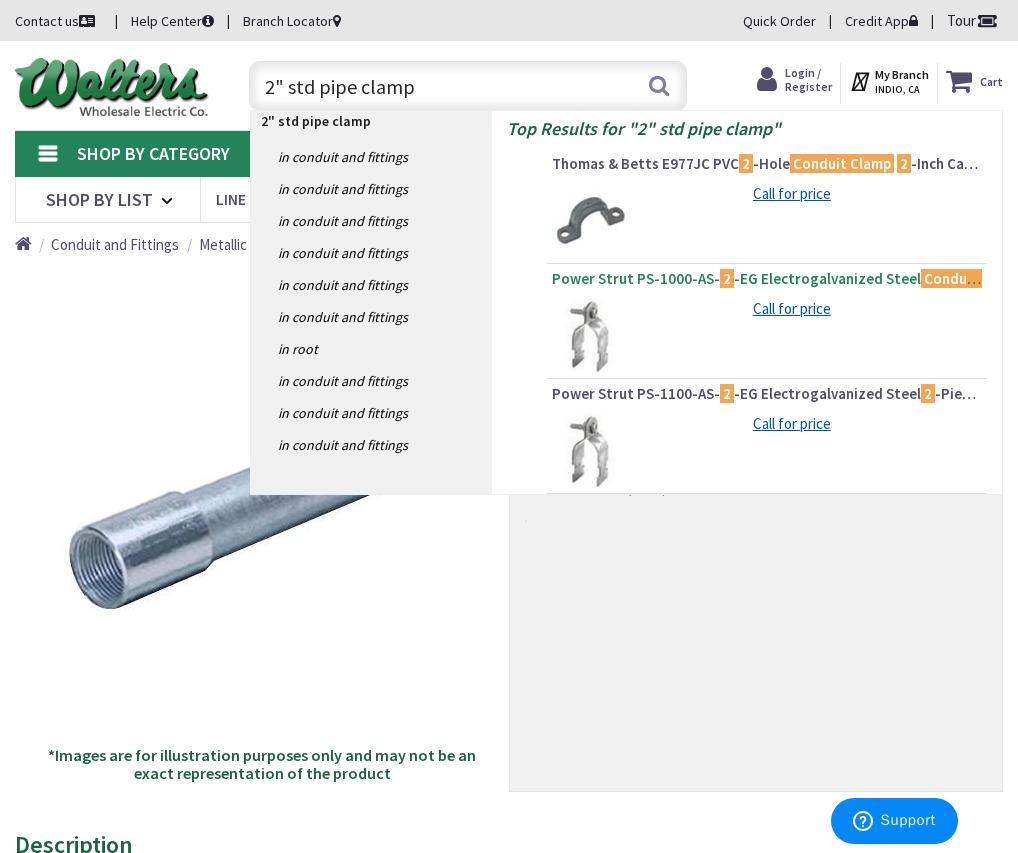 type on "2" std pipe clamp" 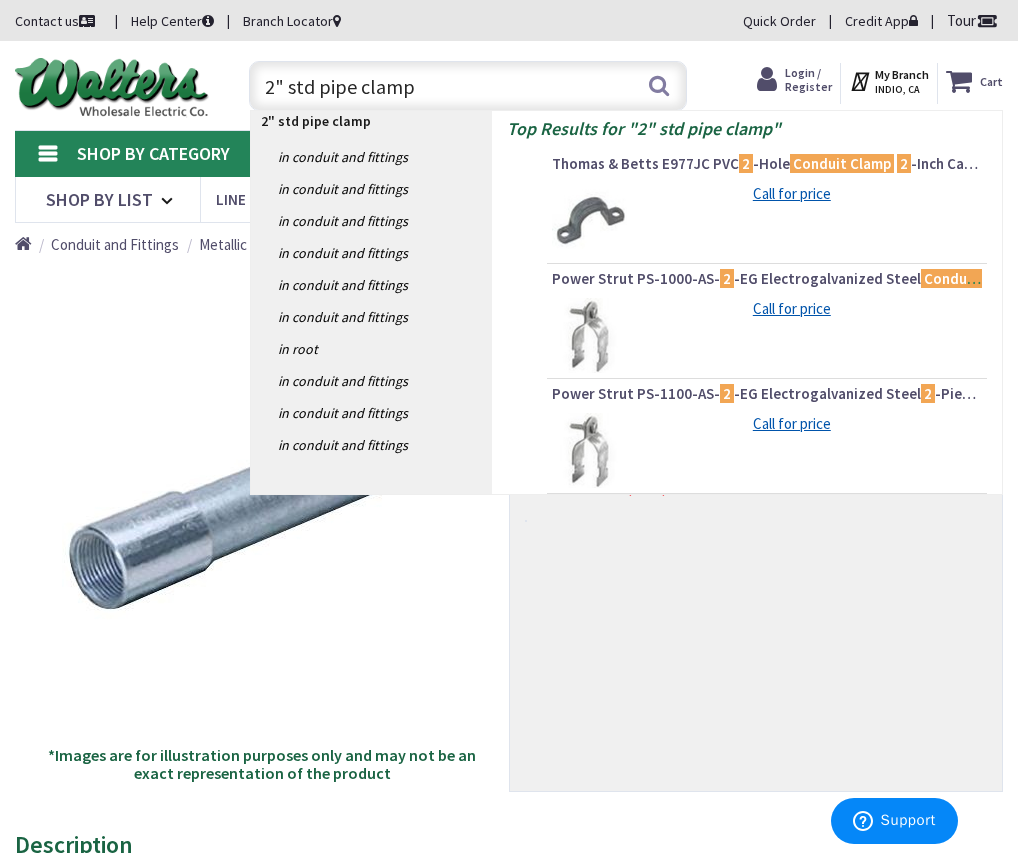 click on "Power Strut PS-1000-AS- 2 -EG Electrogalvanized Steel  Conduit Clamp   2 -Inch" at bounding box center (767, 279) 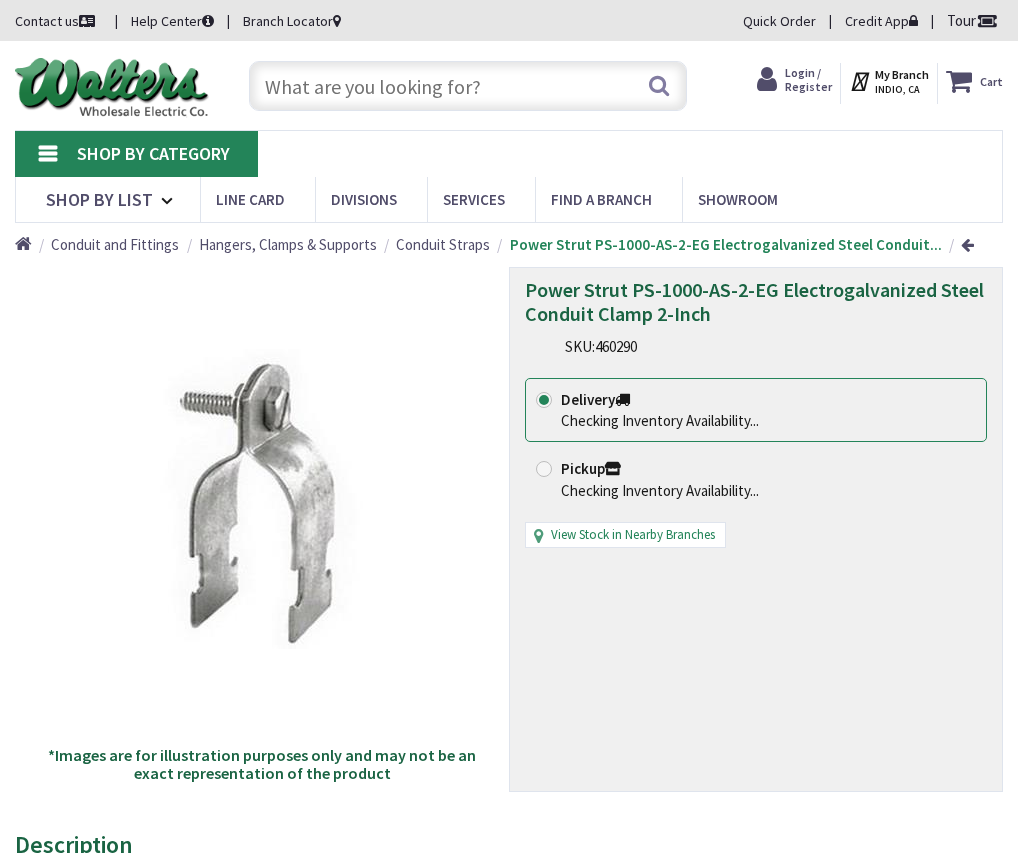 scroll, scrollTop: 0, scrollLeft: 0, axis: both 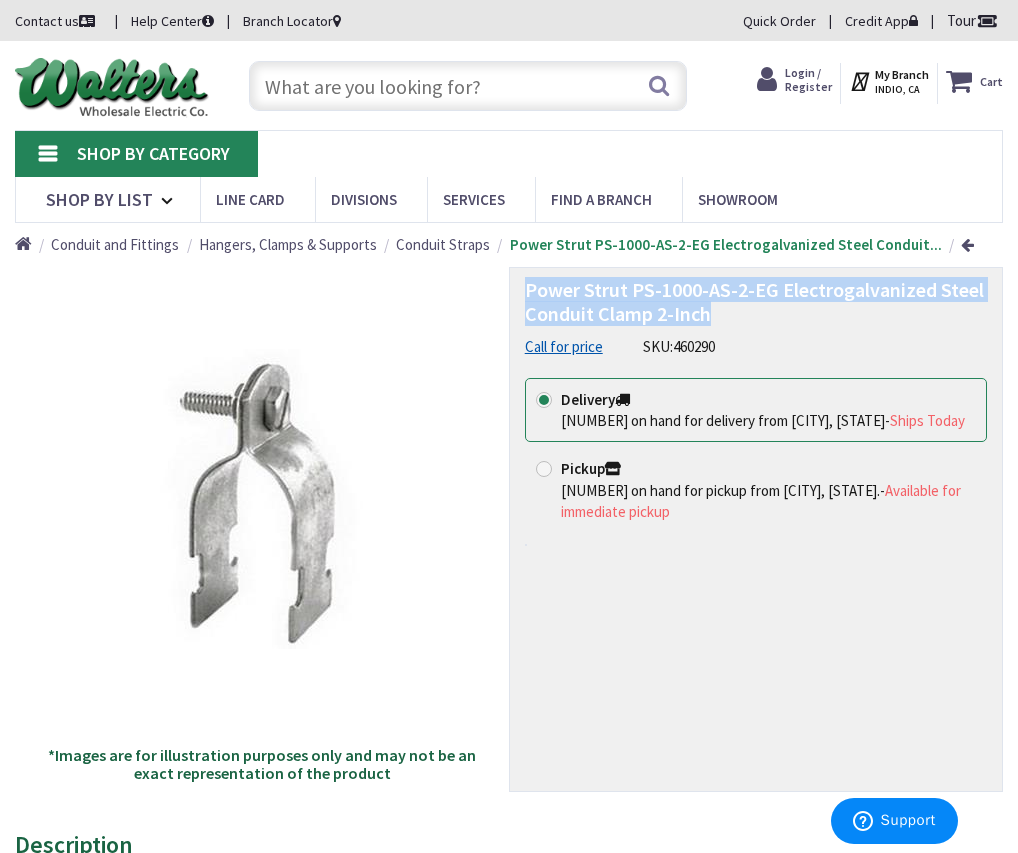 drag, startPoint x: 526, startPoint y: 290, endPoint x: 714, endPoint y: 319, distance: 190.22356 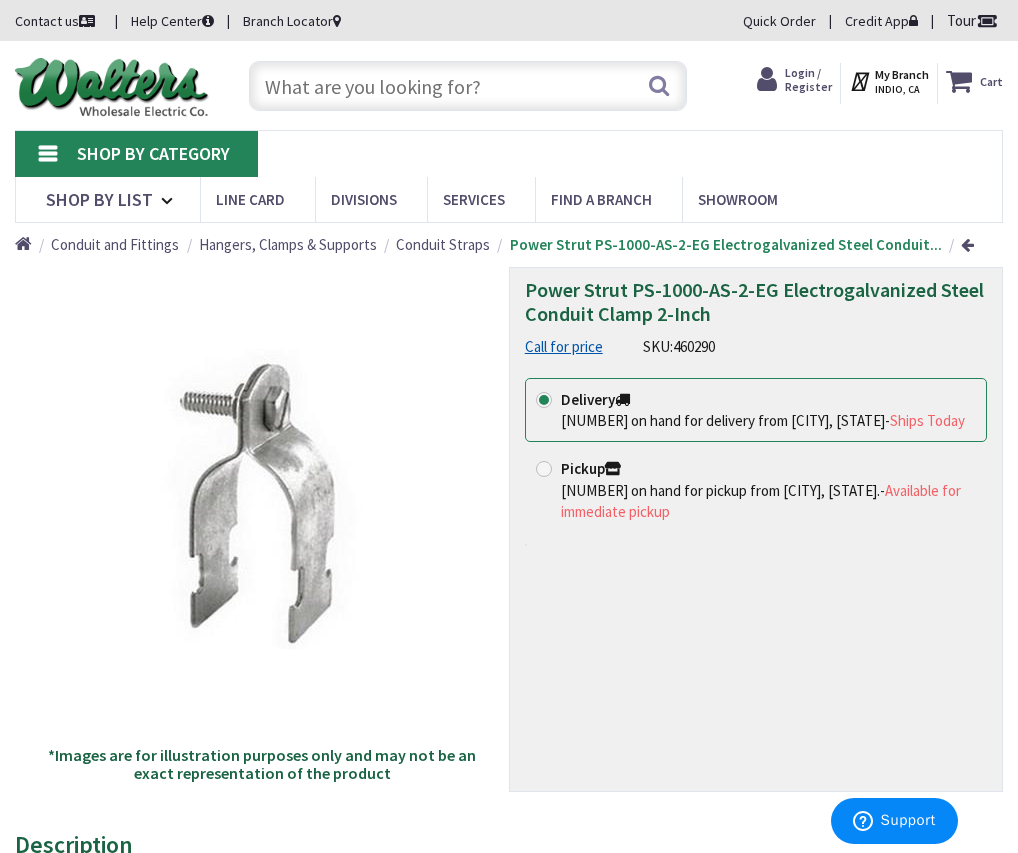 click at bounding box center [468, 86] 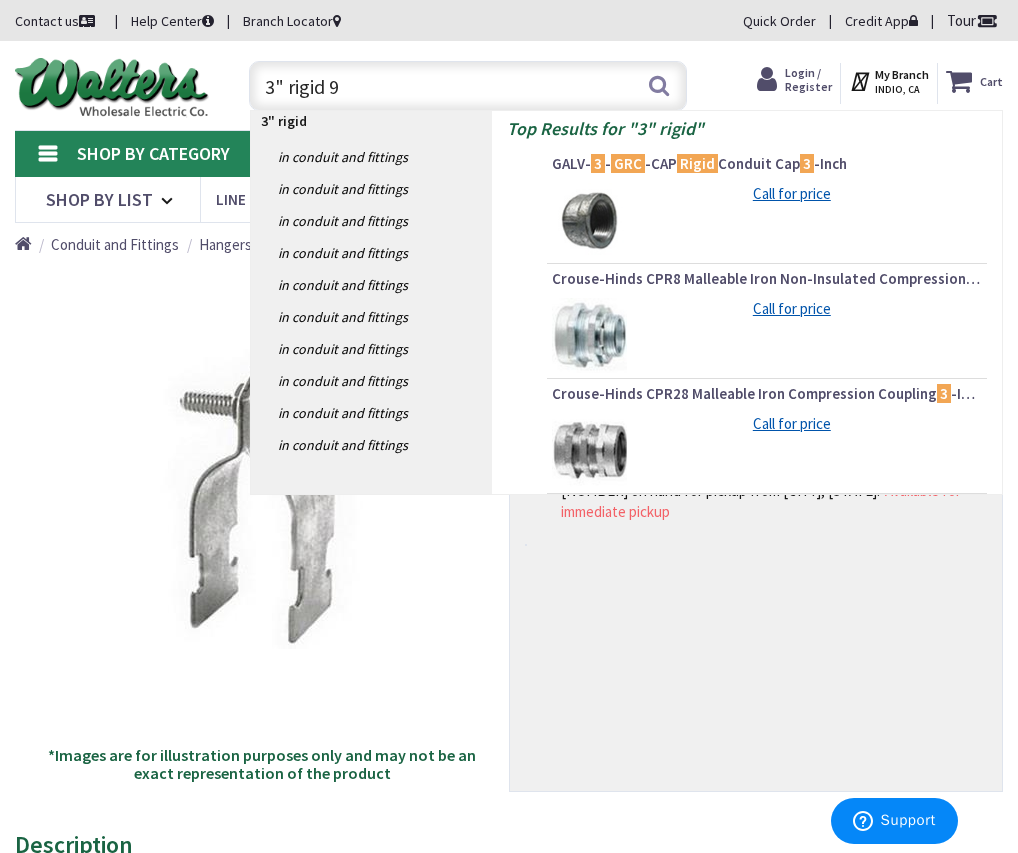 type on "3" rigid 90" 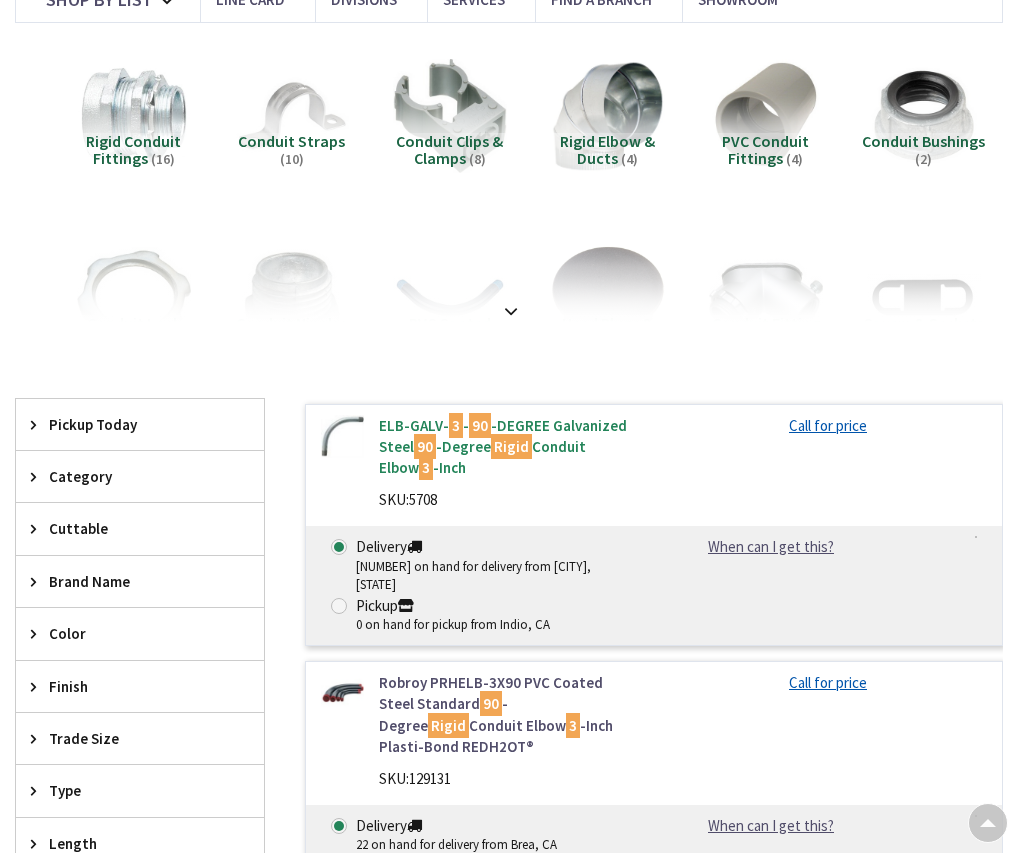 scroll, scrollTop: 200, scrollLeft: 0, axis: vertical 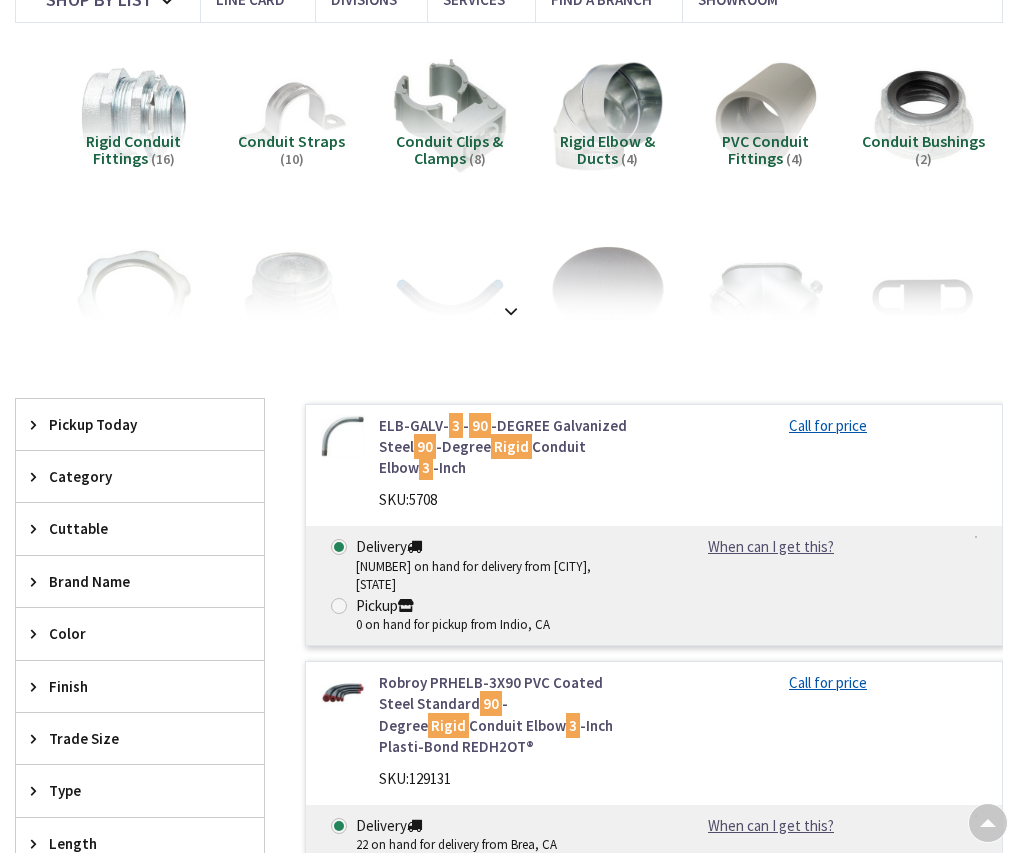 click on "ELB-GALV- 3 - 90 -DEGREE Galvanized Steel  90 -Degree  Rigid  Conduit Elbow  3 -Inch" at bounding box center (509, 447) 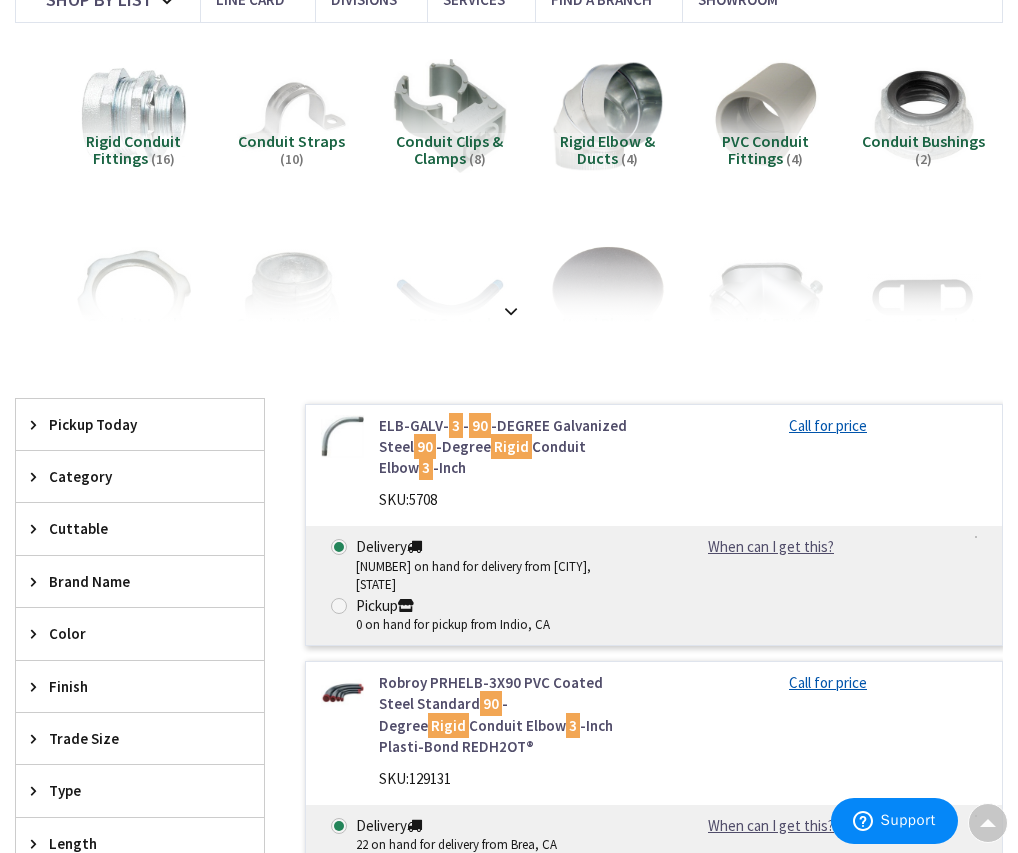 click on "ELB-GALV- 3 - 90 -DEGREE Galvanized Steel  90 -Degree  Rigid  Conduit Elbow  3 -Inch" at bounding box center [509, 447] 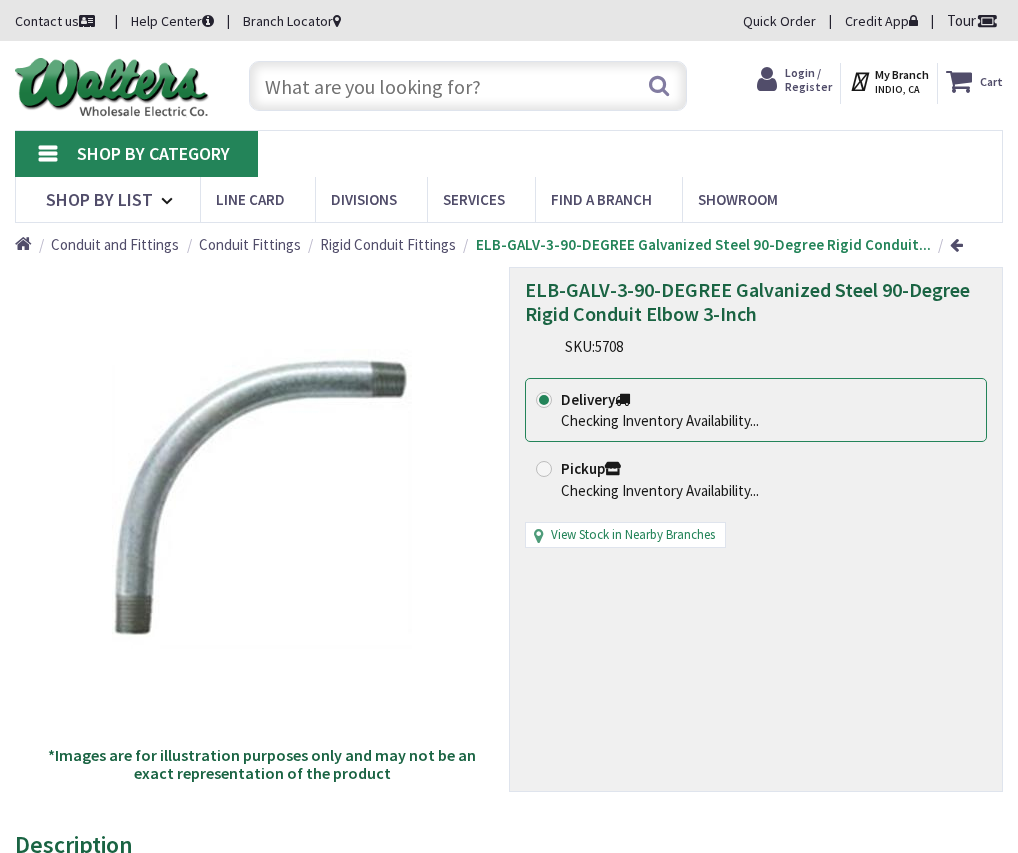 scroll, scrollTop: 0, scrollLeft: 0, axis: both 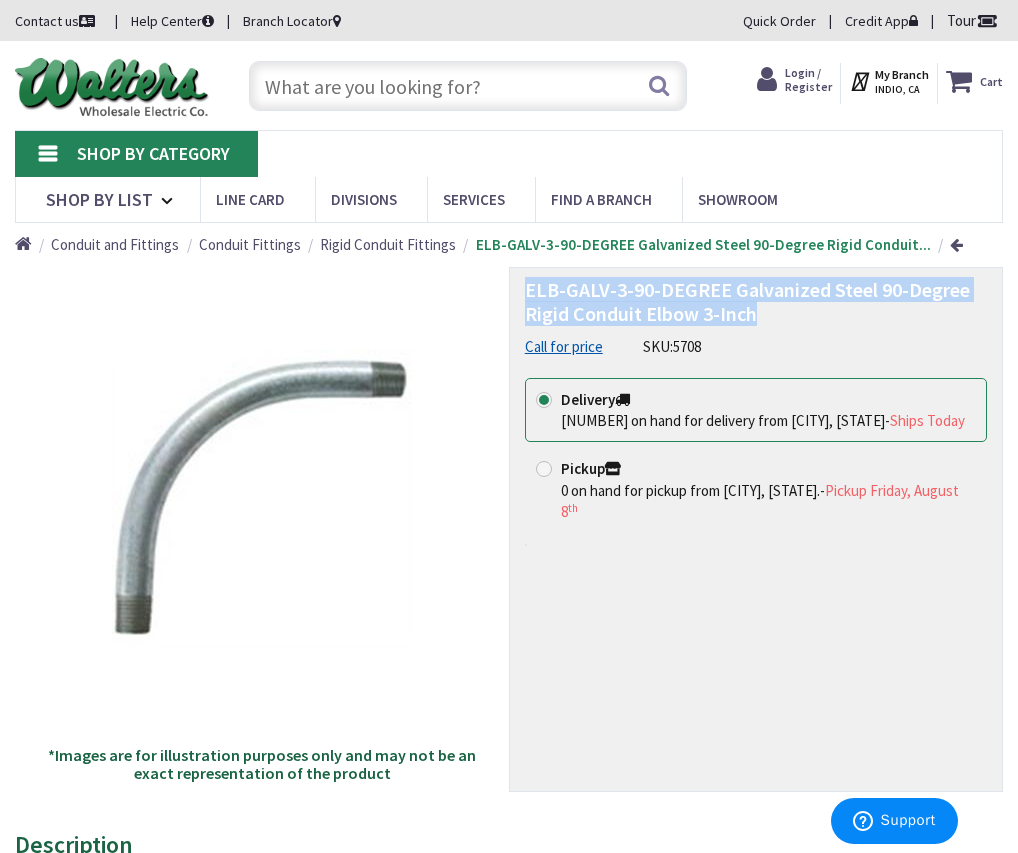 drag, startPoint x: 524, startPoint y: 289, endPoint x: 757, endPoint y: 313, distance: 234.23279 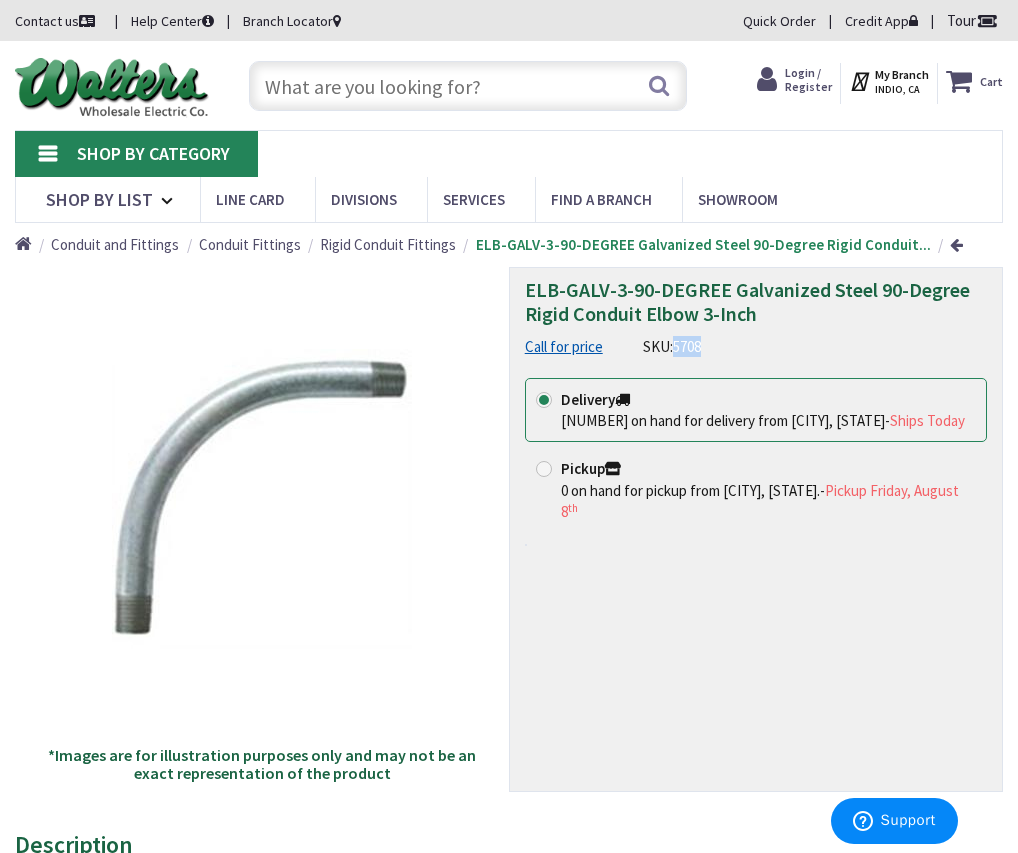 drag, startPoint x: 676, startPoint y: 346, endPoint x: 708, endPoint y: 343, distance: 32.140316 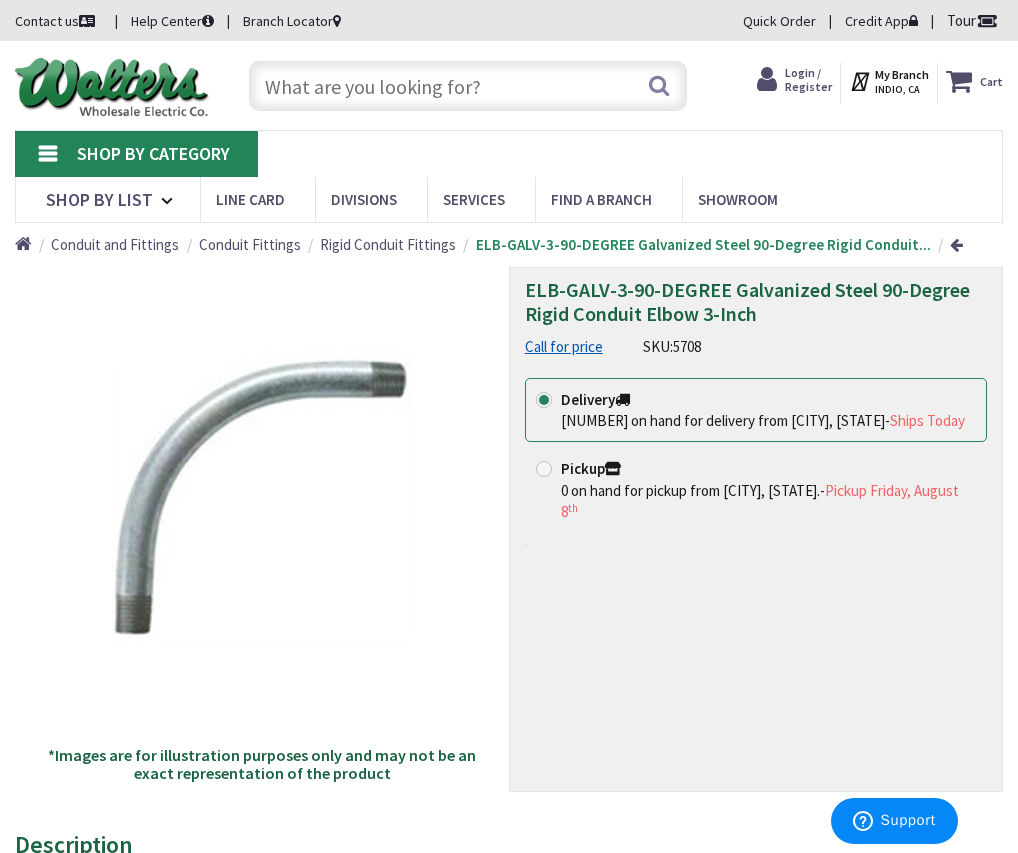 click at bounding box center [468, 86] 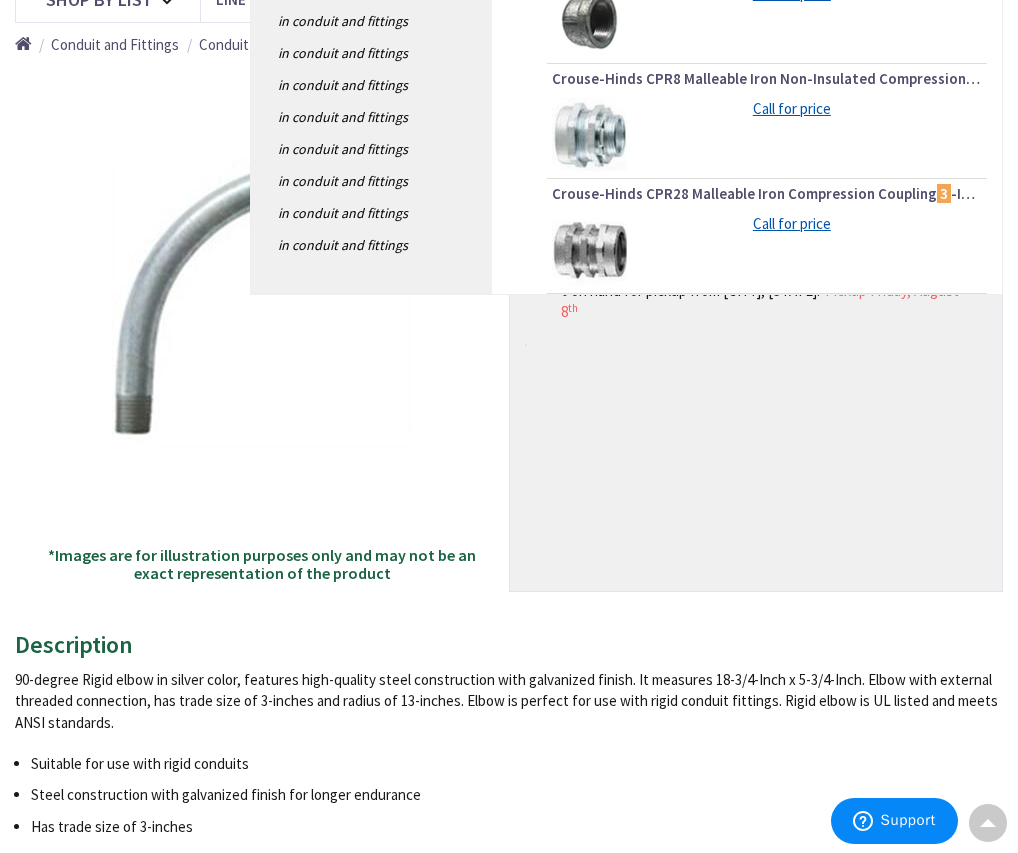 scroll, scrollTop: 0, scrollLeft: 0, axis: both 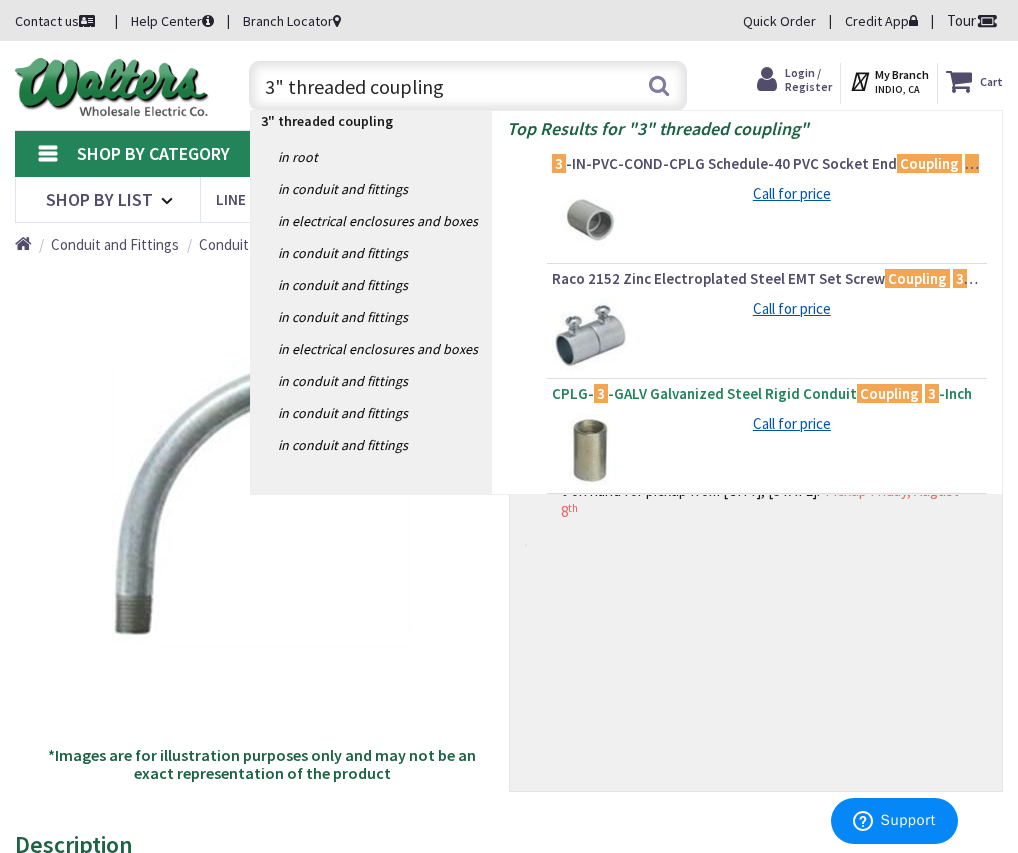 type on "3" threaded coupling" 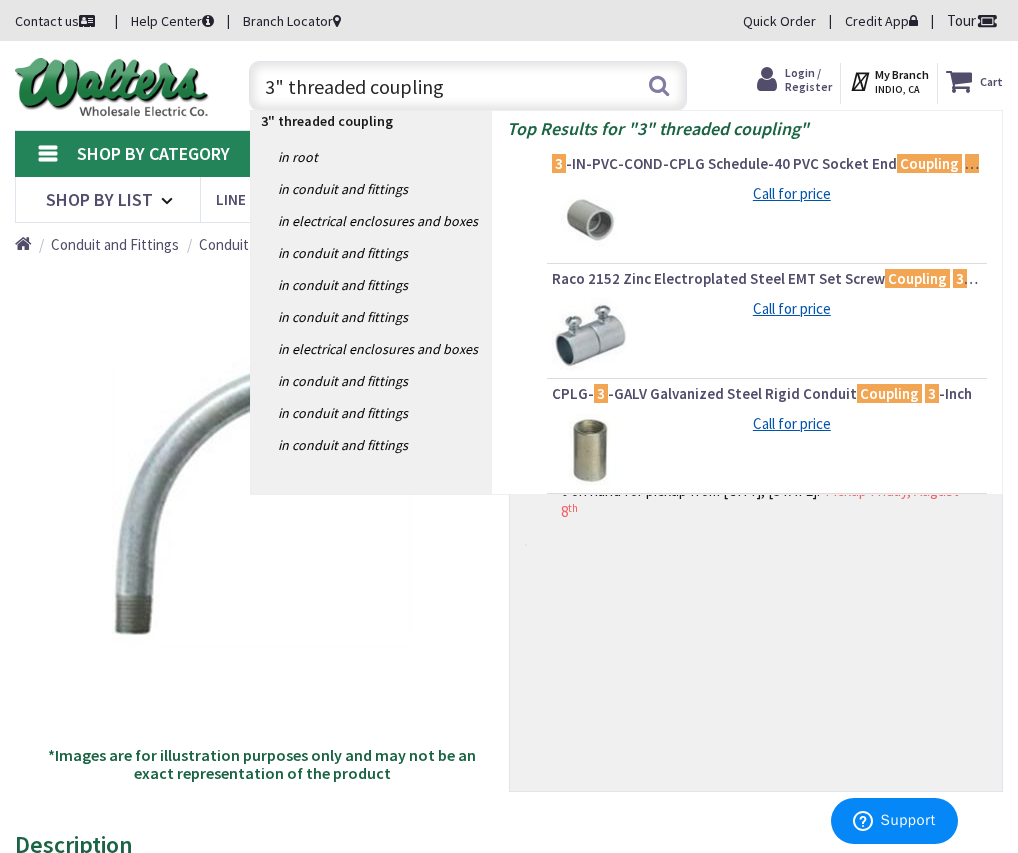 click on "CPLG- 3 -GALV Galvanized Steel Rigid Conduit  Coupling   3 -Inch" at bounding box center [767, 394] 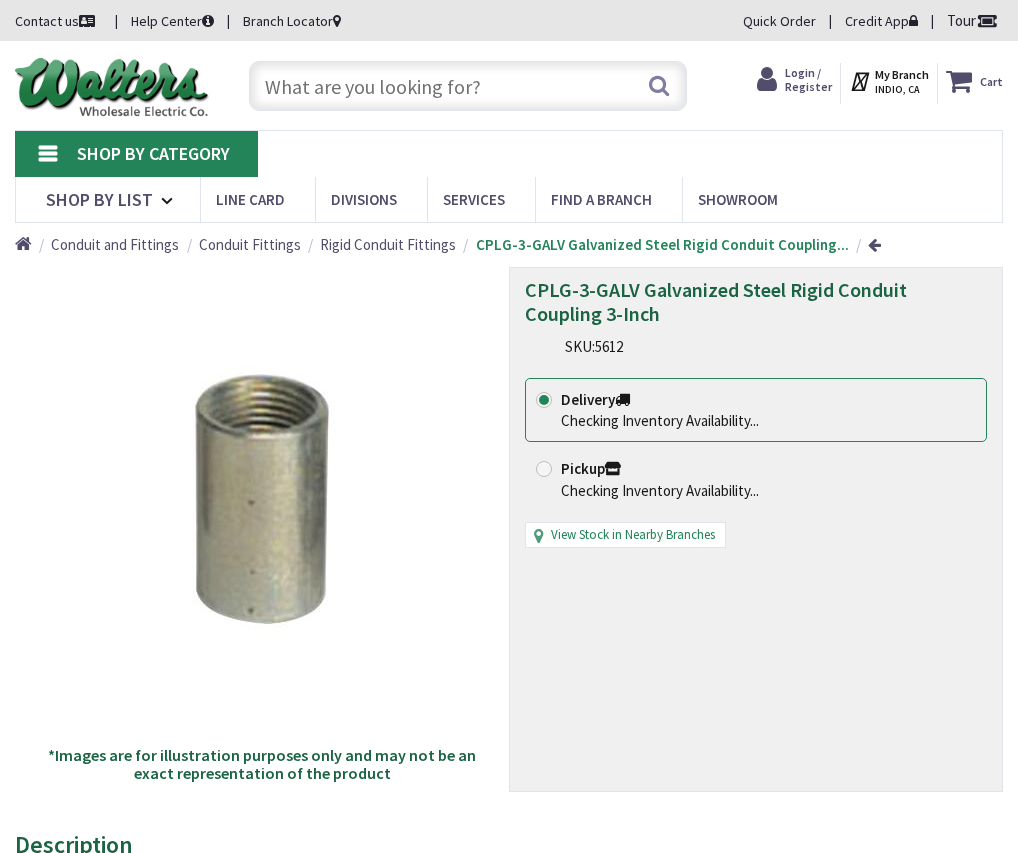 scroll, scrollTop: 0, scrollLeft: 0, axis: both 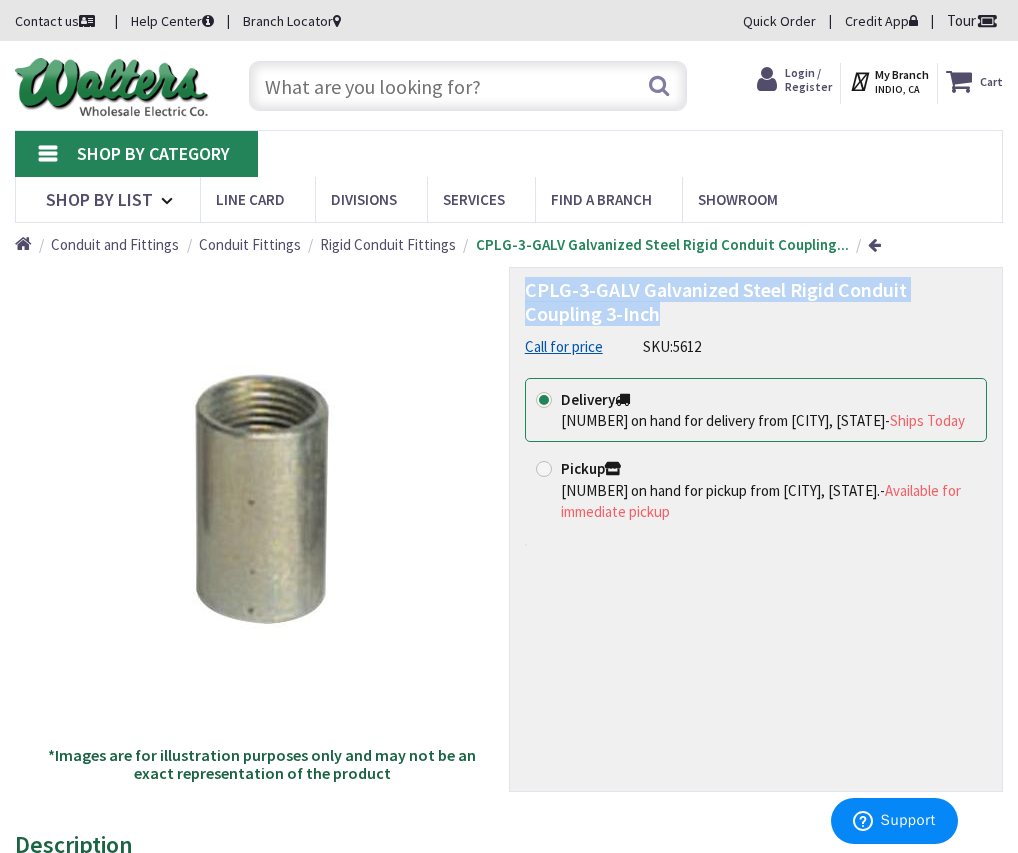 drag, startPoint x: 527, startPoint y: 288, endPoint x: 578, endPoint y: 315, distance: 57.706154 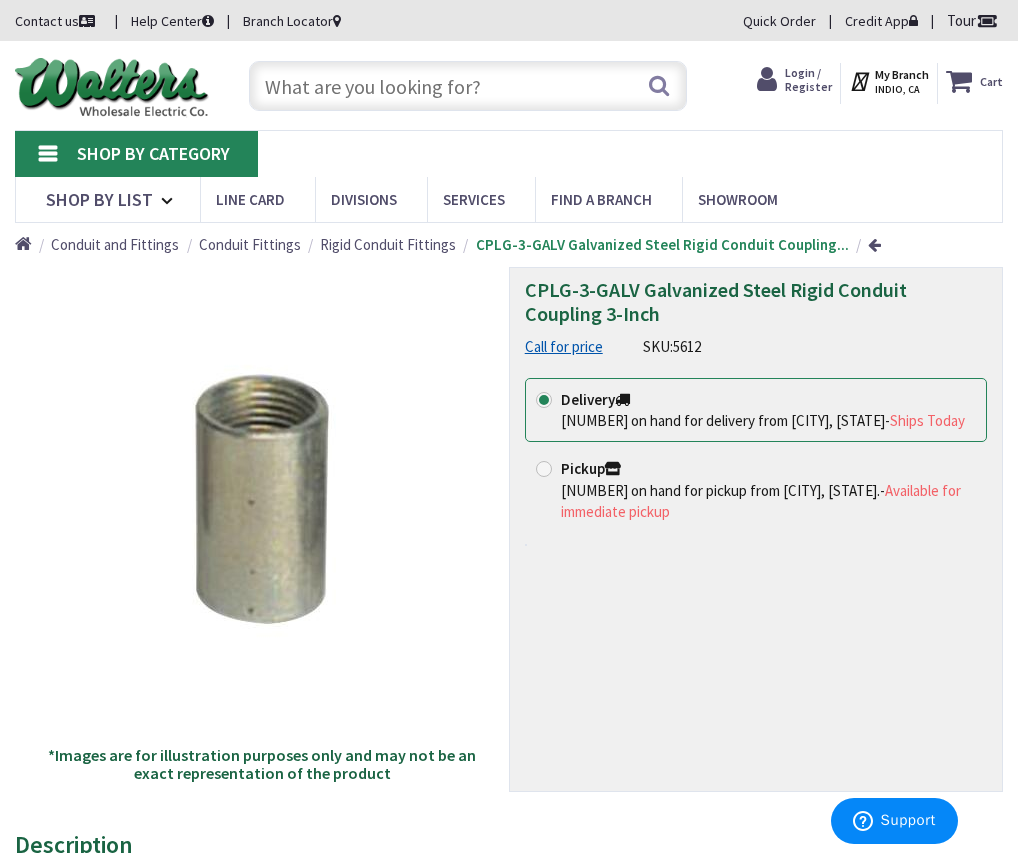click at bounding box center [468, 86] 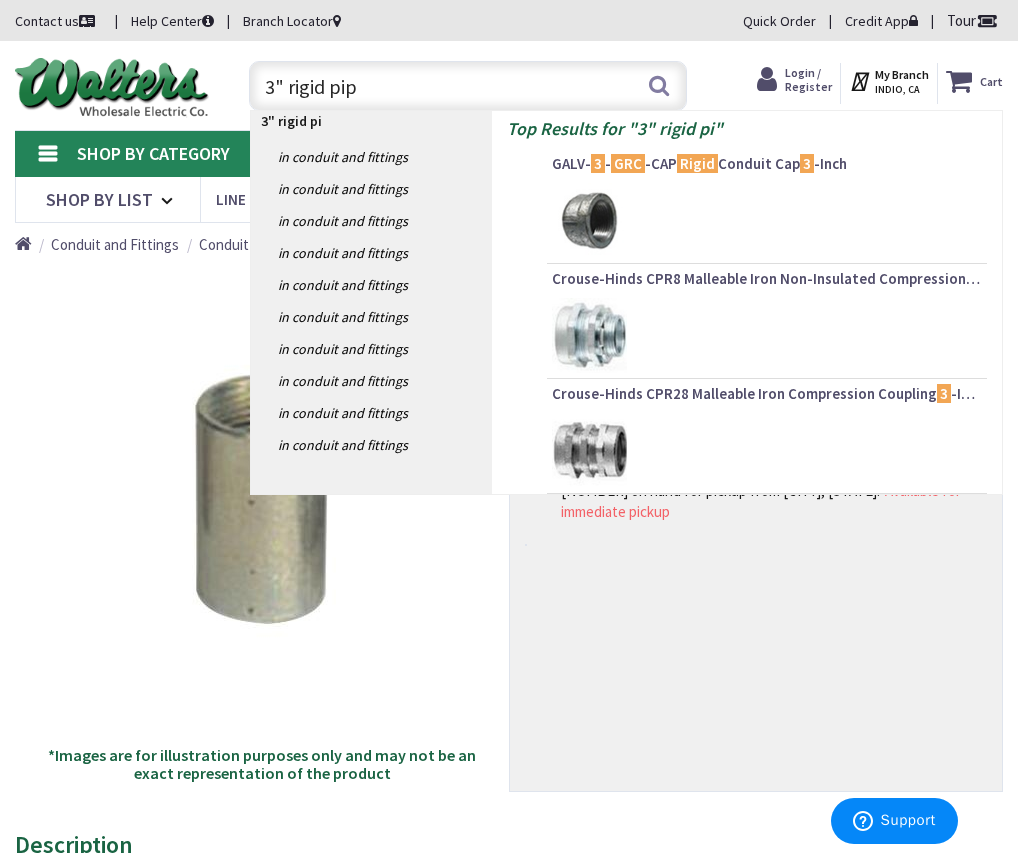 type on "3" rigid pipe" 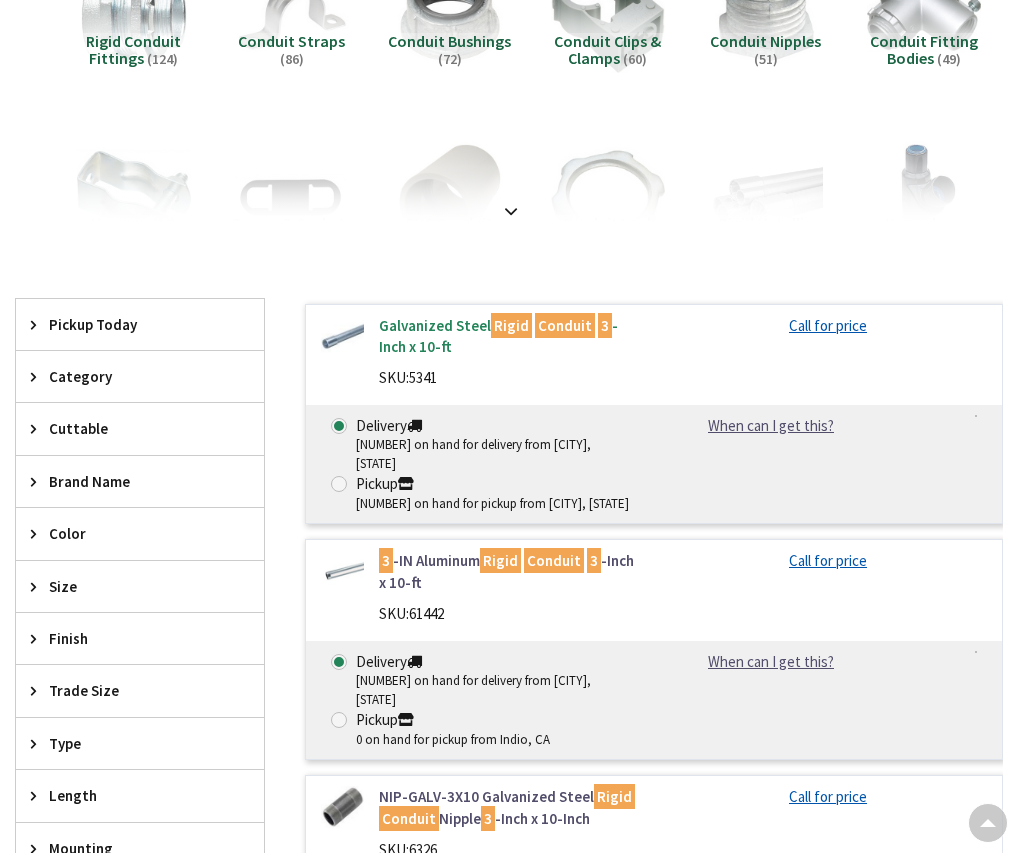 scroll, scrollTop: 300, scrollLeft: 0, axis: vertical 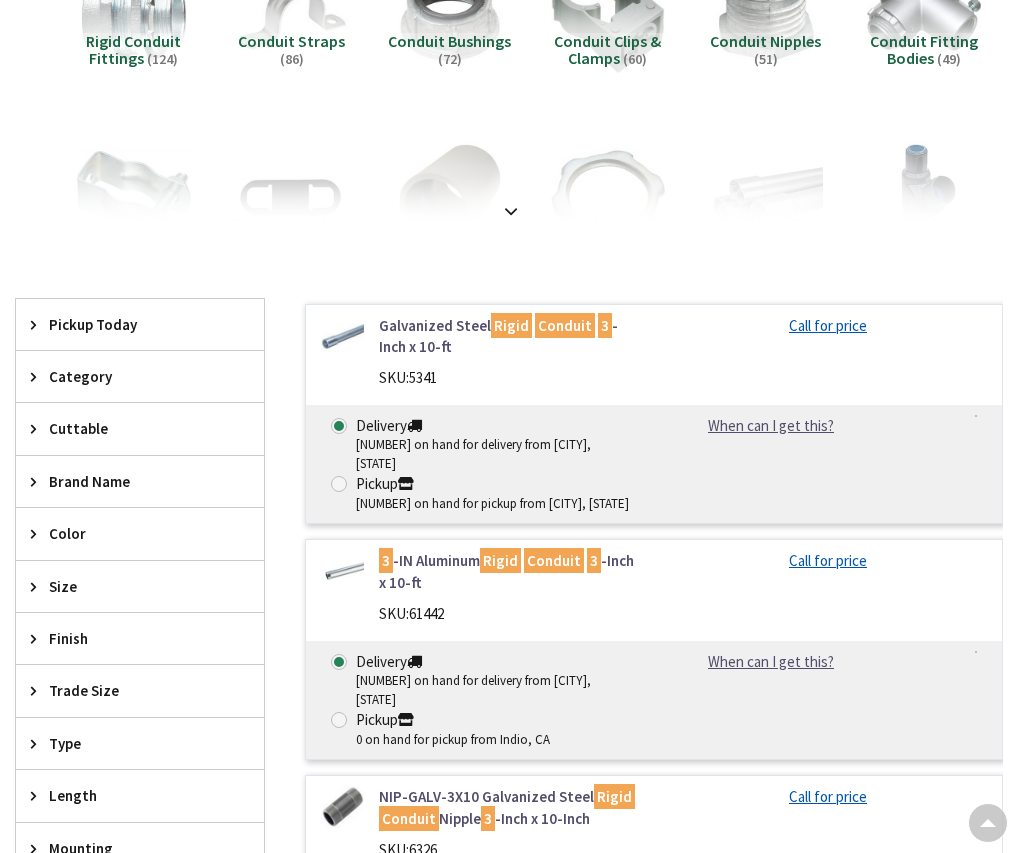 click on "Galvanized Steel  Rigid   Conduit   3 -Inch x 10-ft" at bounding box center (509, 336) 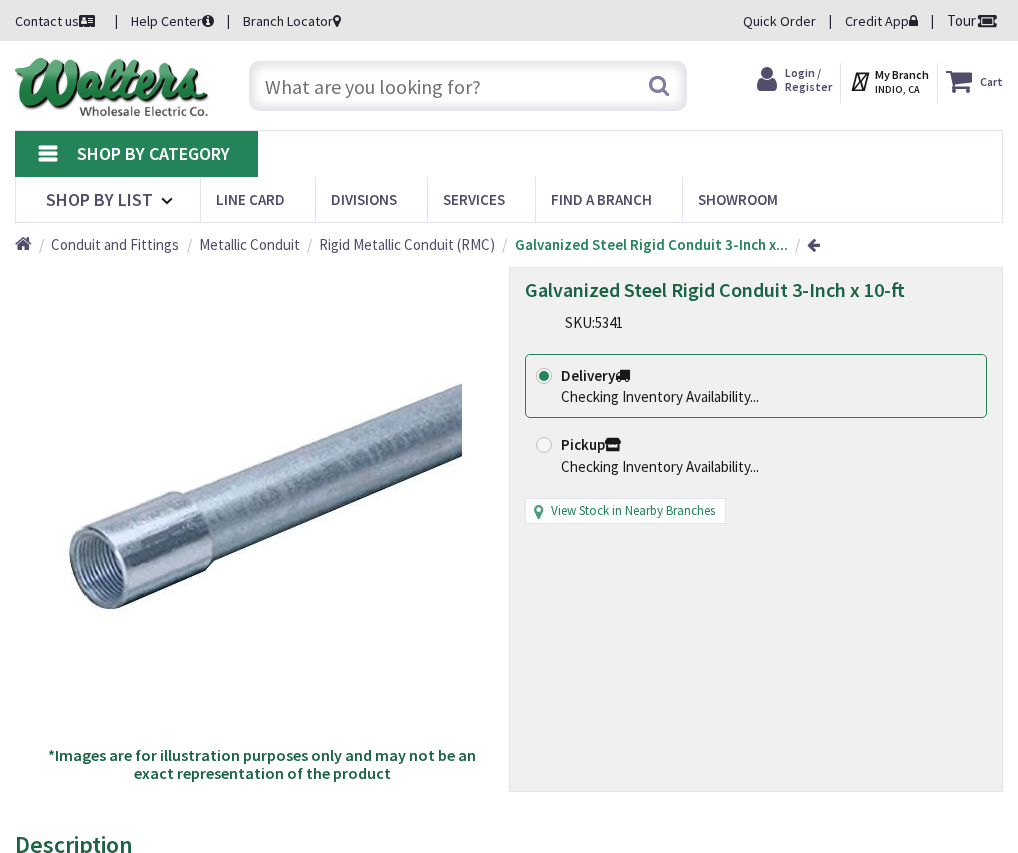 scroll, scrollTop: 0, scrollLeft: 0, axis: both 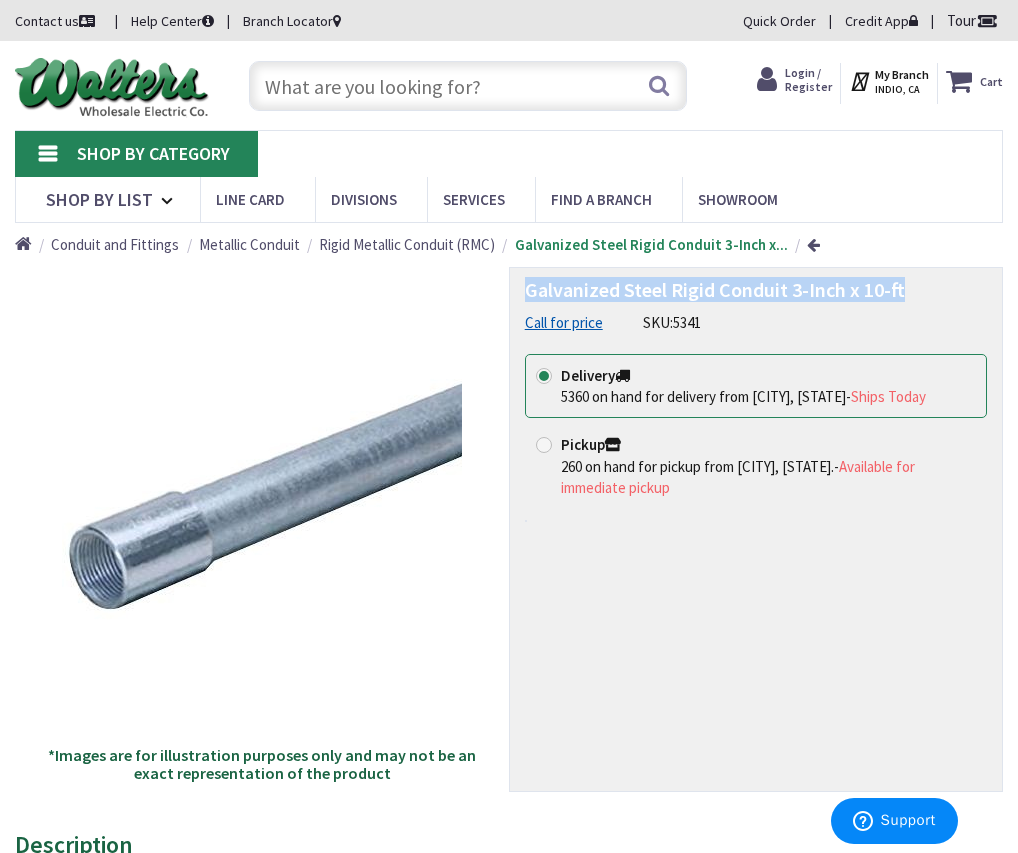 drag, startPoint x: 524, startPoint y: 291, endPoint x: 902, endPoint y: 295, distance: 378.02115 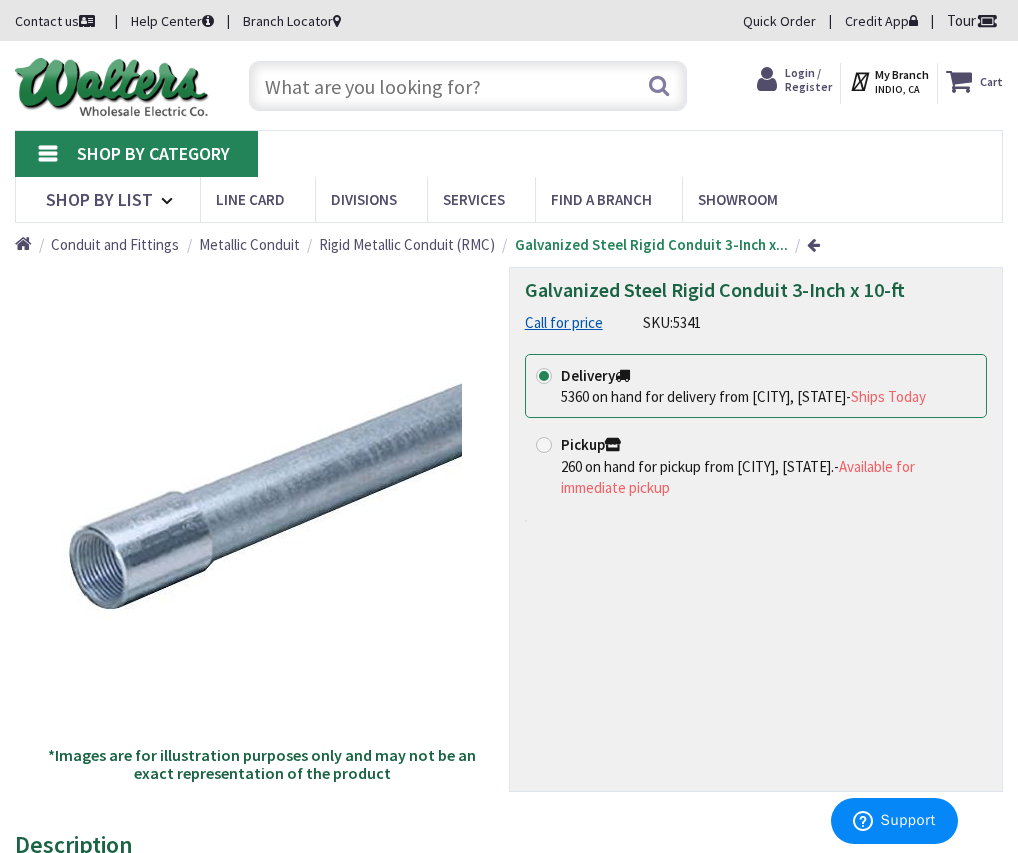 click at bounding box center [468, 86] 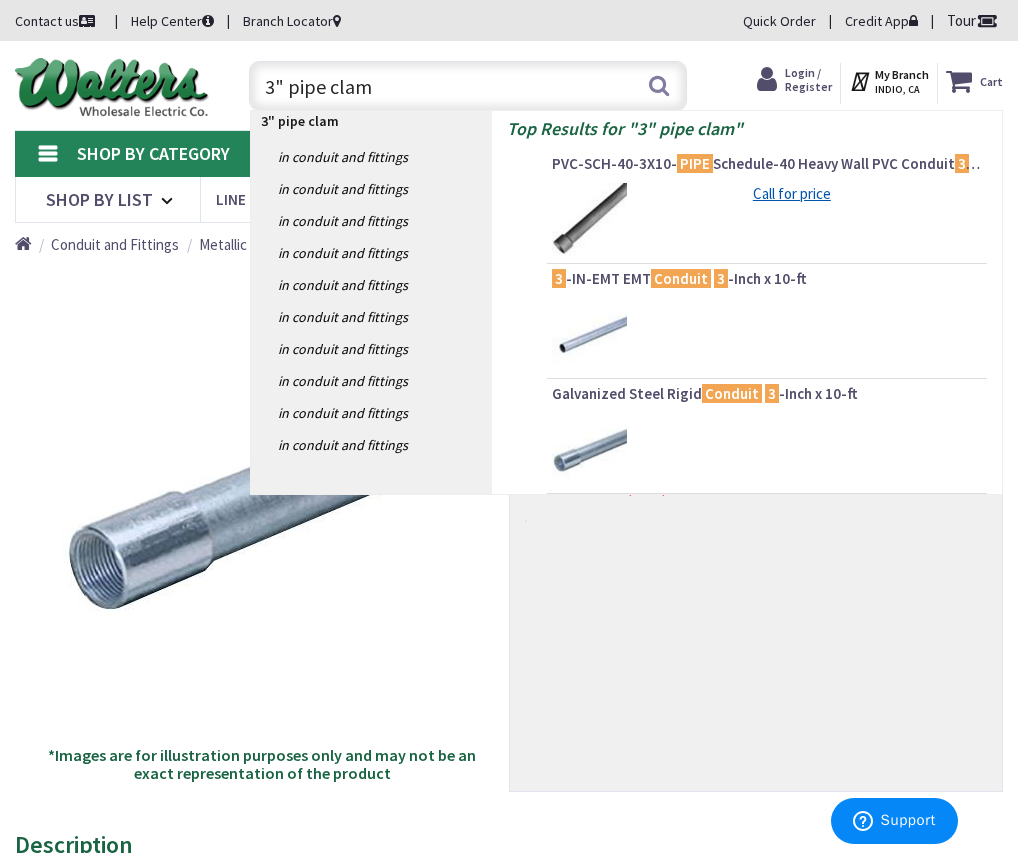type on "3" pipe clamp" 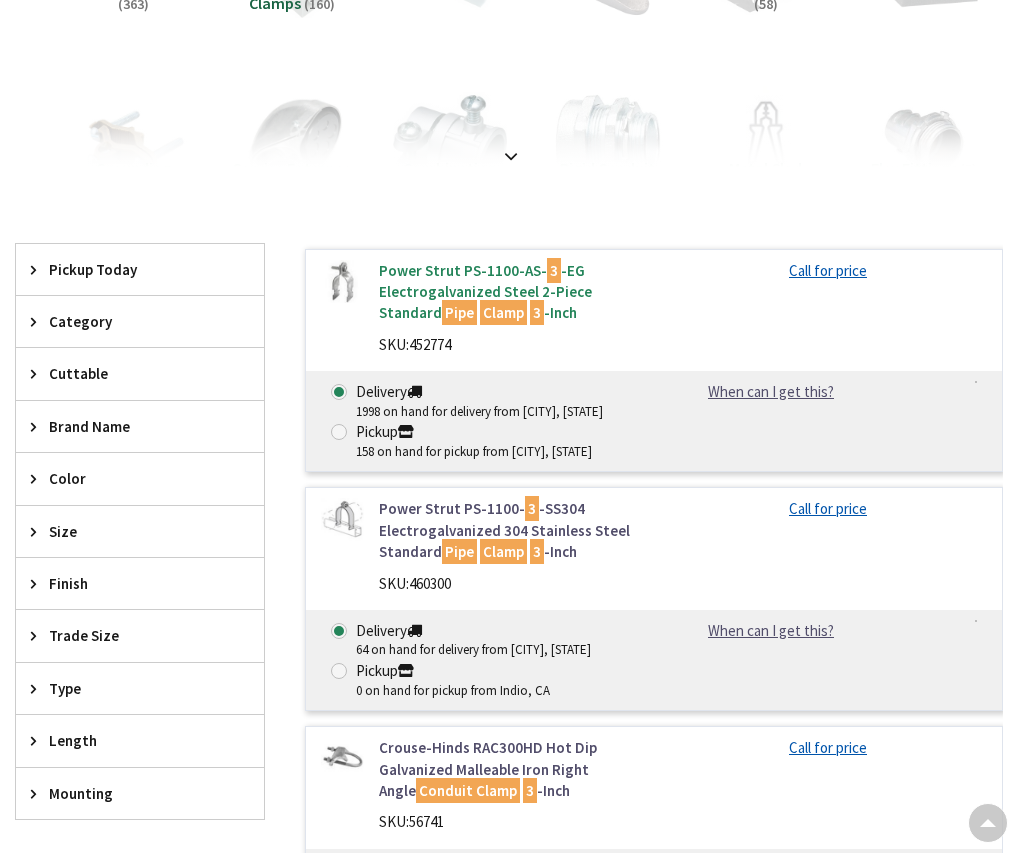 scroll, scrollTop: 500, scrollLeft: 0, axis: vertical 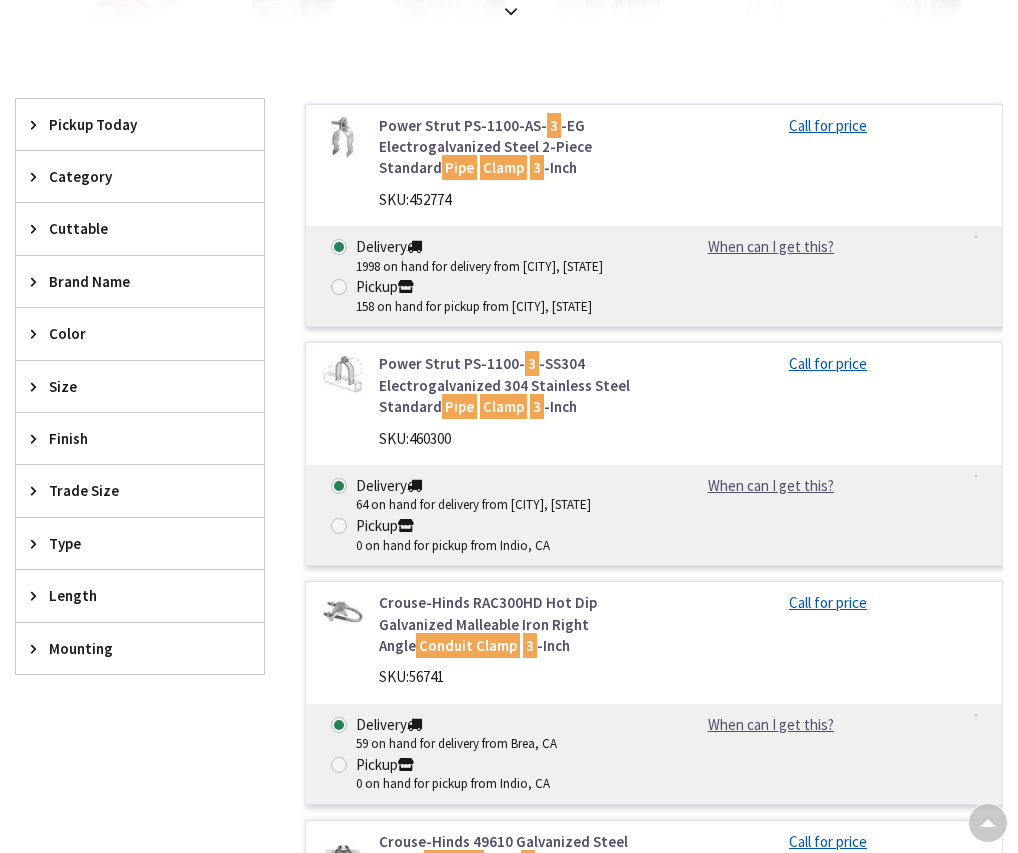 click on "Power Strut PS-1100-AS- 3 -EG Electrogalvanized Steel 2-Piece Standard  Pipe   Clamp   3 -Inch" at bounding box center [509, 147] 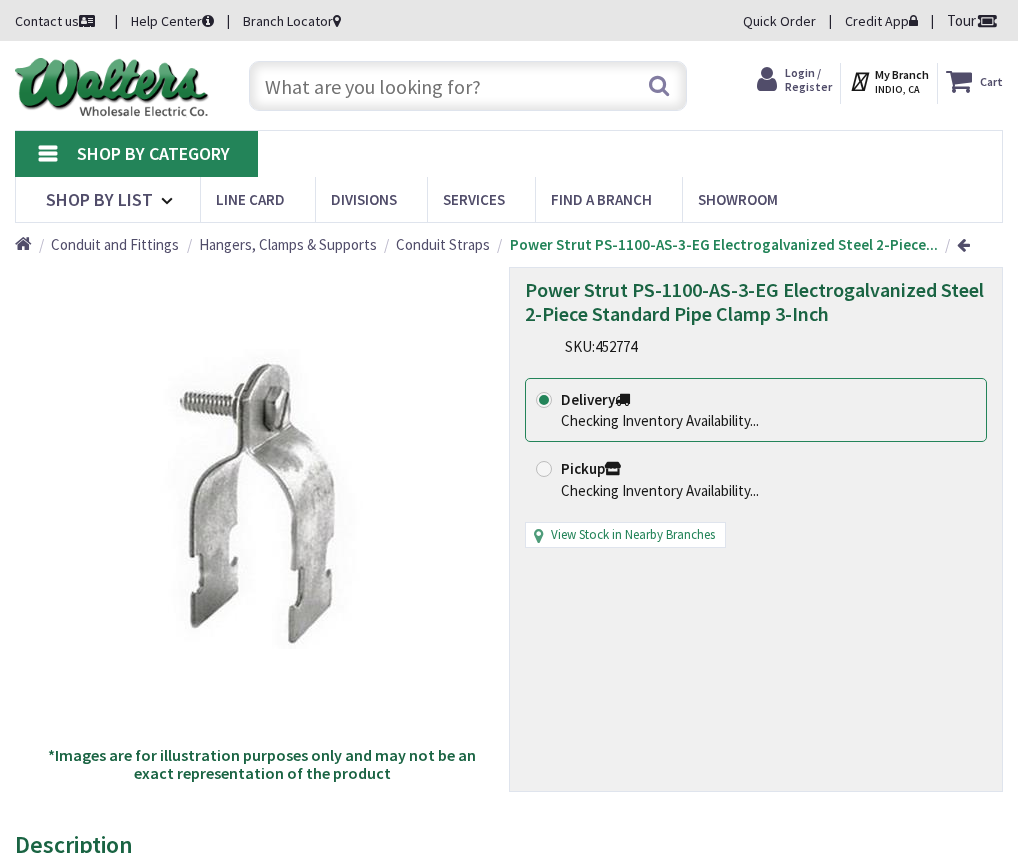 scroll, scrollTop: 0, scrollLeft: 0, axis: both 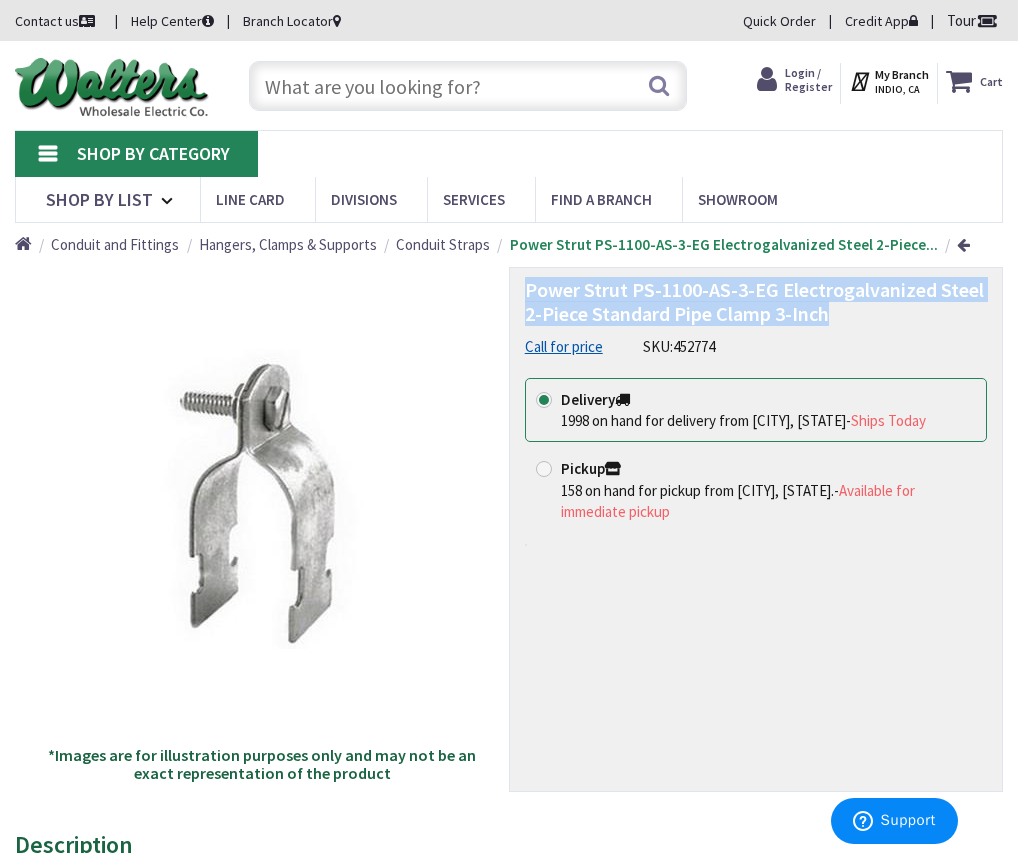 drag, startPoint x: 527, startPoint y: 290, endPoint x: 832, endPoint y: 314, distance: 305.9428 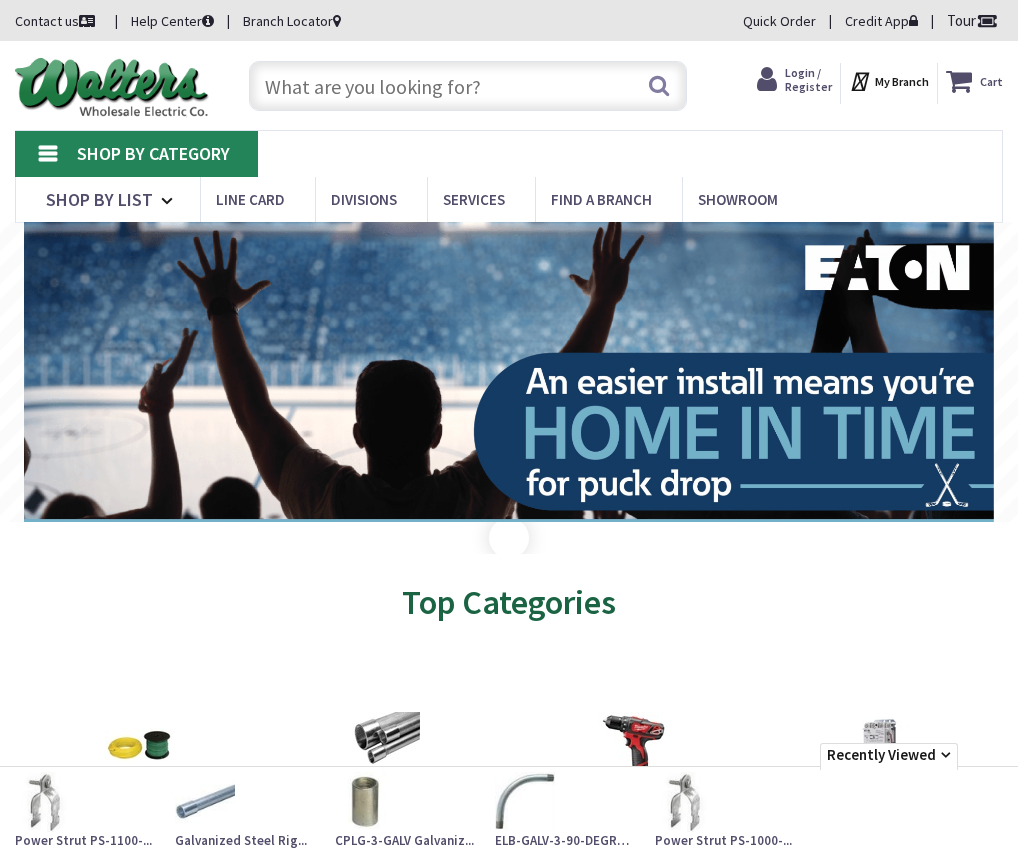 click 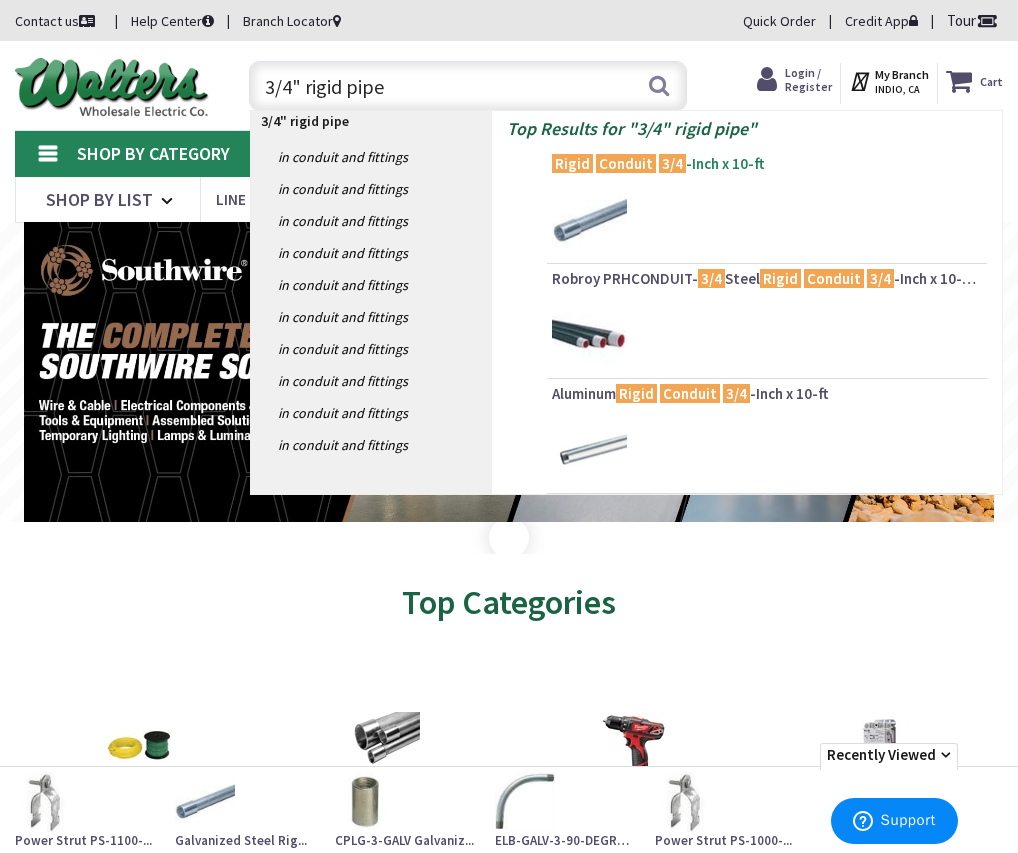 type on "3/4" rigid pipe" 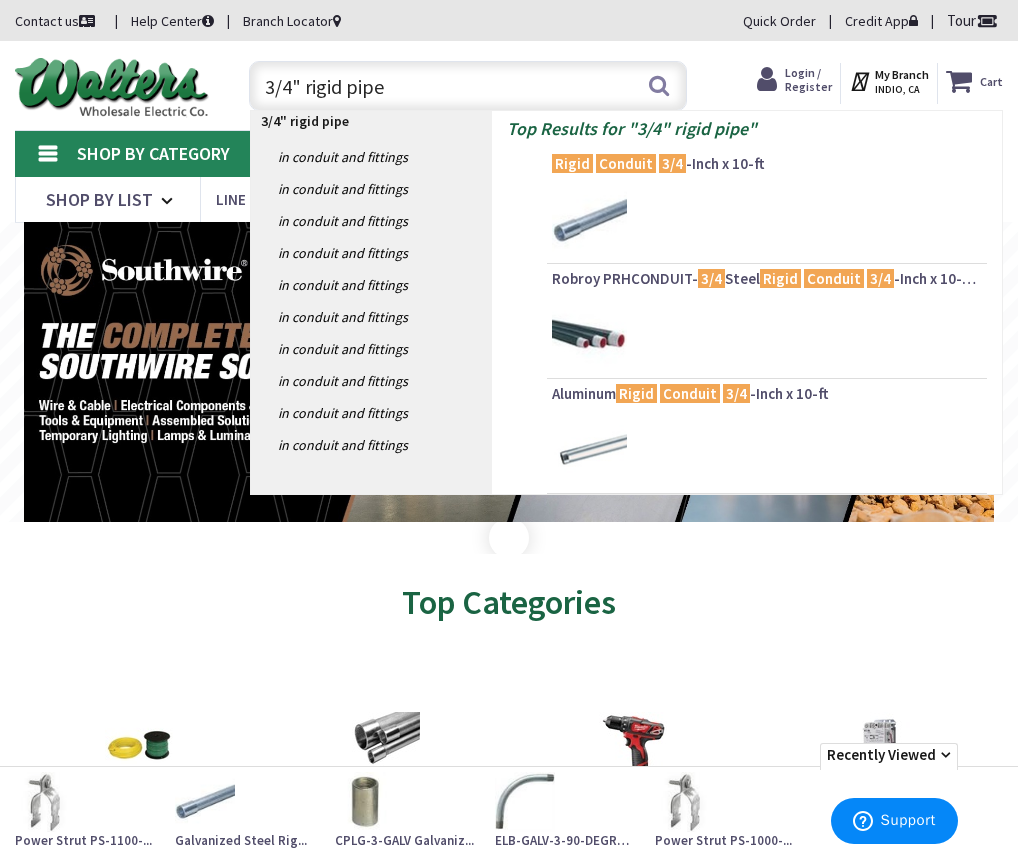 click on "Conduit" 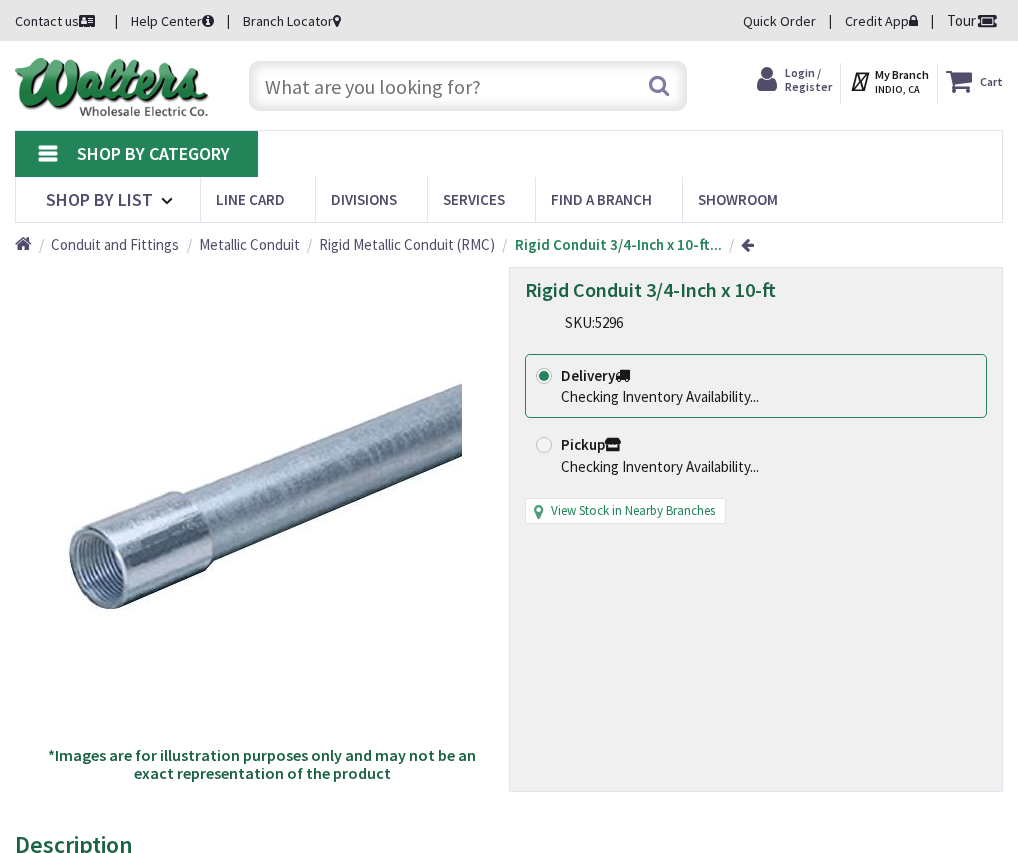 scroll, scrollTop: 0, scrollLeft: 0, axis: both 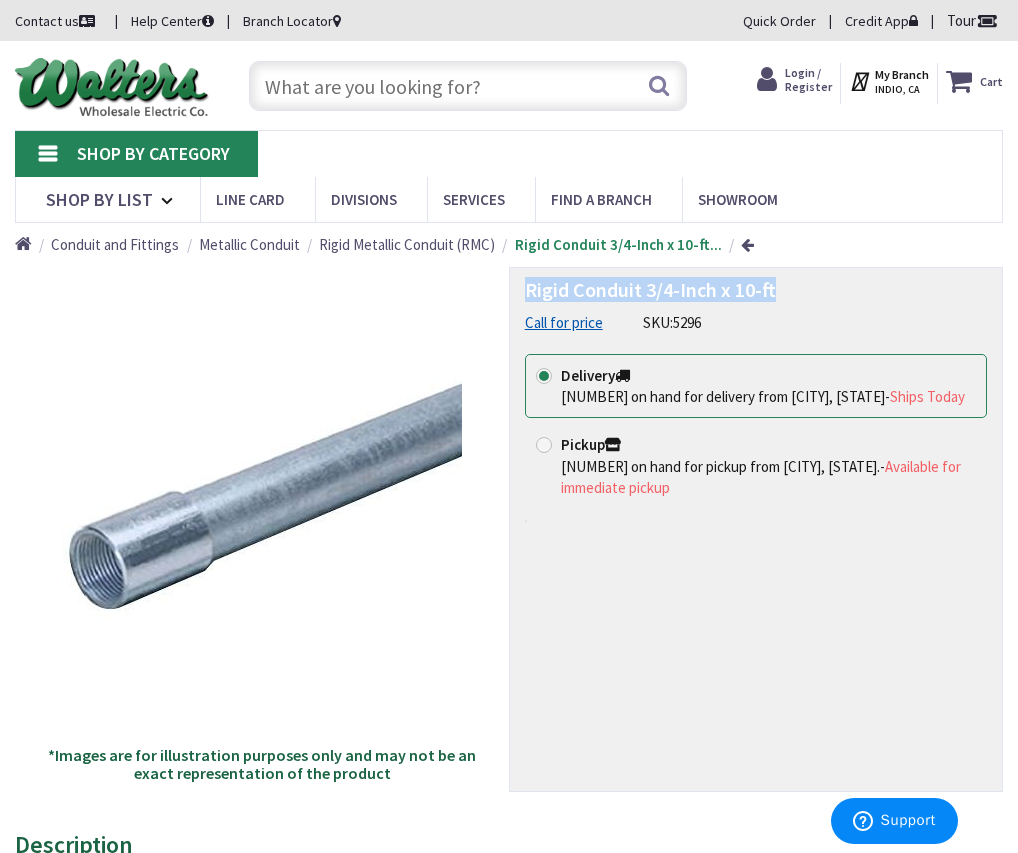 drag, startPoint x: 525, startPoint y: 287, endPoint x: 778, endPoint y: 288, distance: 253.00198 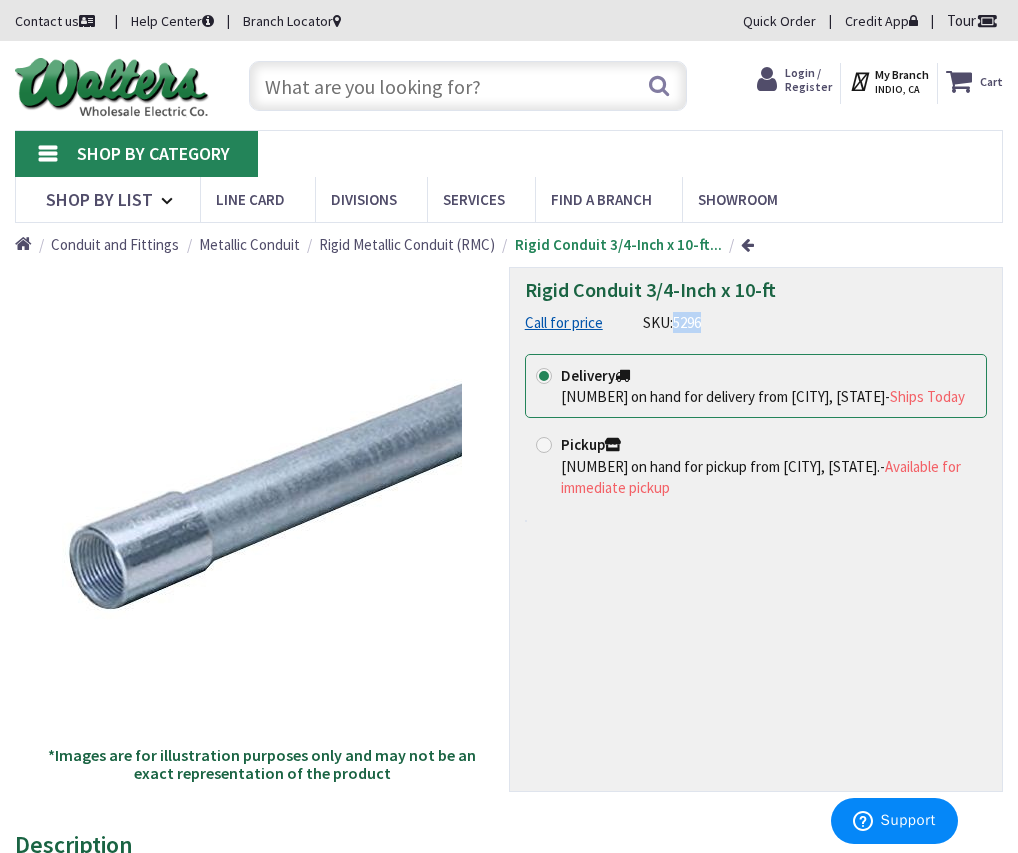 drag, startPoint x: 676, startPoint y: 321, endPoint x: 707, endPoint y: 326, distance: 31.400637 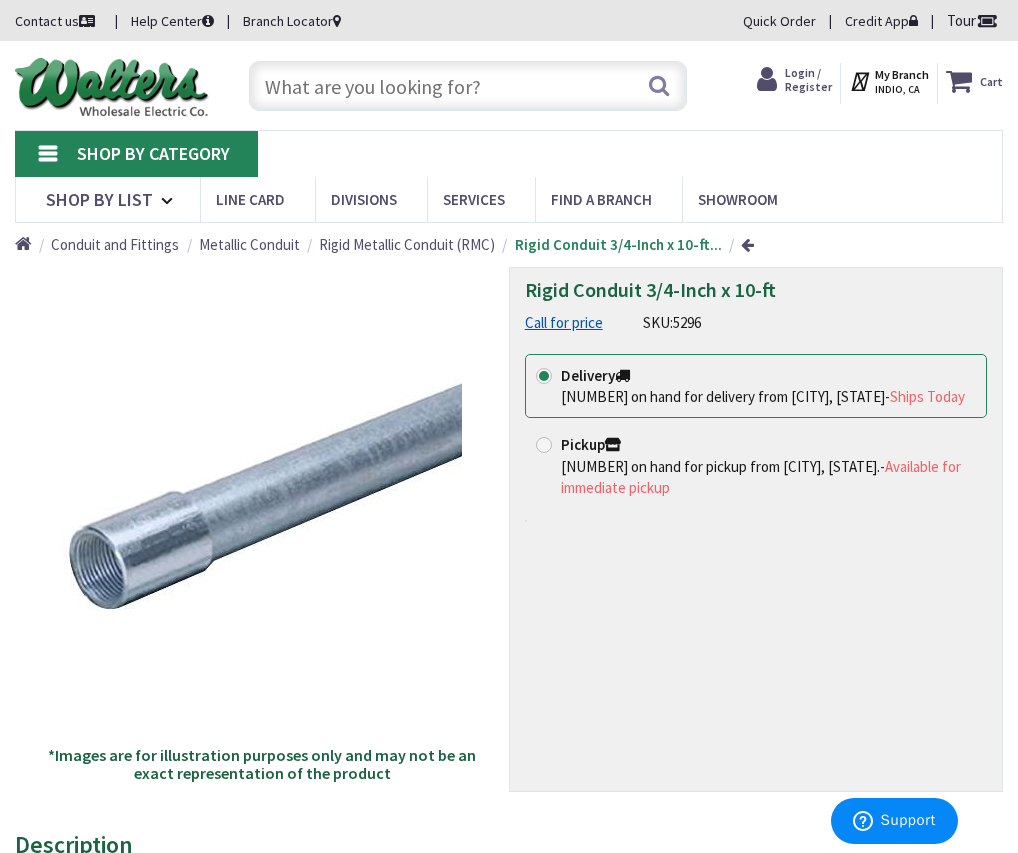 click at bounding box center (468, 86) 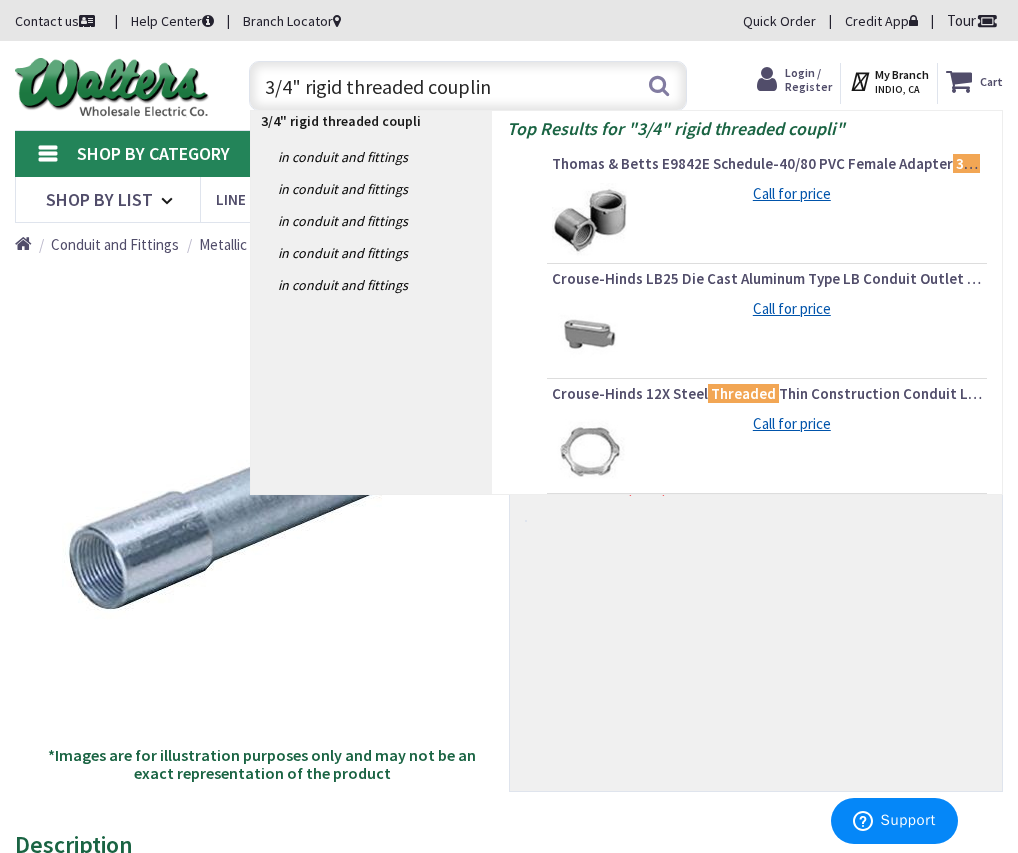 type on "3/4" rigid threaded coupling" 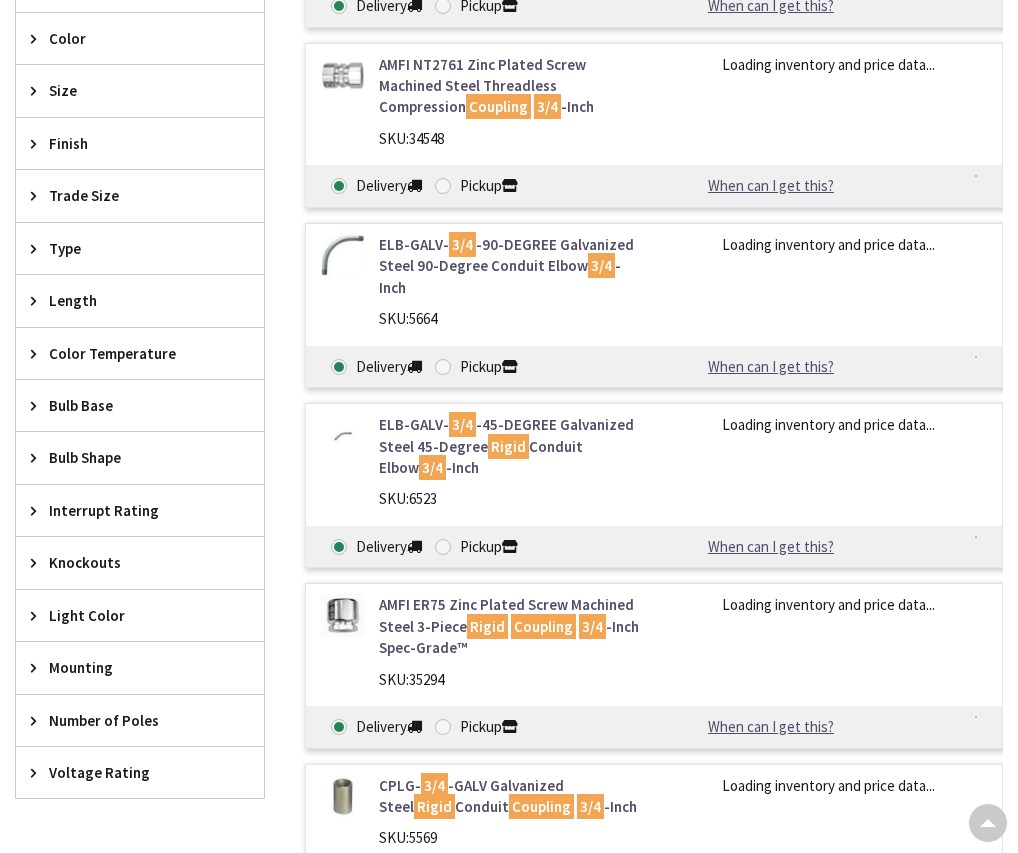scroll, scrollTop: 1200, scrollLeft: 0, axis: vertical 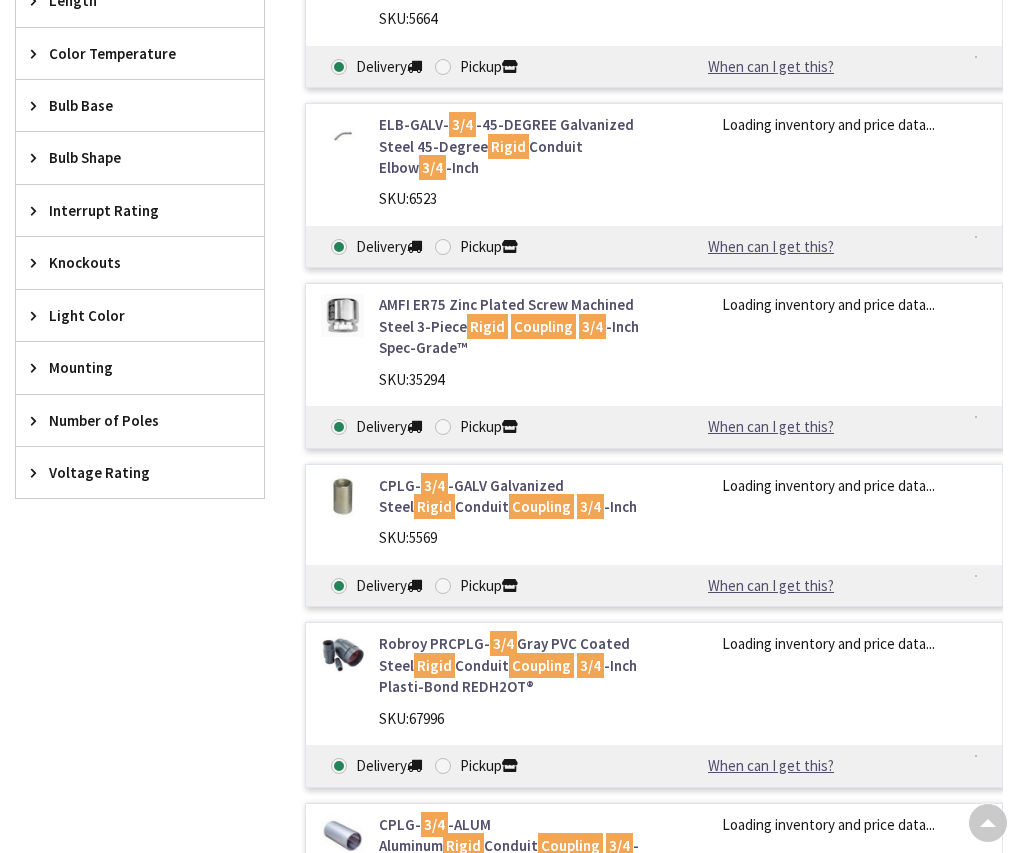click on "CPLG- 3/4 -GALV Galvanized Steel  Rigid  Conduit  Coupling   3/4 -Inch" at bounding box center [509, 496] 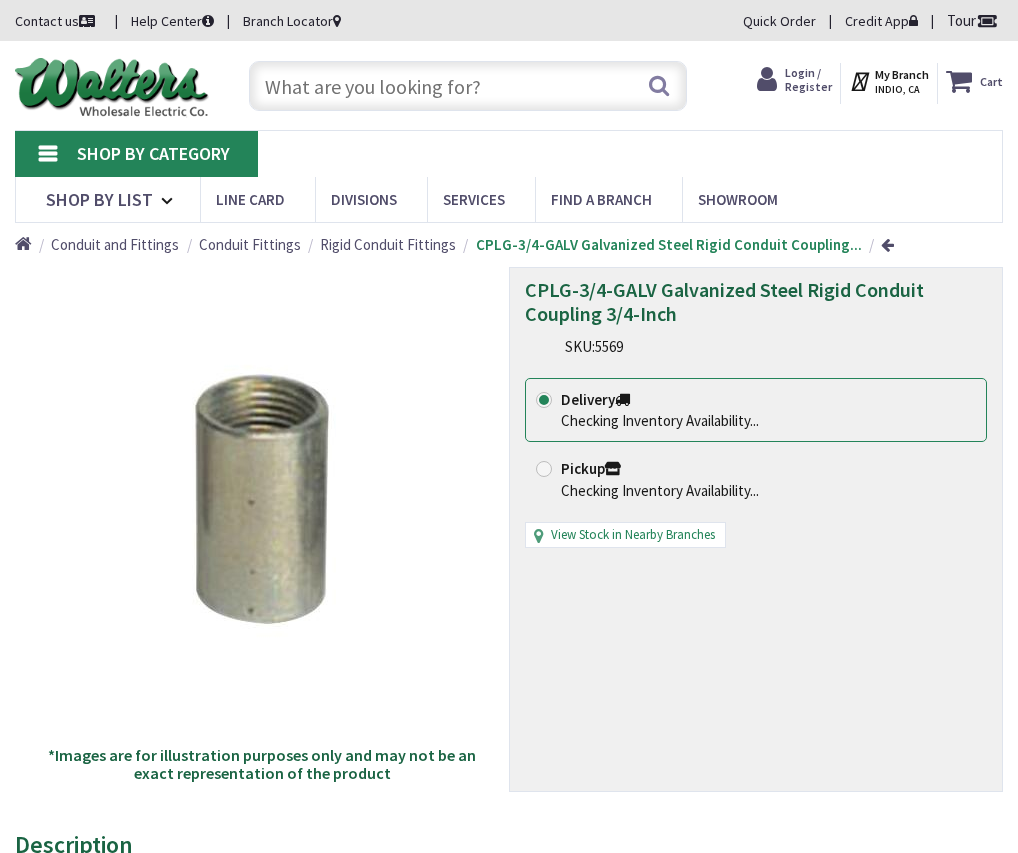 scroll, scrollTop: 0, scrollLeft: 0, axis: both 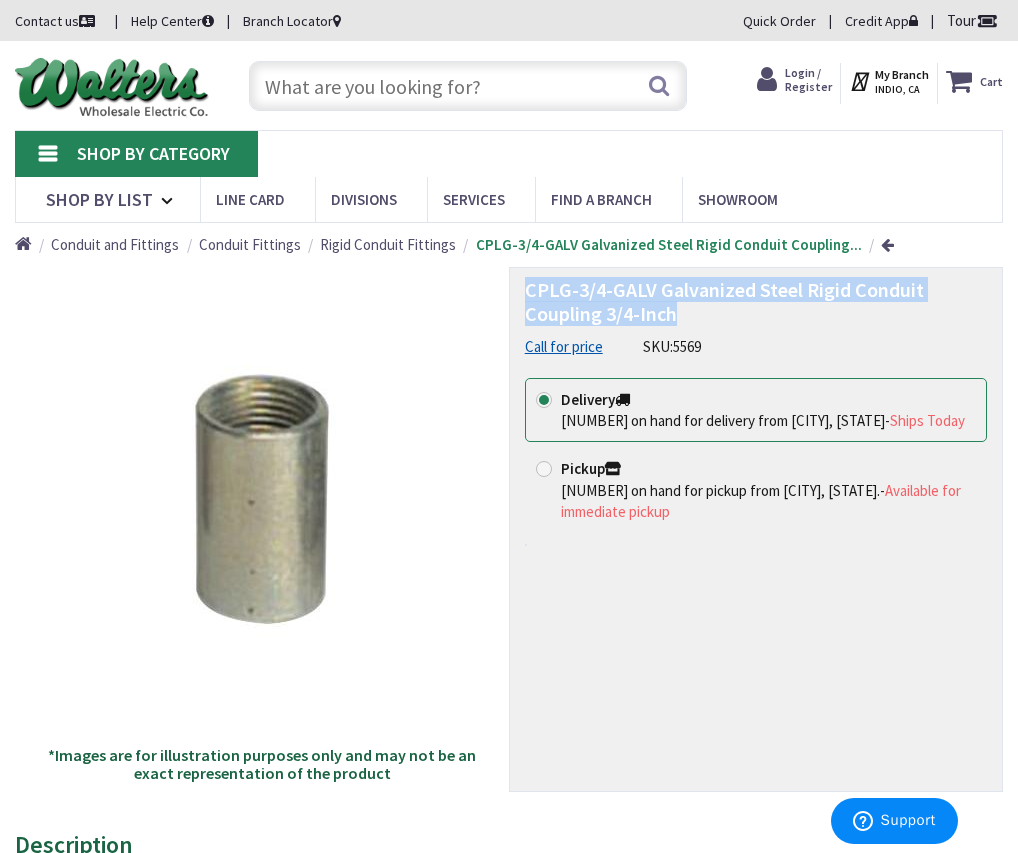 drag, startPoint x: 525, startPoint y: 288, endPoint x: 679, endPoint y: 319, distance: 157.08914 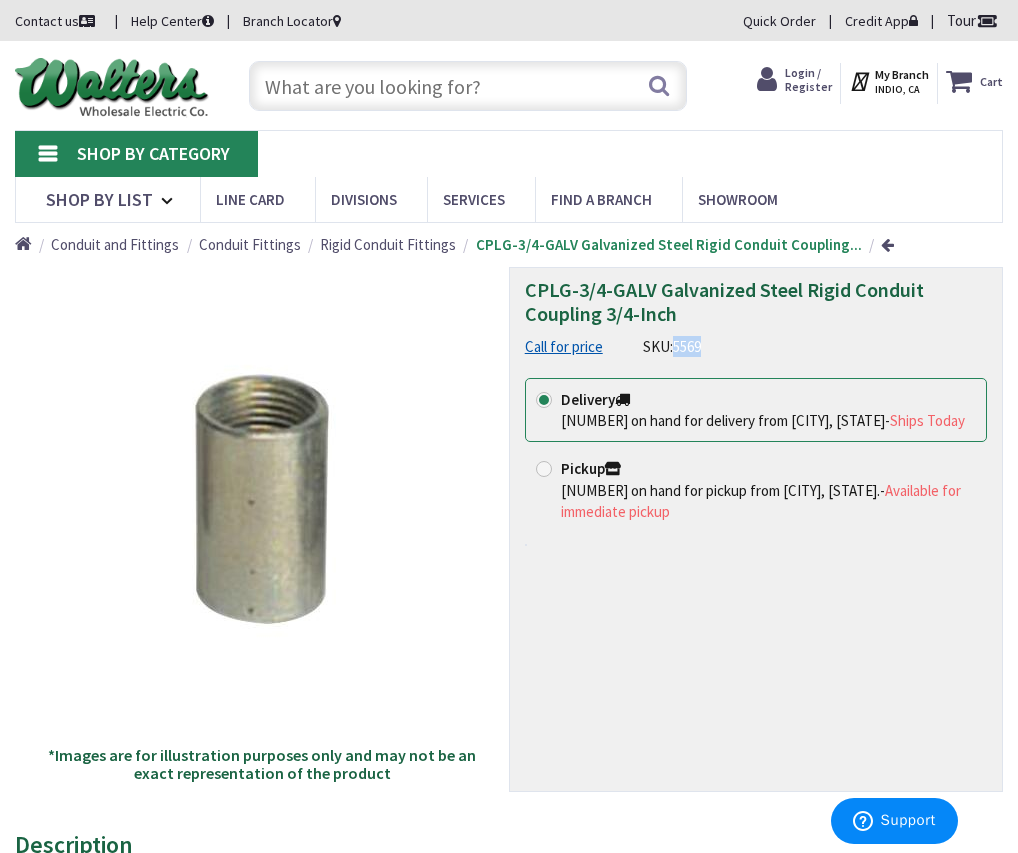 drag, startPoint x: 677, startPoint y: 347, endPoint x: 706, endPoint y: 347, distance: 29 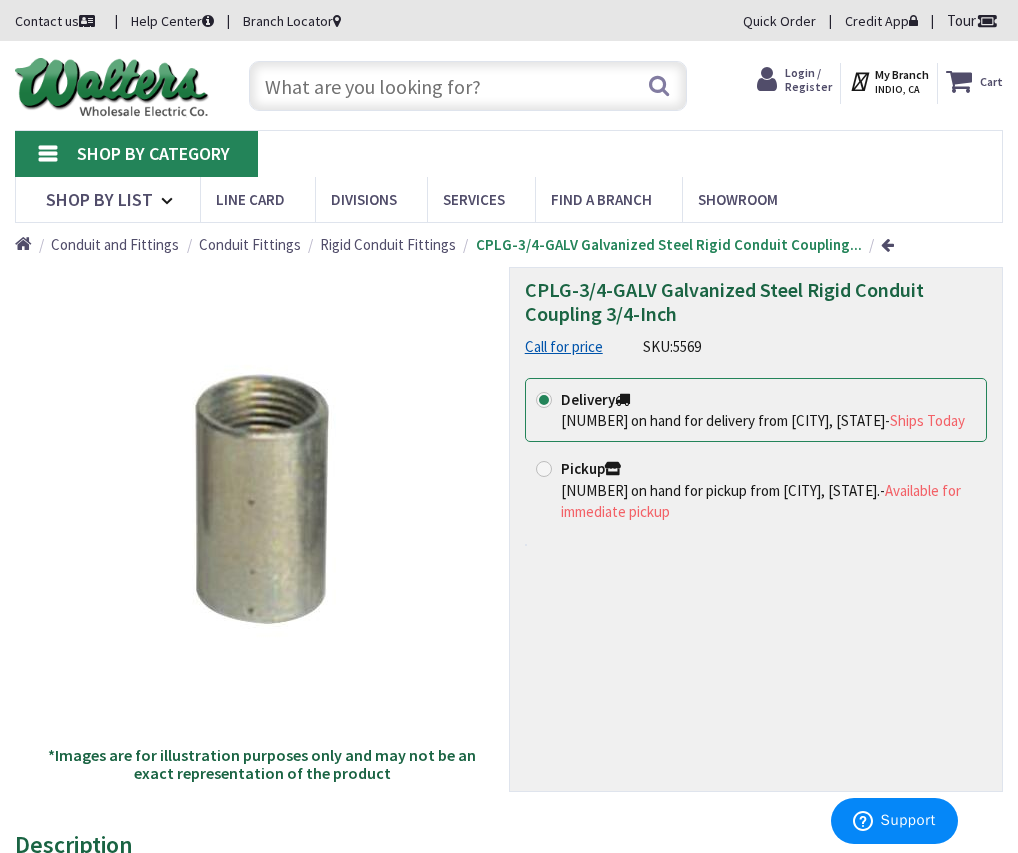 click at bounding box center [468, 86] 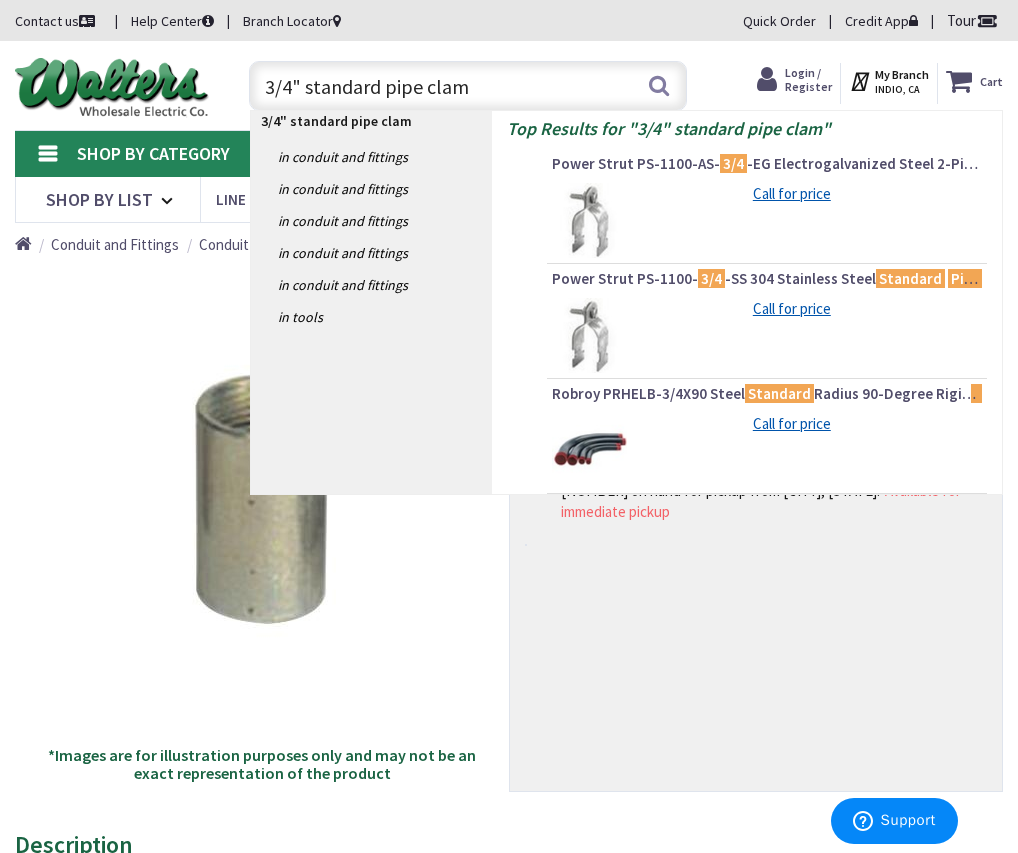 type on "3/4" standard pipe clamp" 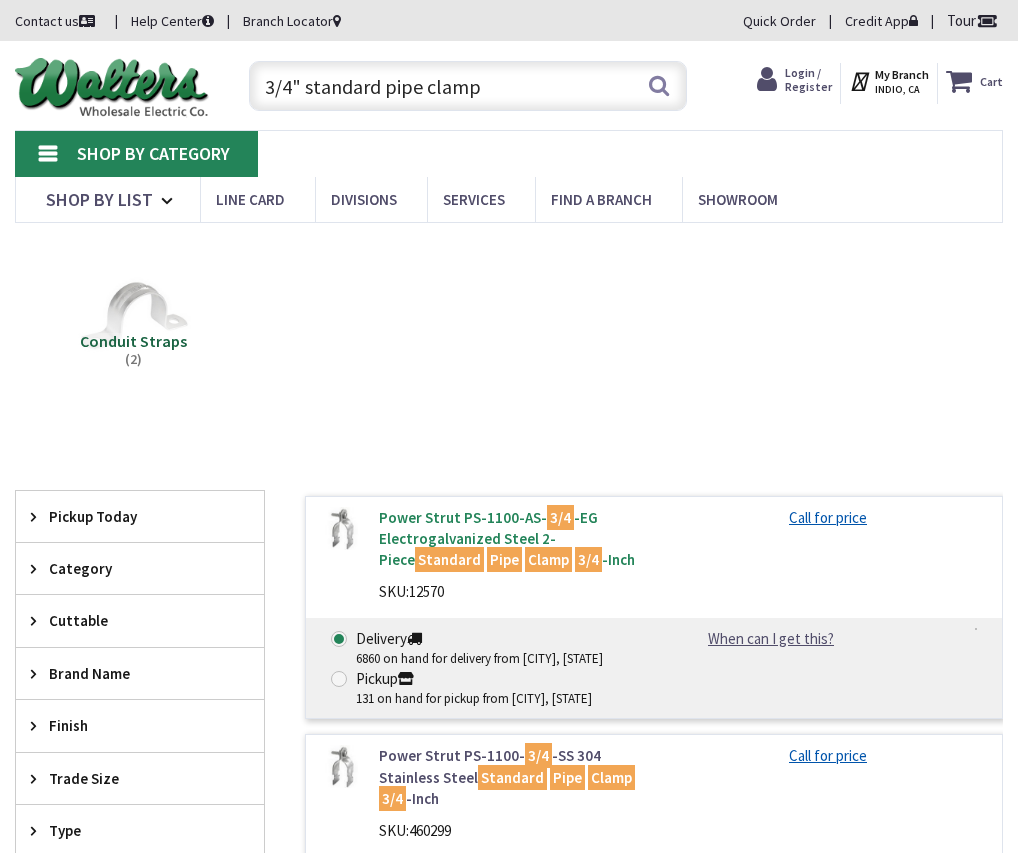 scroll, scrollTop: 0, scrollLeft: 0, axis: both 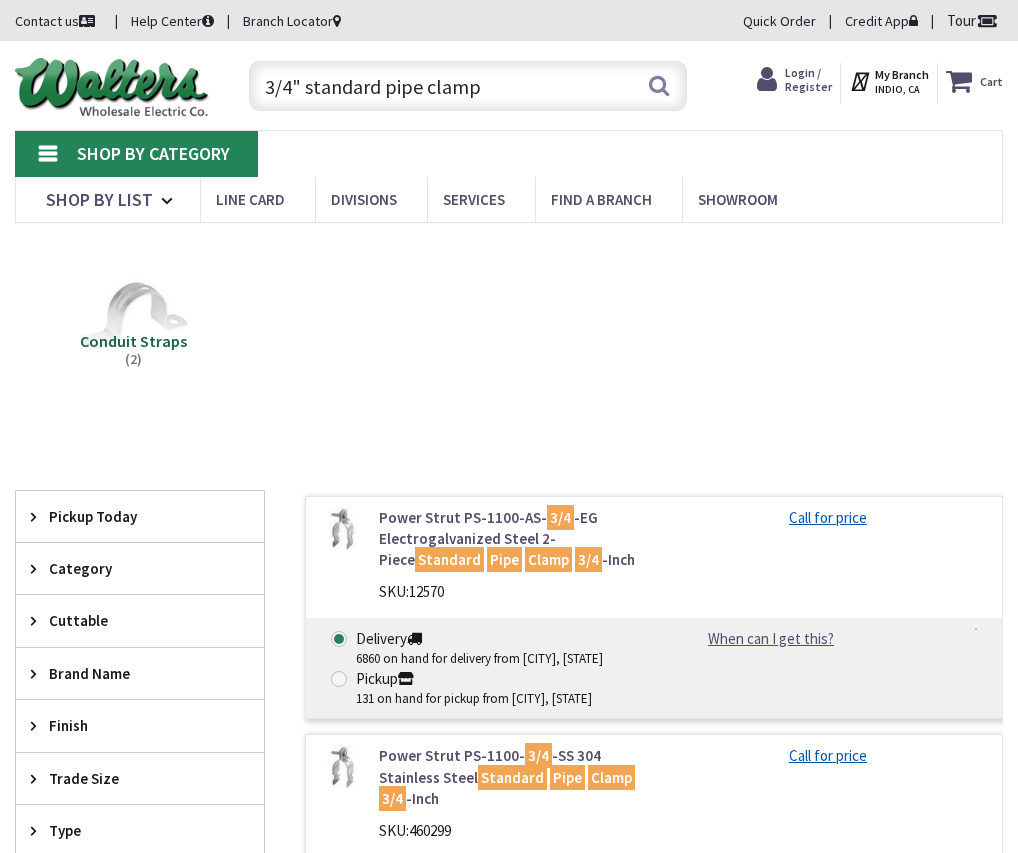 click on "Power Strut PS-1100-AS- 3/4 -EG Electrogalvanized Steel 2-Piece  Standard   Pipe   Clamp   3/4 -Inch" at bounding box center [509, 539] 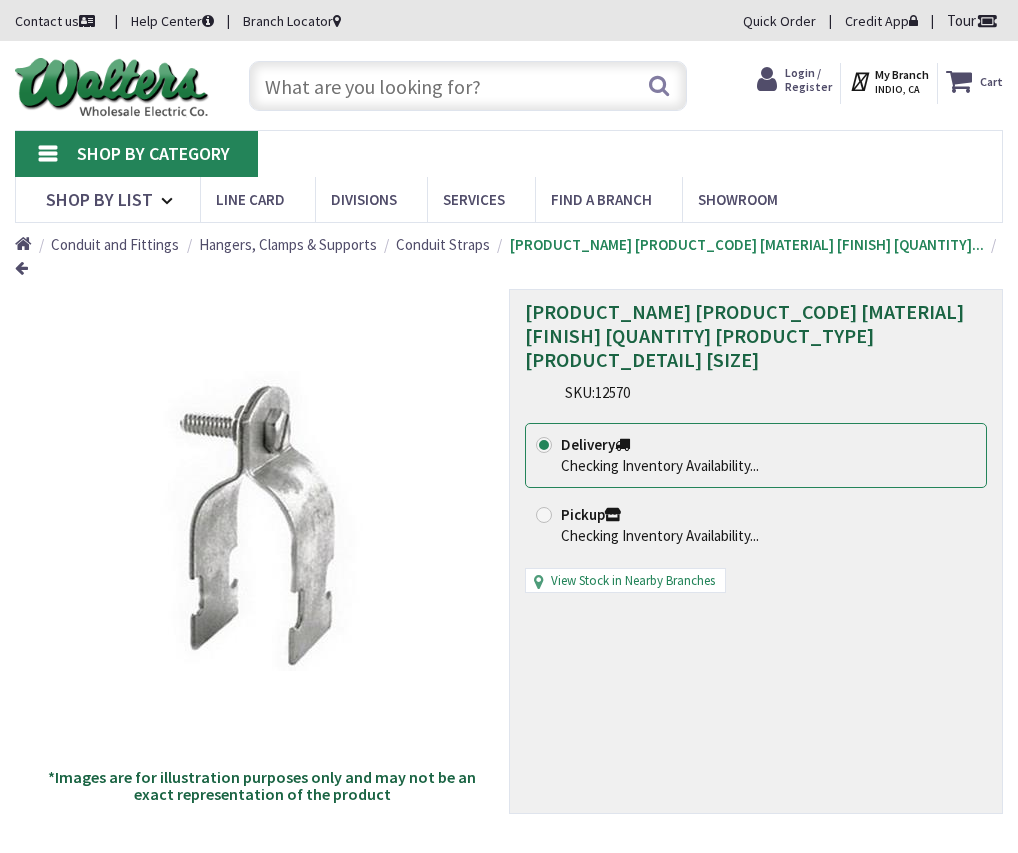 scroll, scrollTop: 0, scrollLeft: 0, axis: both 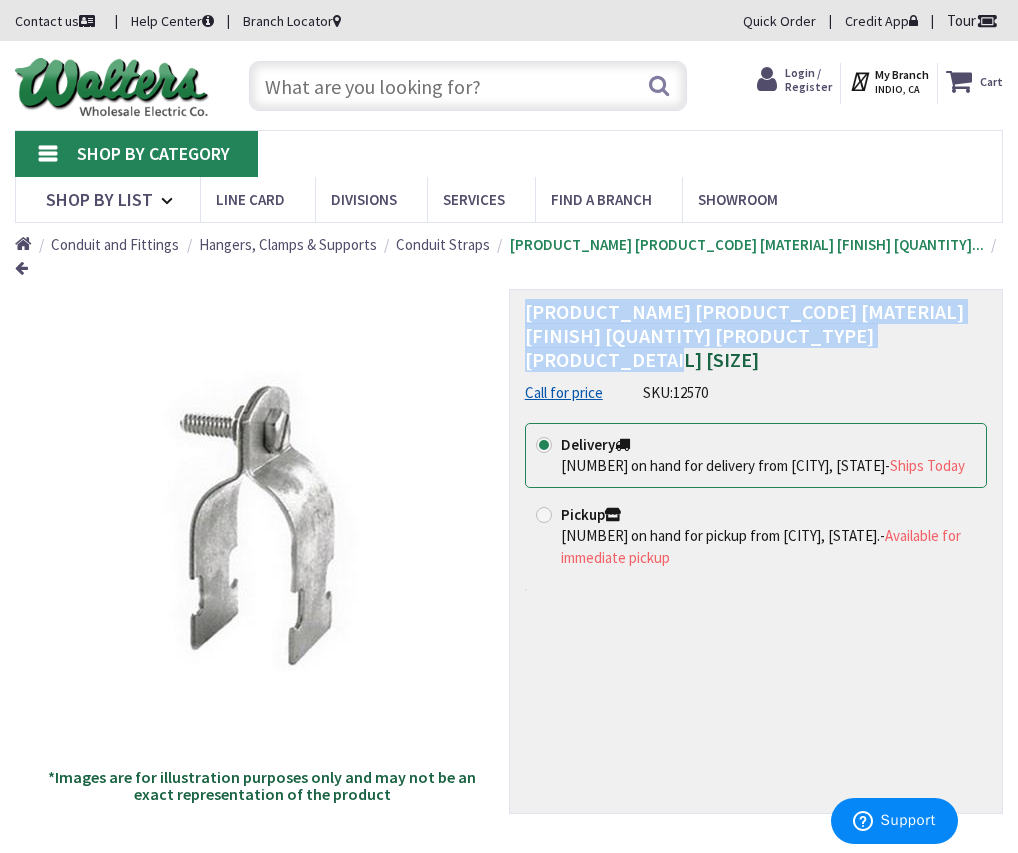 drag, startPoint x: 524, startPoint y: 284, endPoint x: 893, endPoint y: 319, distance: 370.6562 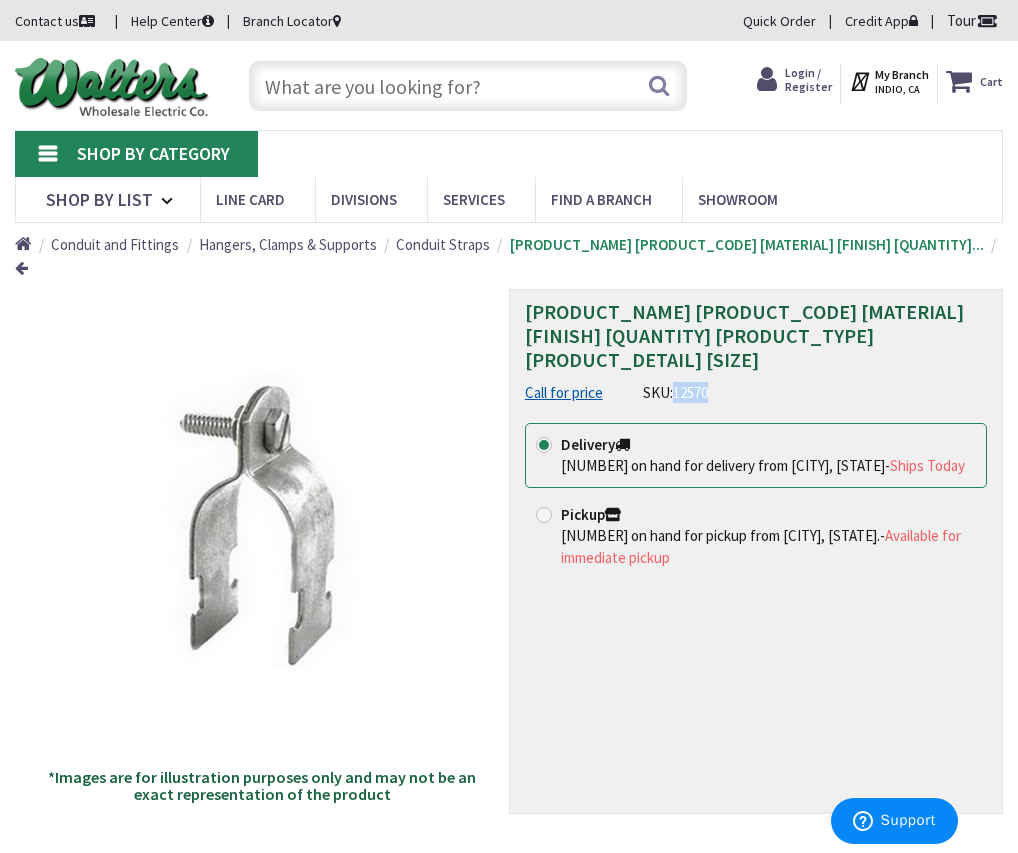 drag, startPoint x: 677, startPoint y: 347, endPoint x: 711, endPoint y: 344, distance: 34.132095 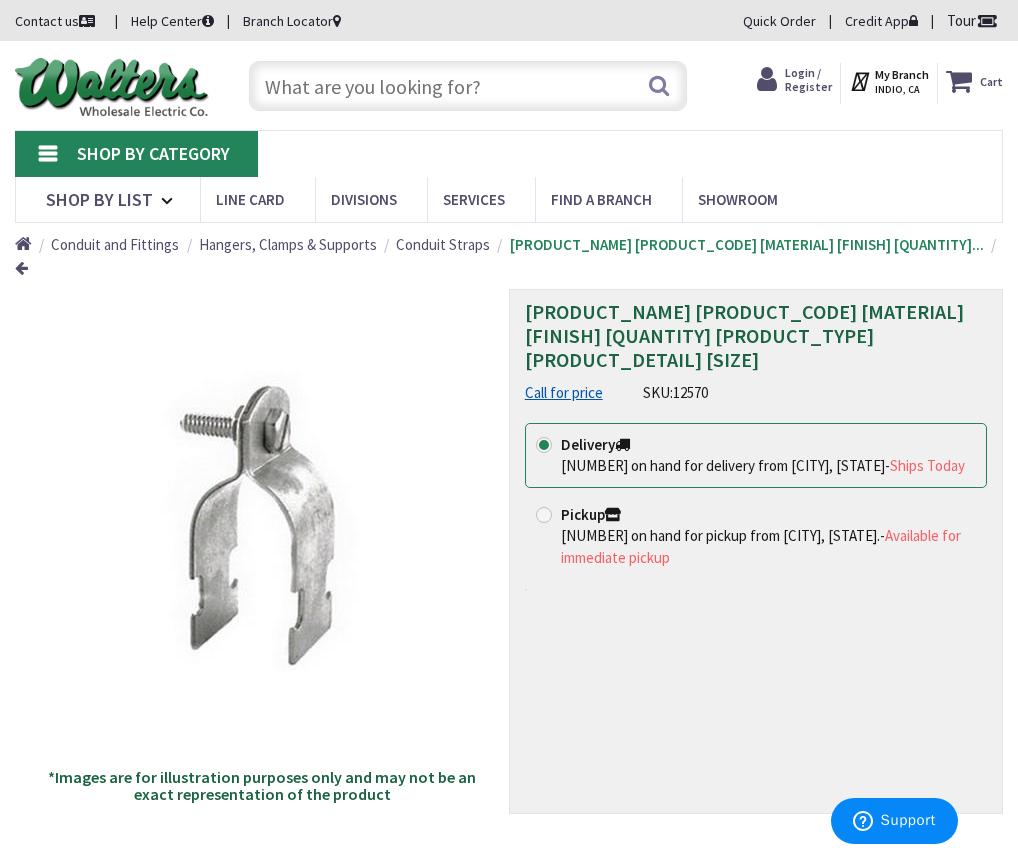 click at bounding box center [468, 86] 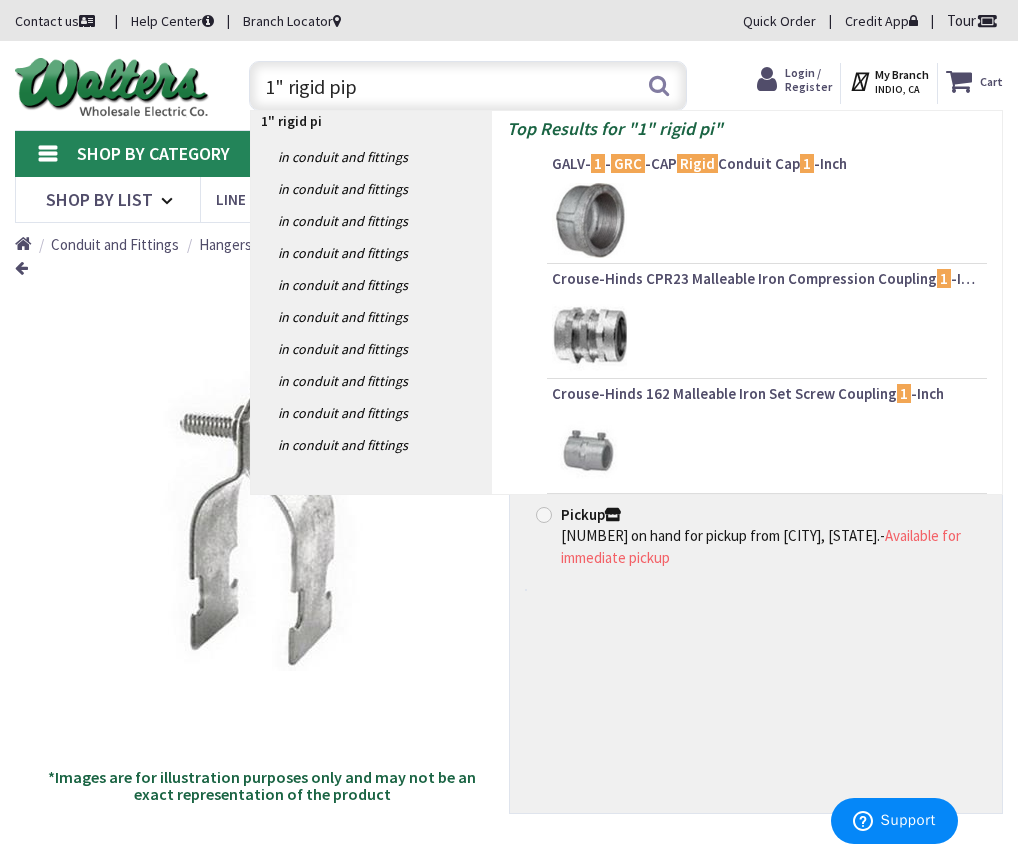 type on "1" rigid pipe" 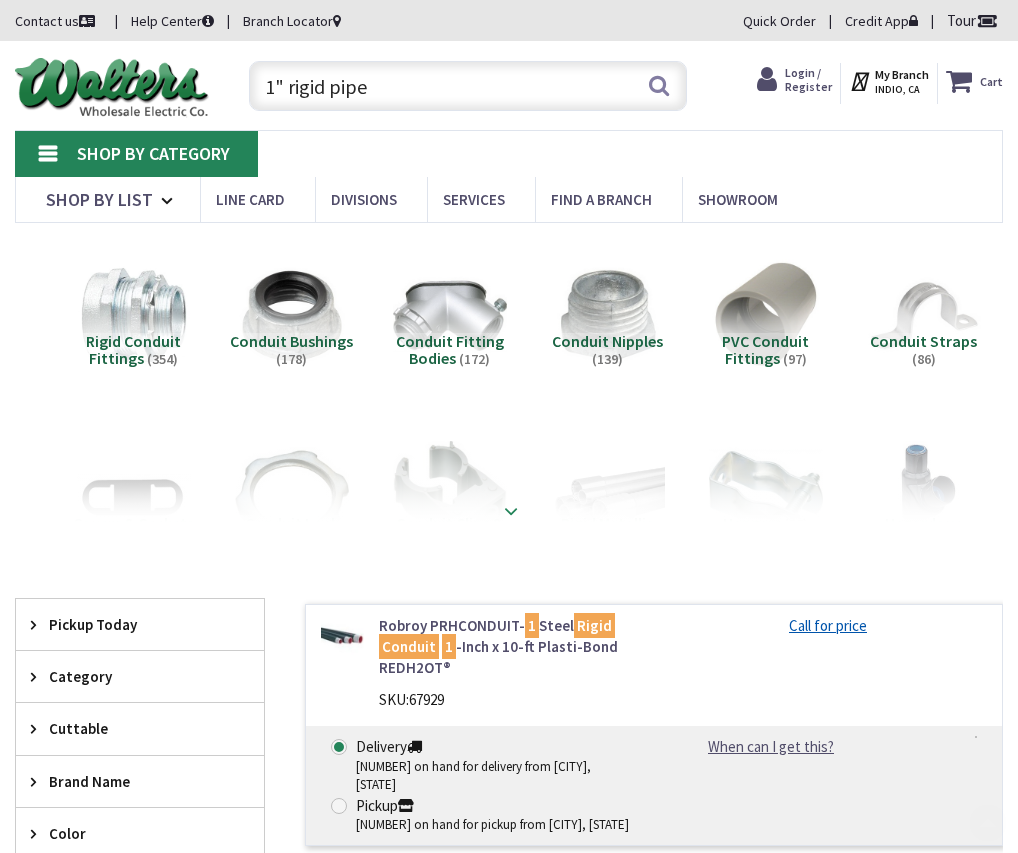 scroll, scrollTop: 400, scrollLeft: 0, axis: vertical 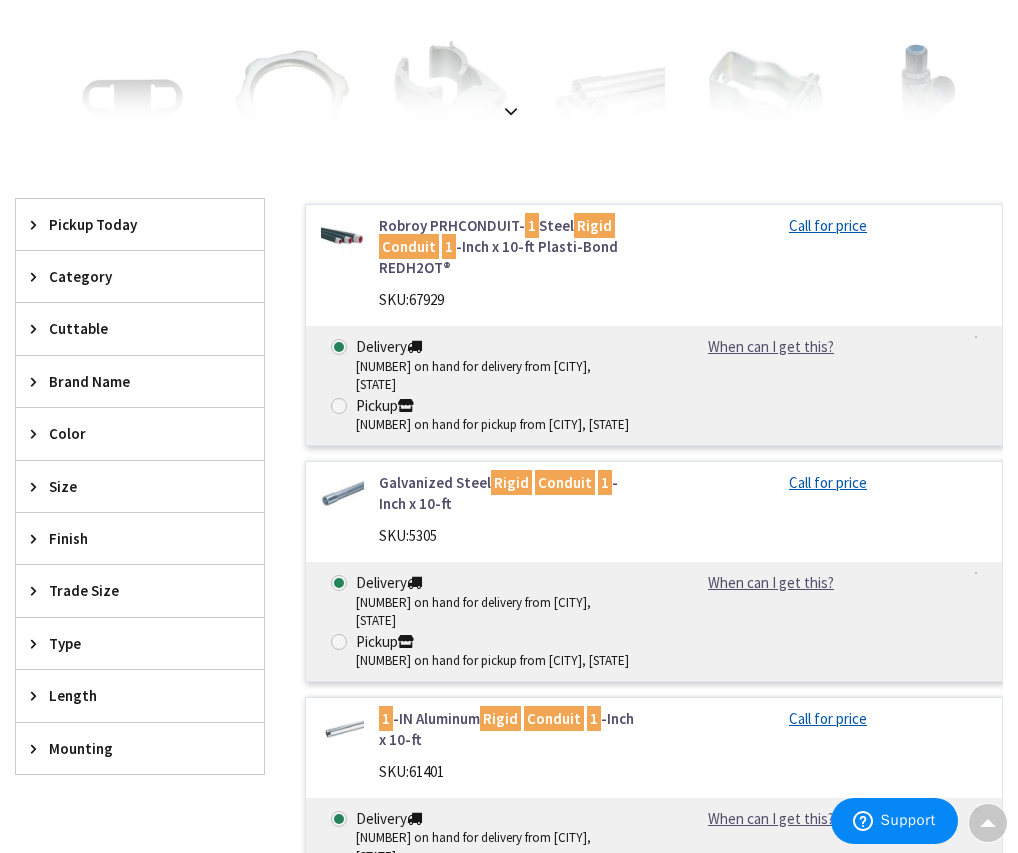 click on "Galvanized Steel  Rigid   Conduit   1 -Inch x 10-ft" at bounding box center (509, 493) 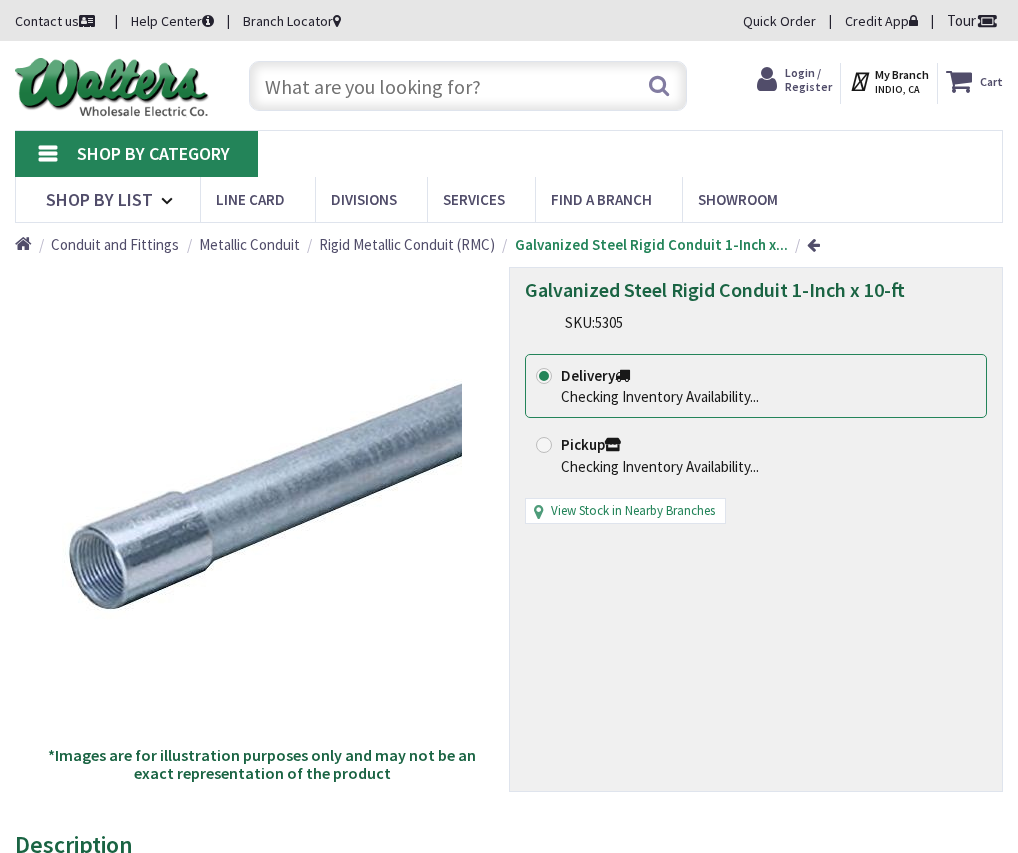 scroll, scrollTop: 0, scrollLeft: 0, axis: both 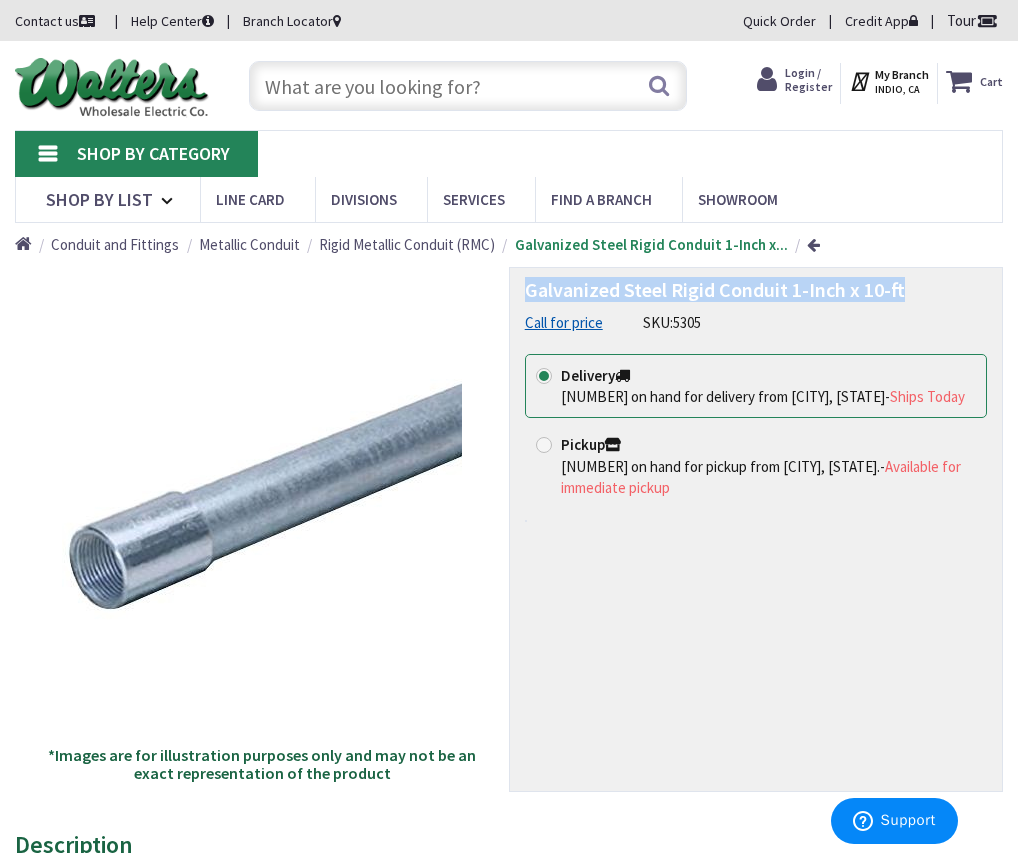 drag, startPoint x: 526, startPoint y: 289, endPoint x: 904, endPoint y: 292, distance: 378.0119 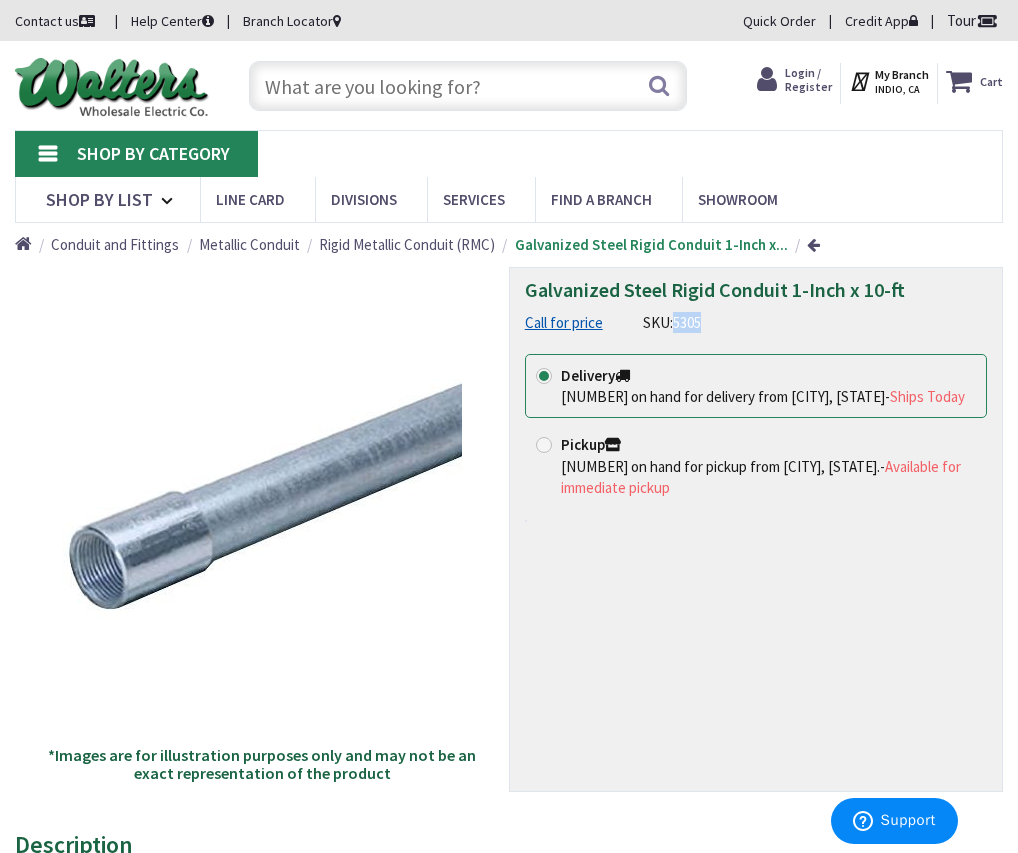 drag, startPoint x: 676, startPoint y: 326, endPoint x: 717, endPoint y: 327, distance: 41.01219 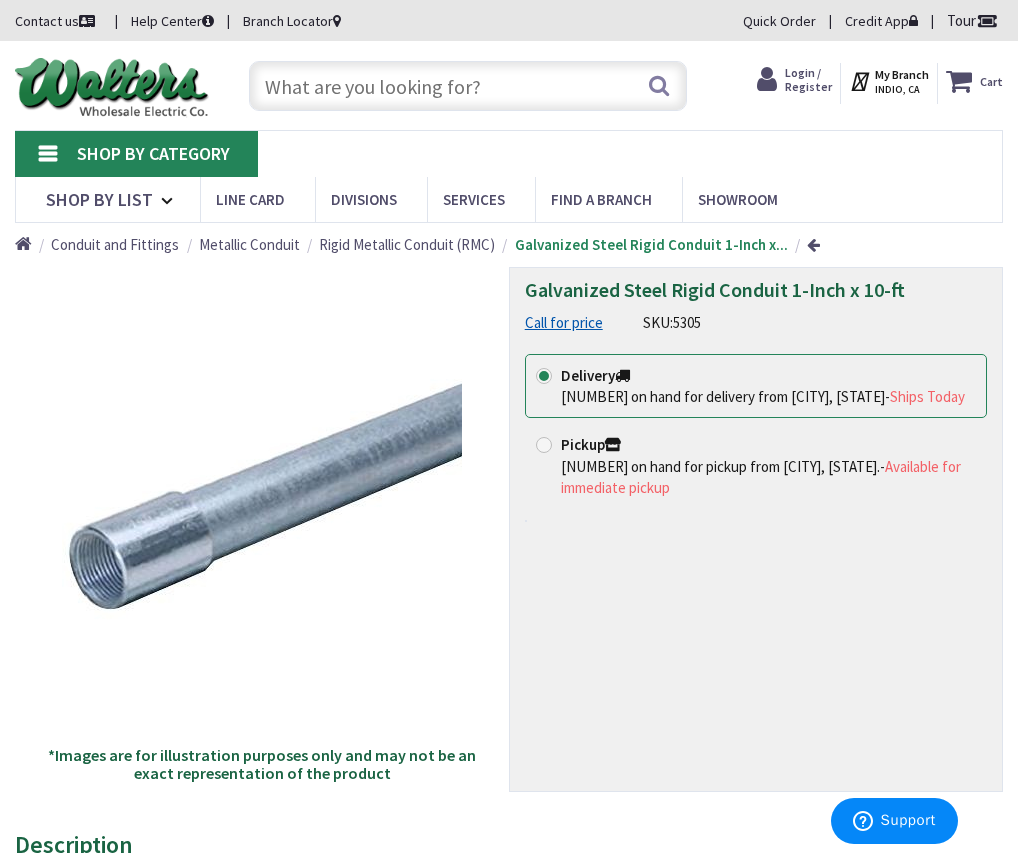 click at bounding box center [468, 86] 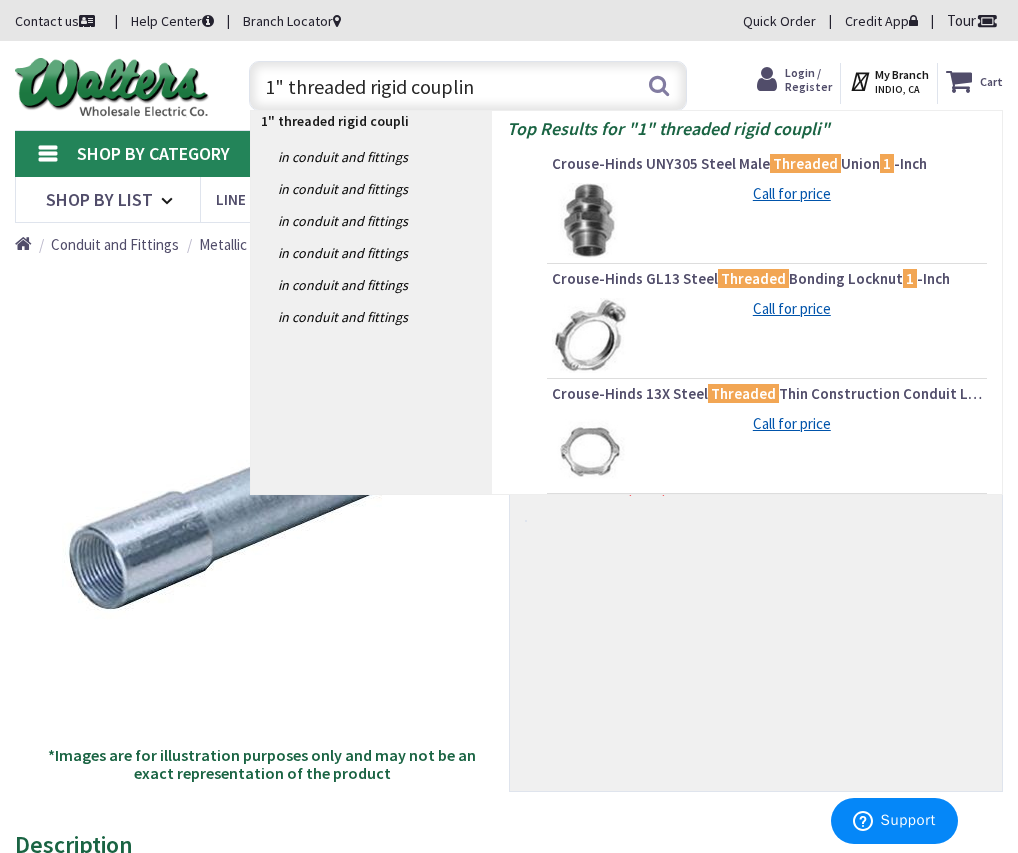 type on "1" threaded rigid coupling" 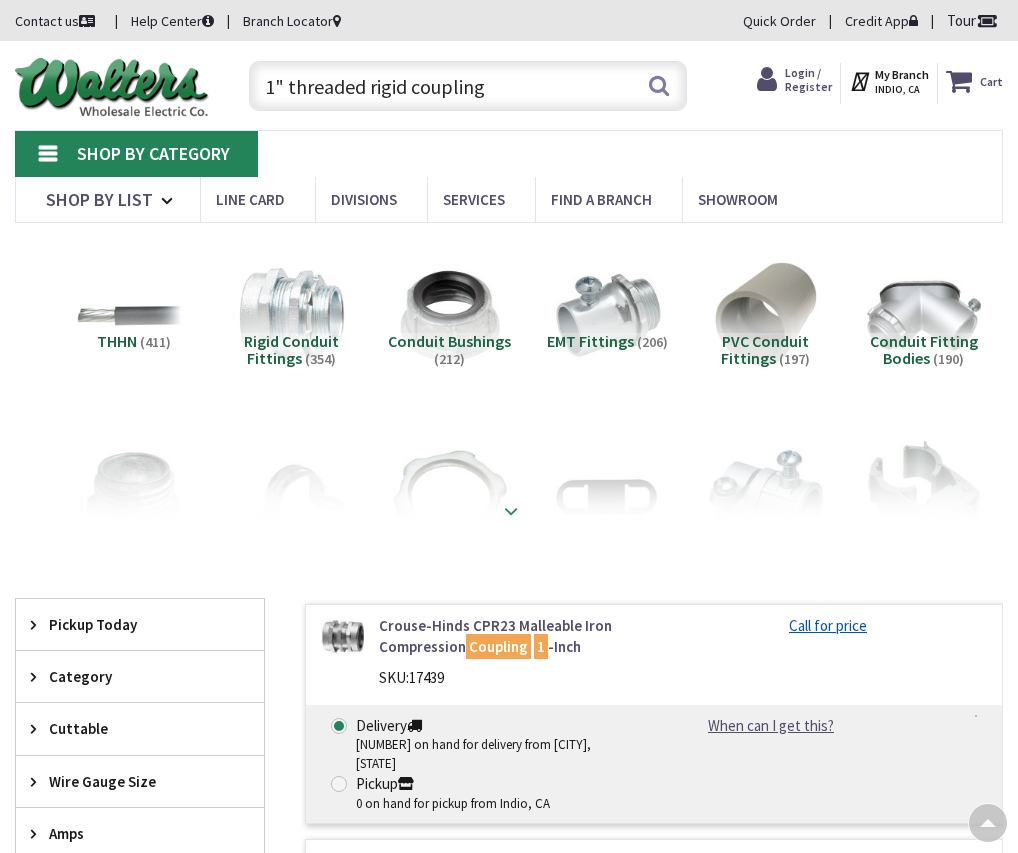scroll, scrollTop: 500, scrollLeft: 0, axis: vertical 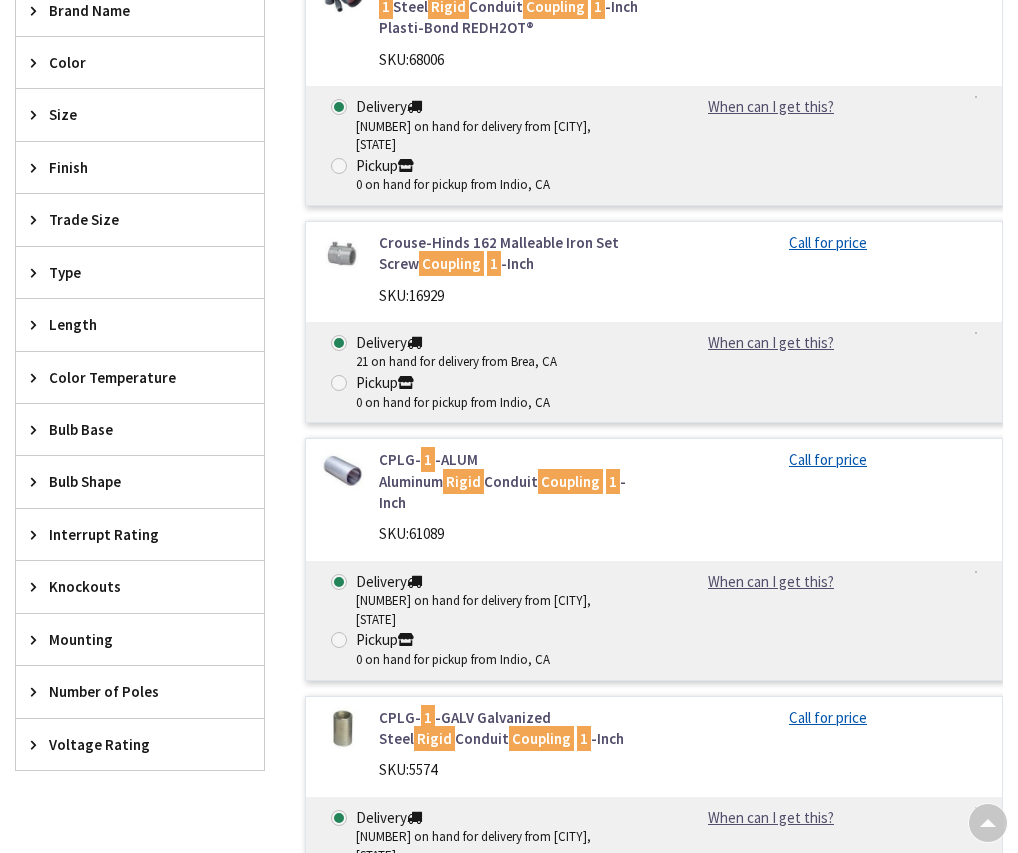 click on "0 on hand for pickup from Indio, CA" at bounding box center (453, 660) 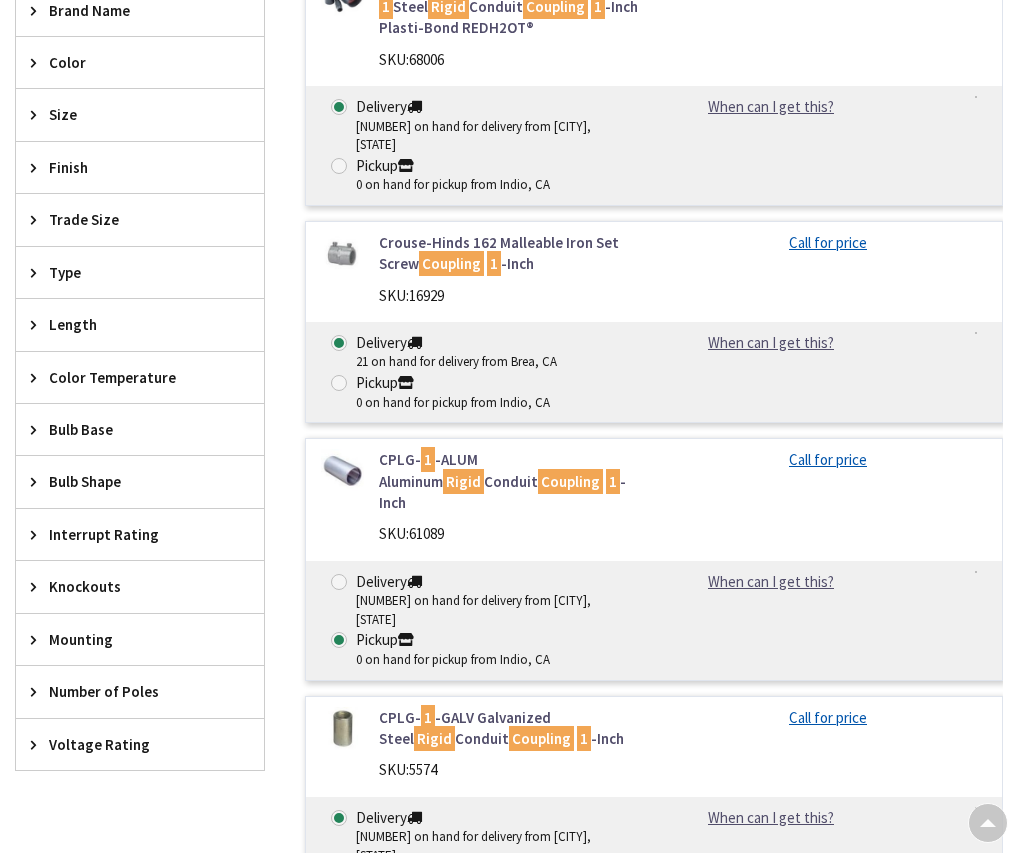scroll, scrollTop: 0, scrollLeft: 0, axis: both 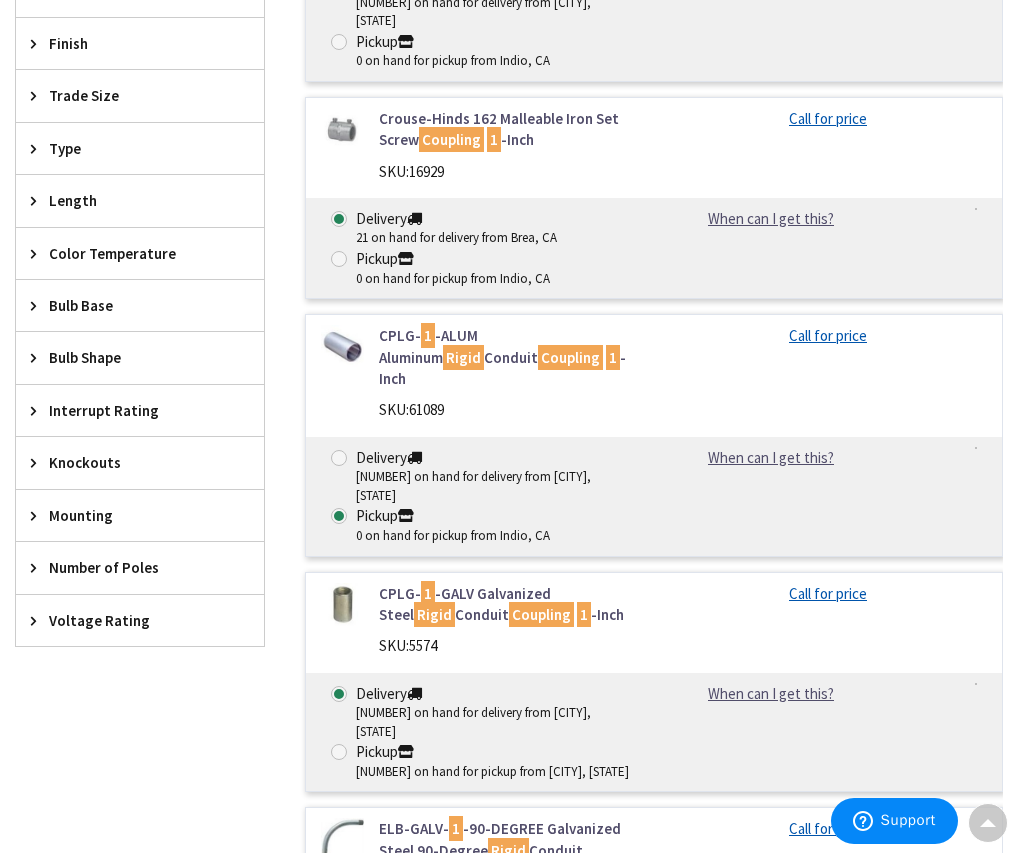 click on "CPLG- 1 -GALV Galvanized Steel  Rigid  Conduit  Coupling   1 -Inch" at bounding box center [509, 604] 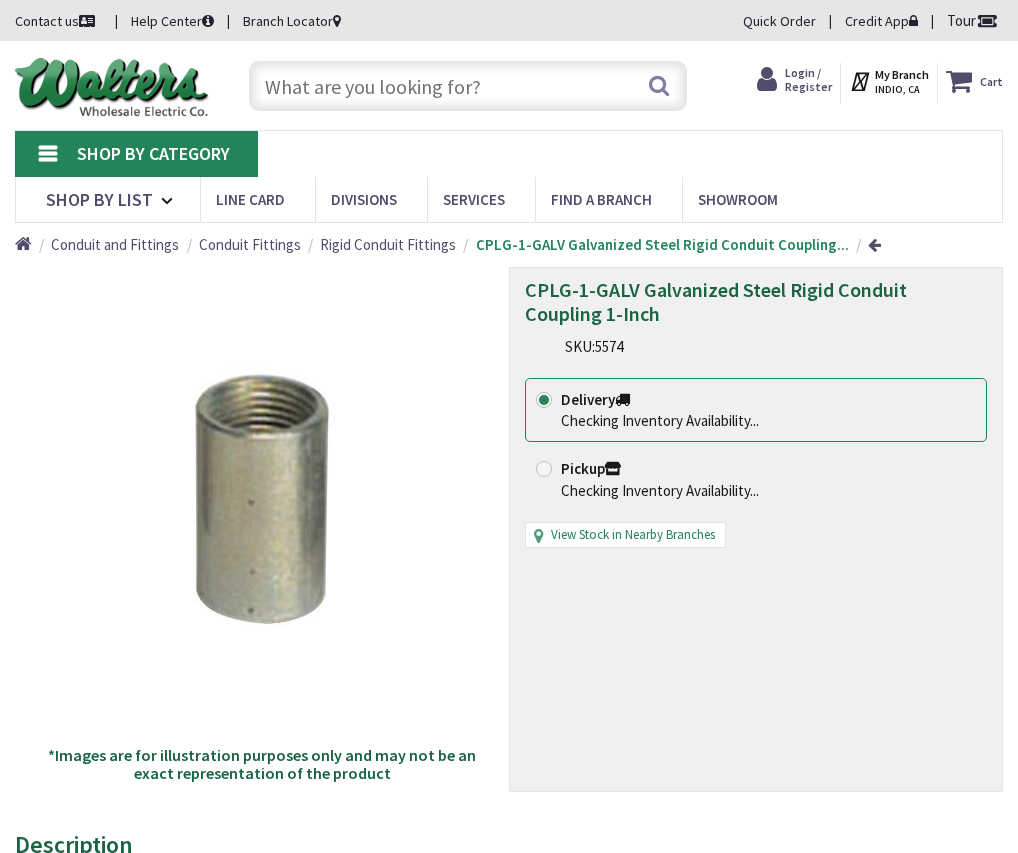 scroll, scrollTop: 0, scrollLeft: 0, axis: both 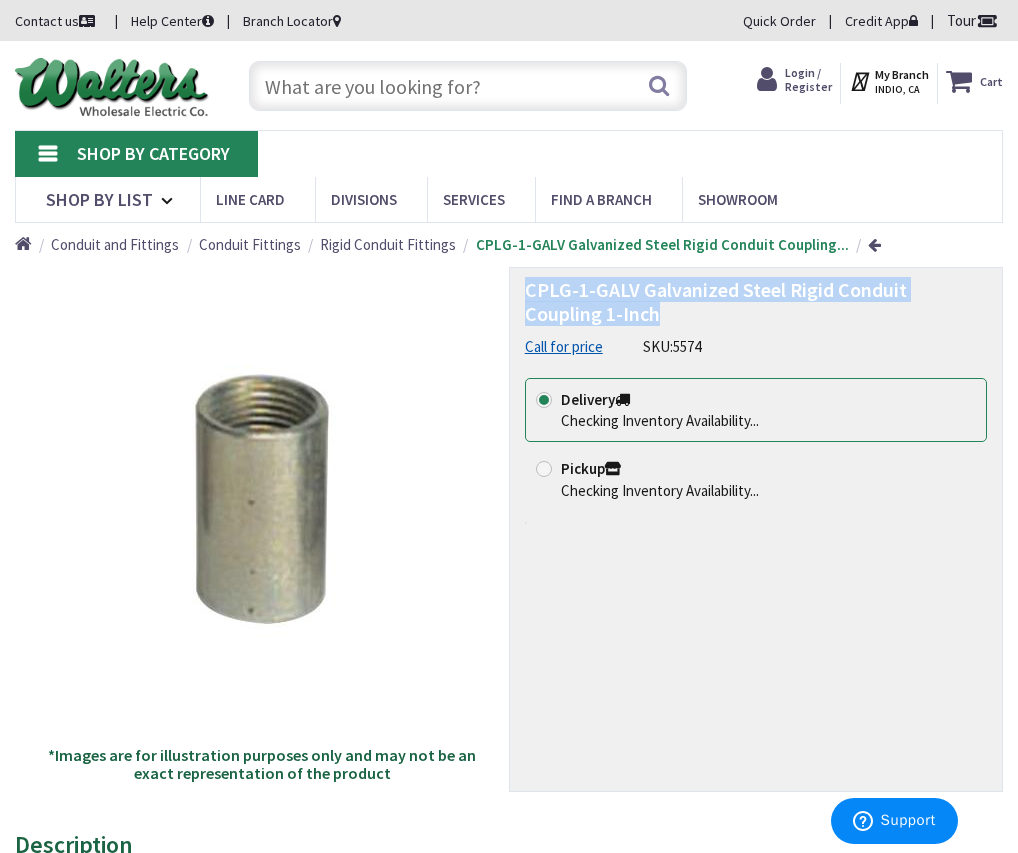 drag, startPoint x: 525, startPoint y: 292, endPoint x: 578, endPoint y: 317, distance: 58.60034 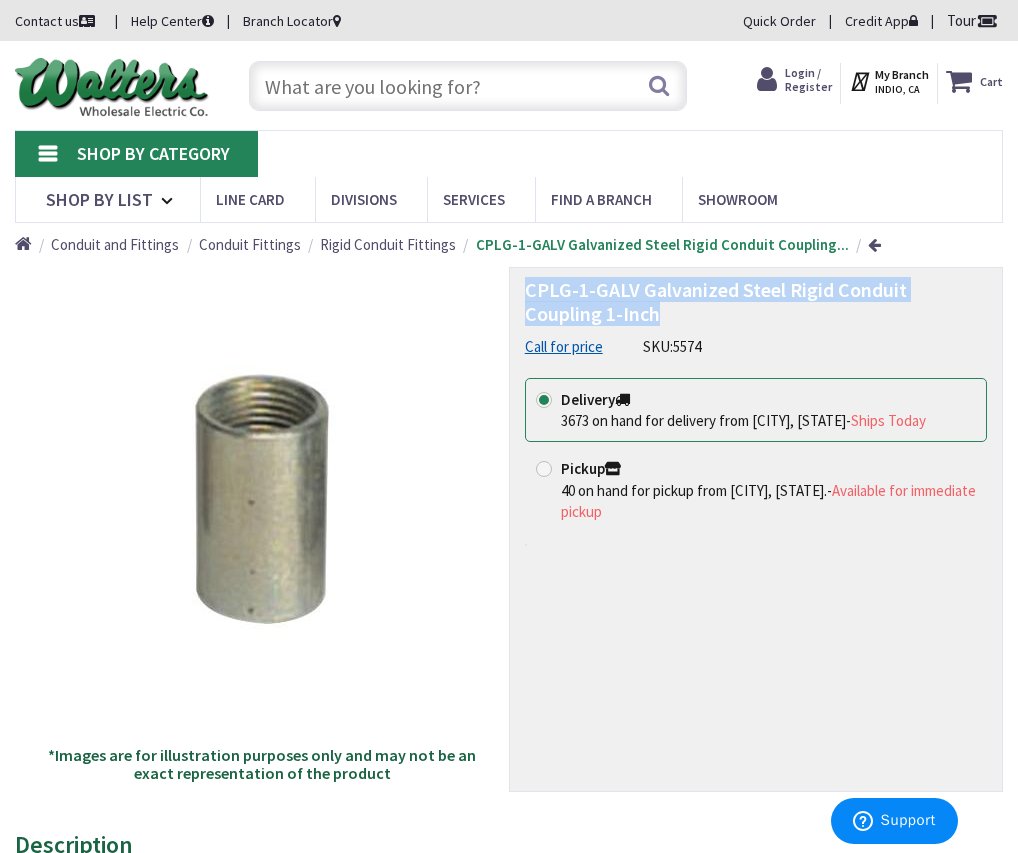 drag, startPoint x: 674, startPoint y: 348, endPoint x: 705, endPoint y: 346, distance: 31.06445 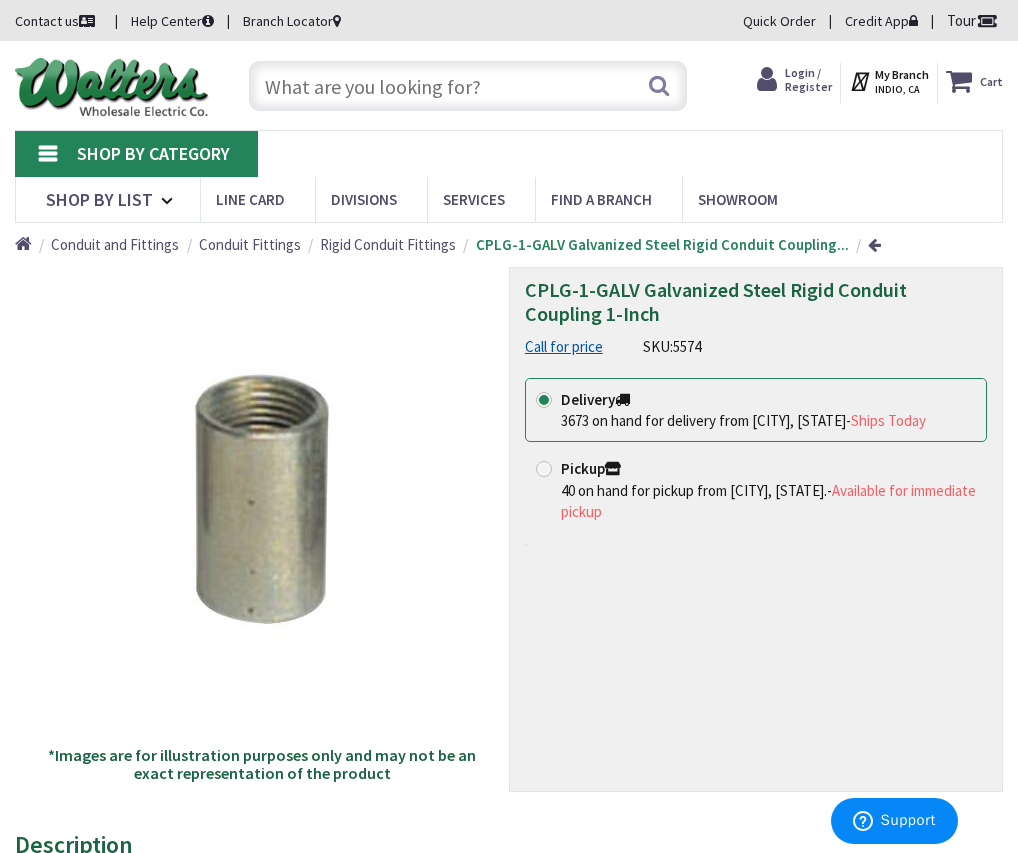 click at bounding box center [468, 86] 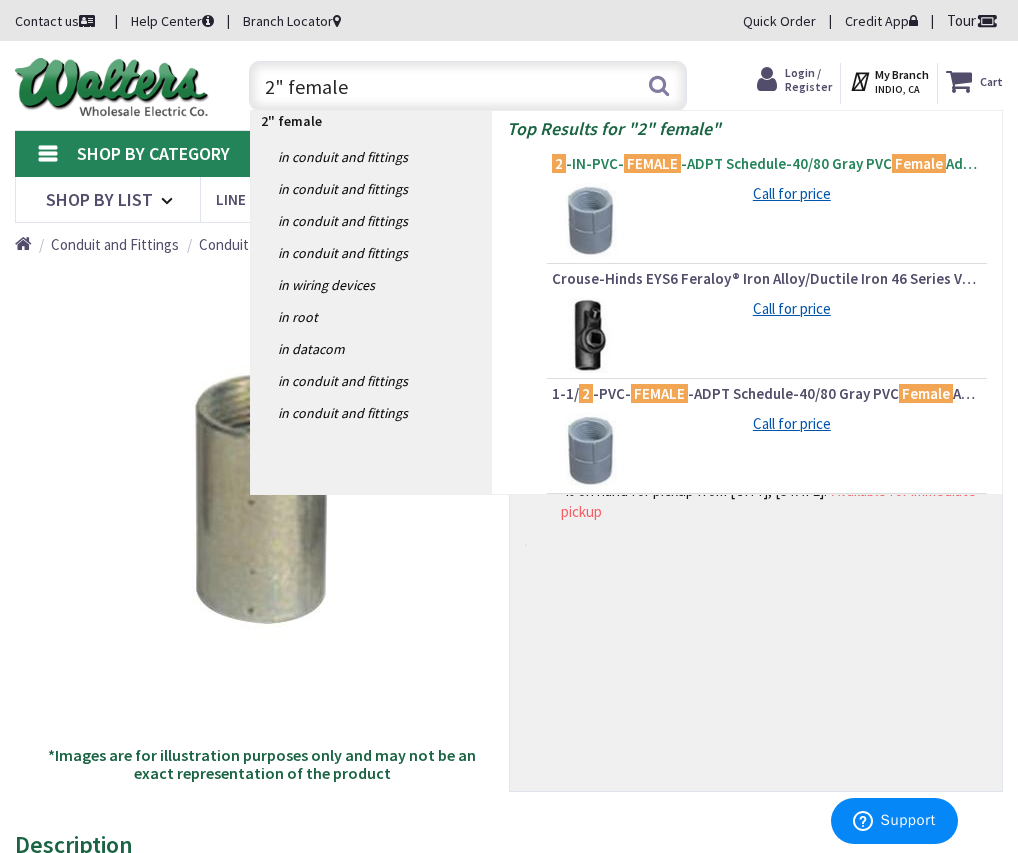 type on "2" female" 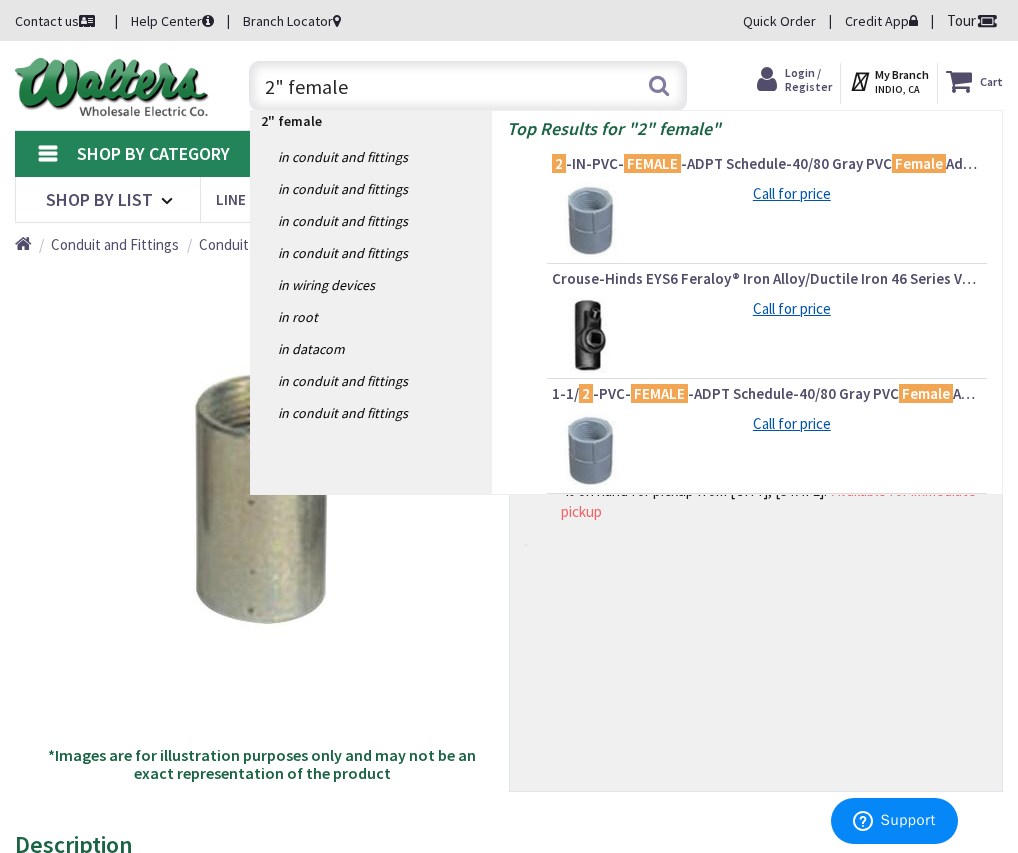 click on "2 -IN-PVC- FEMALE -ADPT Schedule-40/80 Gray PVC  Female  Adapter  2 -Inch" at bounding box center [767, 164] 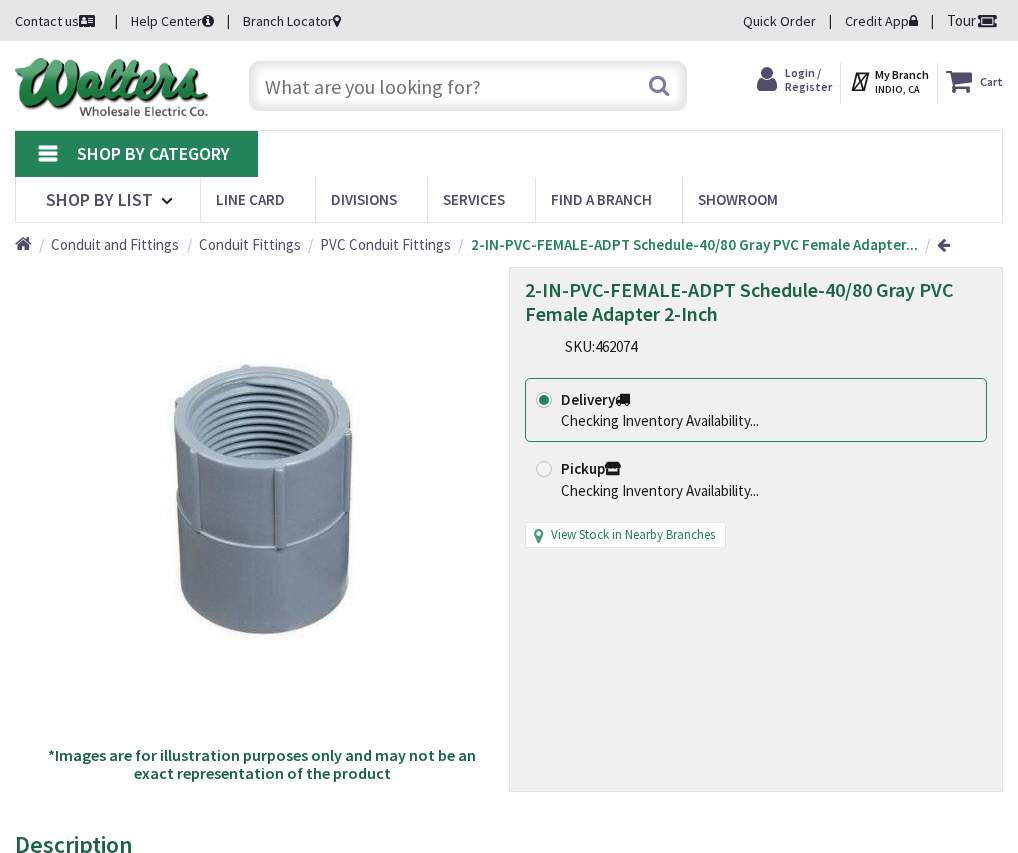 scroll, scrollTop: 0, scrollLeft: 0, axis: both 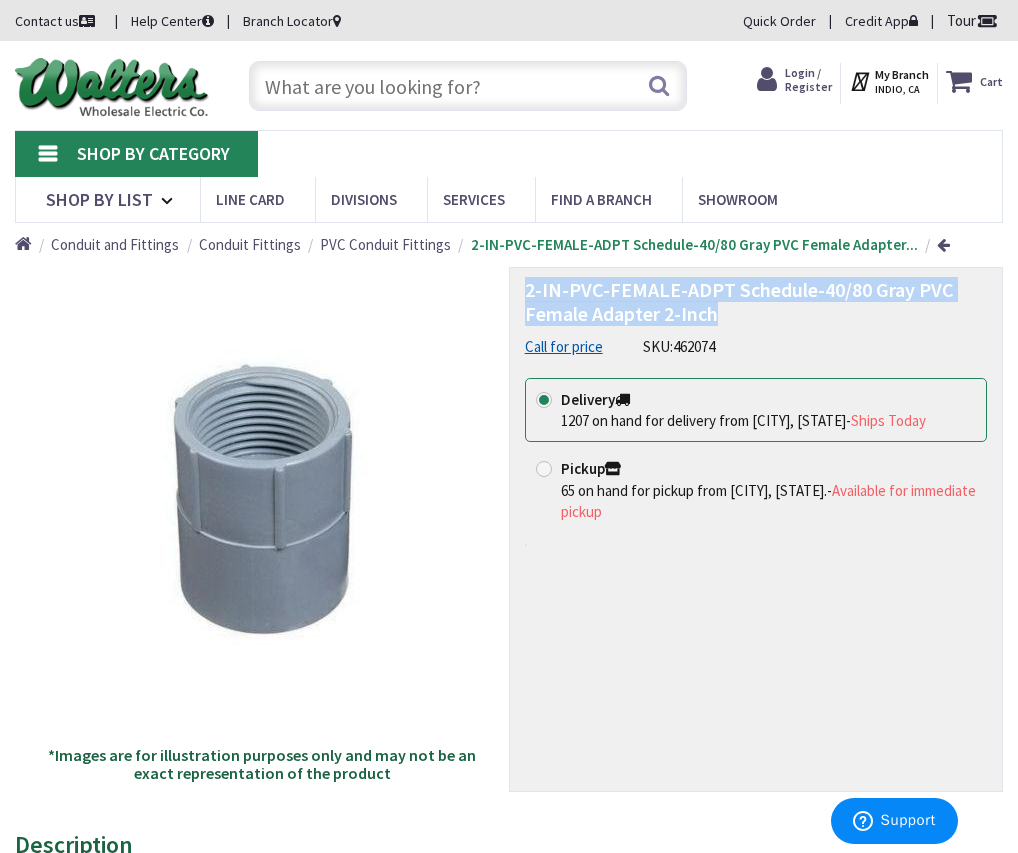 drag, startPoint x: 525, startPoint y: 286, endPoint x: 714, endPoint y: 325, distance: 192.98186 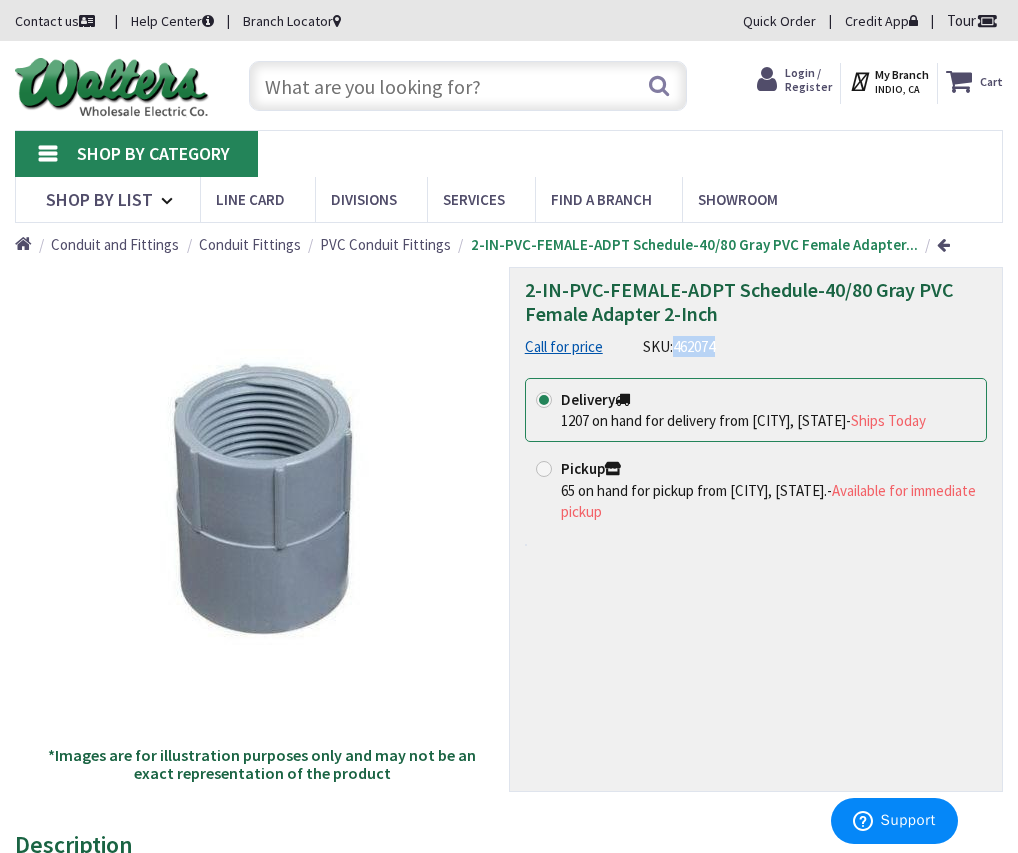 drag, startPoint x: 675, startPoint y: 348, endPoint x: 722, endPoint y: 343, distance: 47.26521 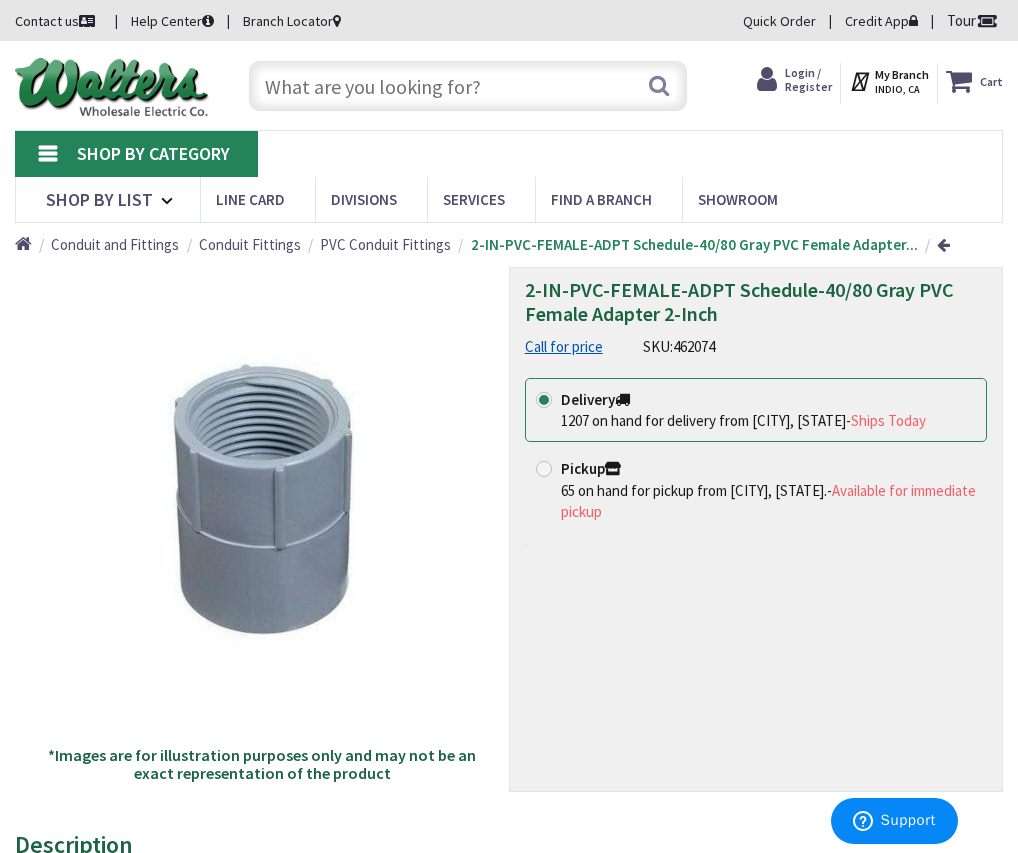 click at bounding box center (468, 86) 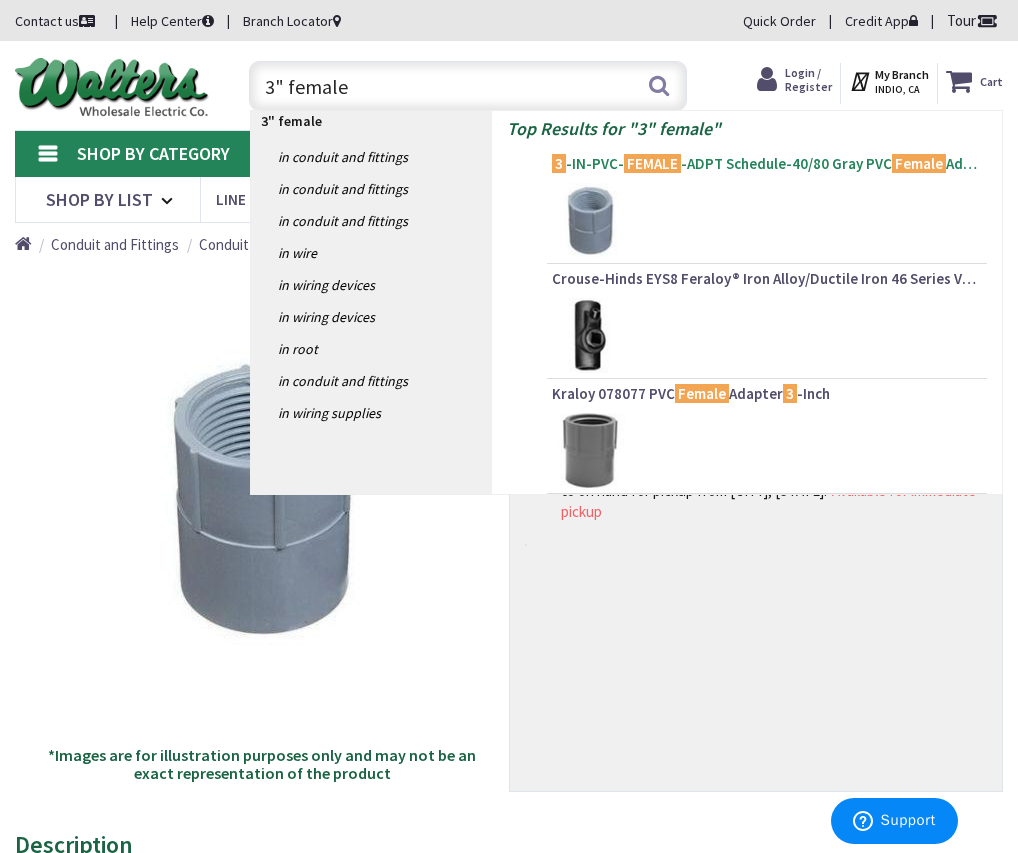 type on "3" female" 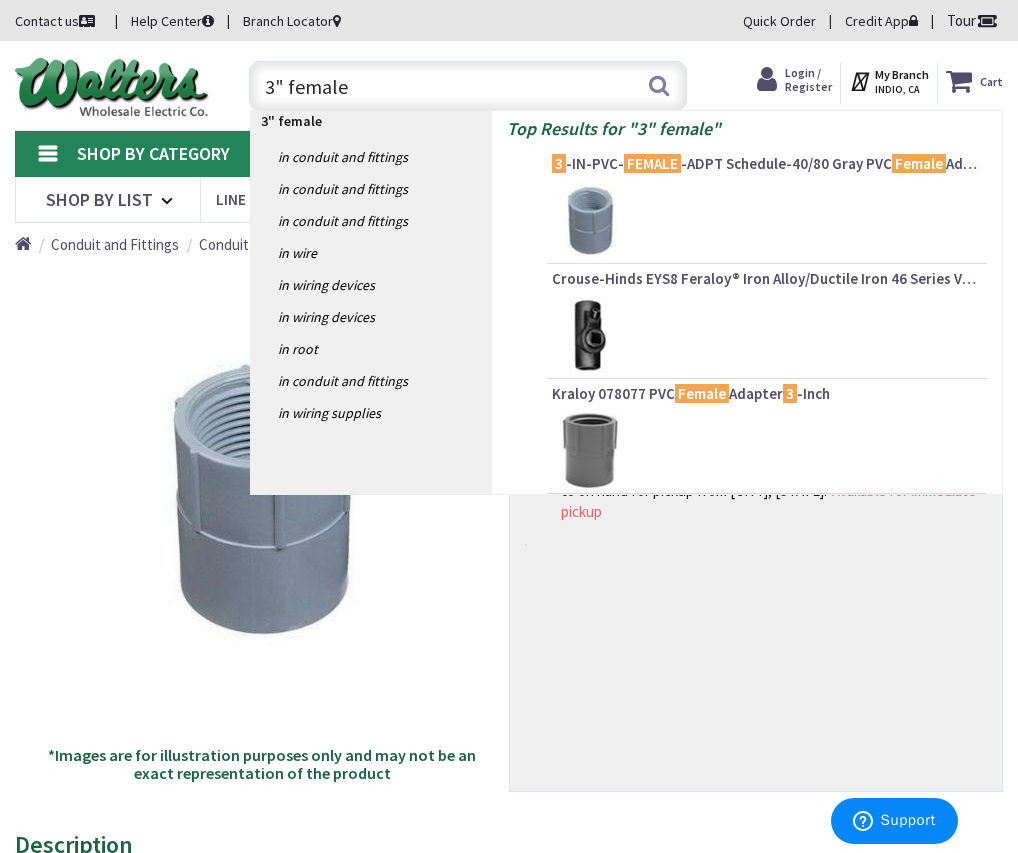 click on "FEMALE" at bounding box center (652, 163) 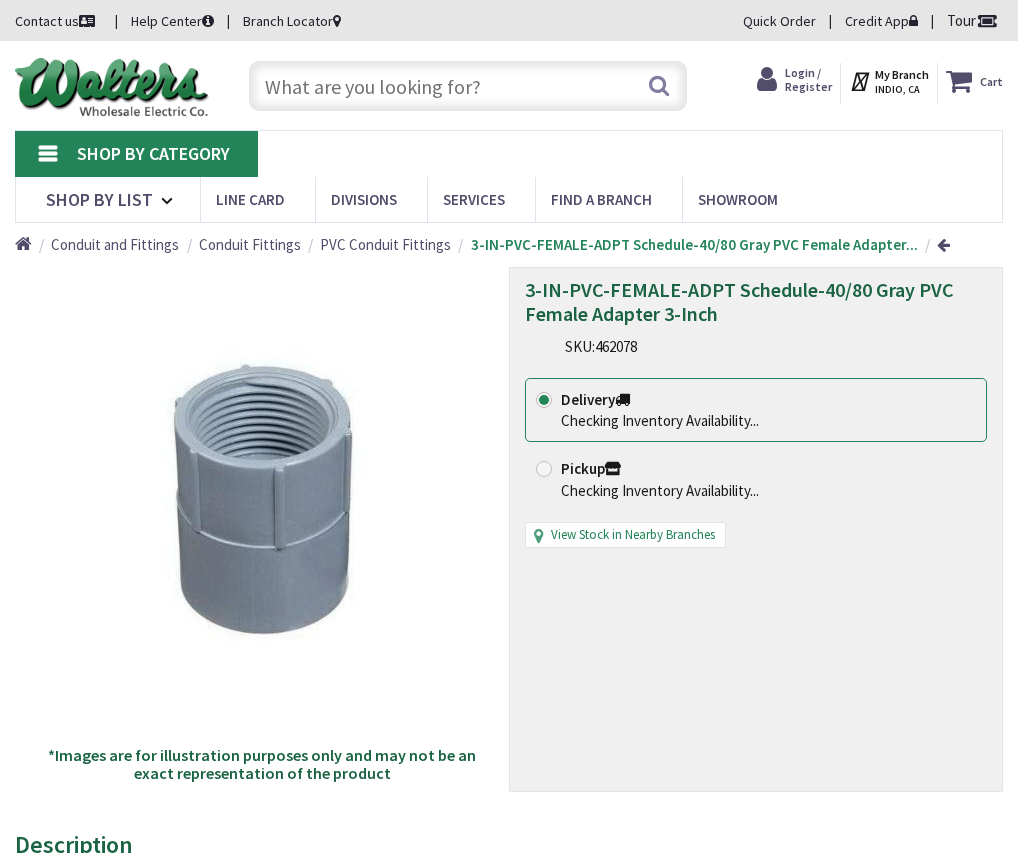 scroll, scrollTop: 0, scrollLeft: 0, axis: both 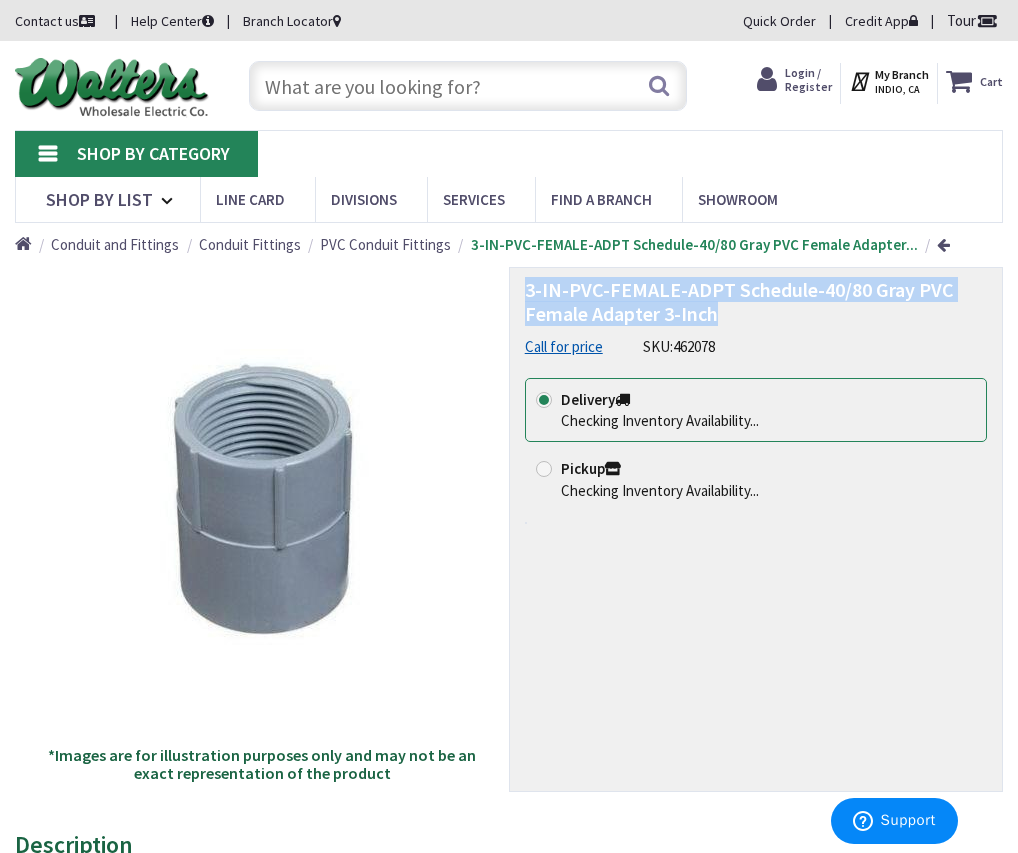 drag, startPoint x: 525, startPoint y: 289, endPoint x: 718, endPoint y: 320, distance: 195.47379 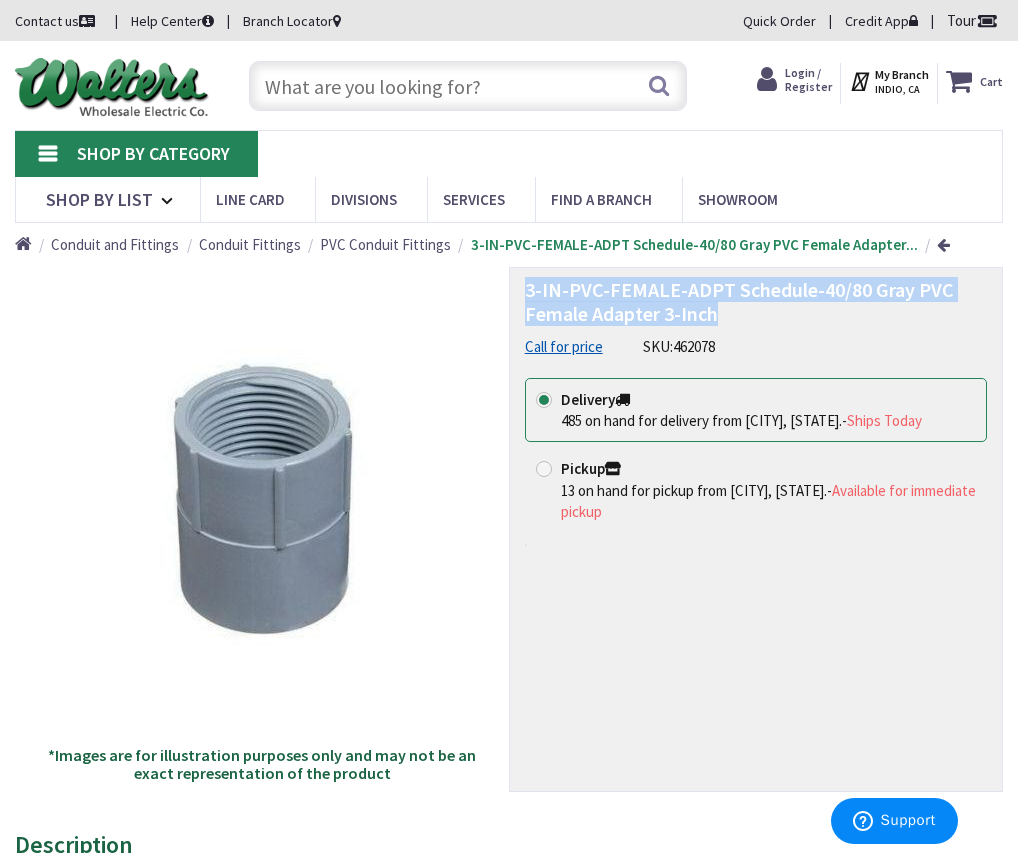 copy on "3-IN-PVC-FEMALE-ADPT Schedule-40/80 Gray PVC Female Adapter 3-Inch" 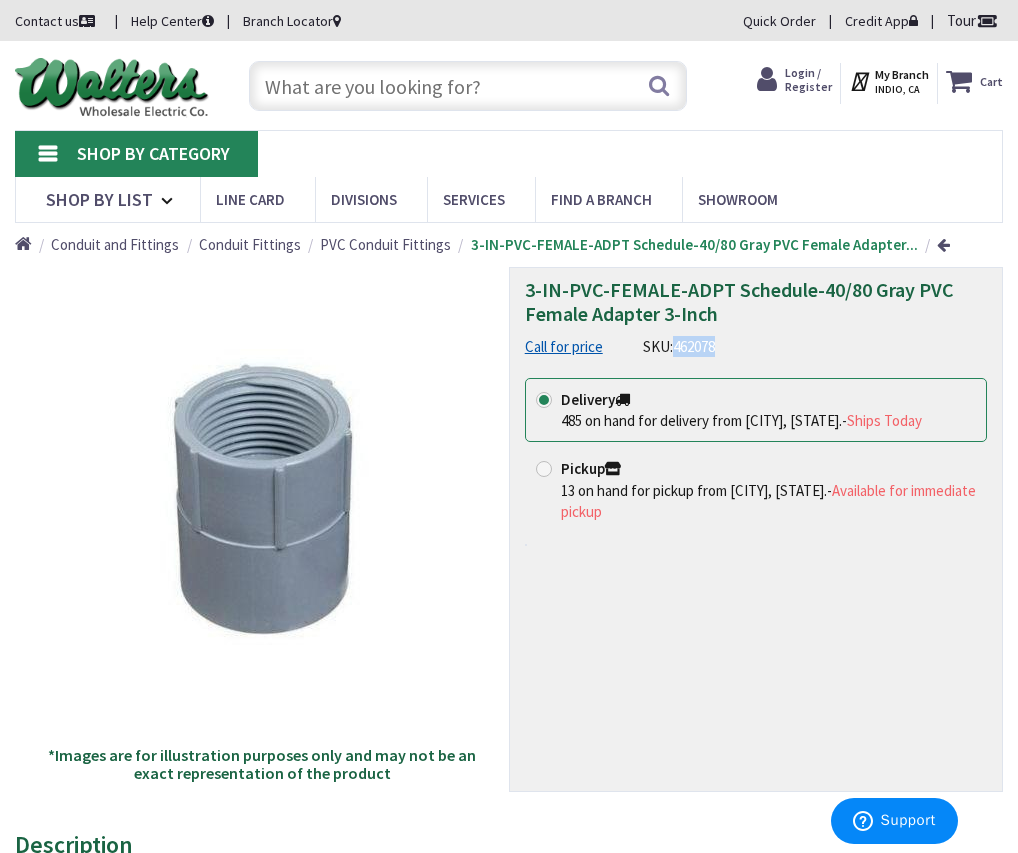 drag, startPoint x: 676, startPoint y: 348, endPoint x: 721, endPoint y: 344, distance: 45.17743 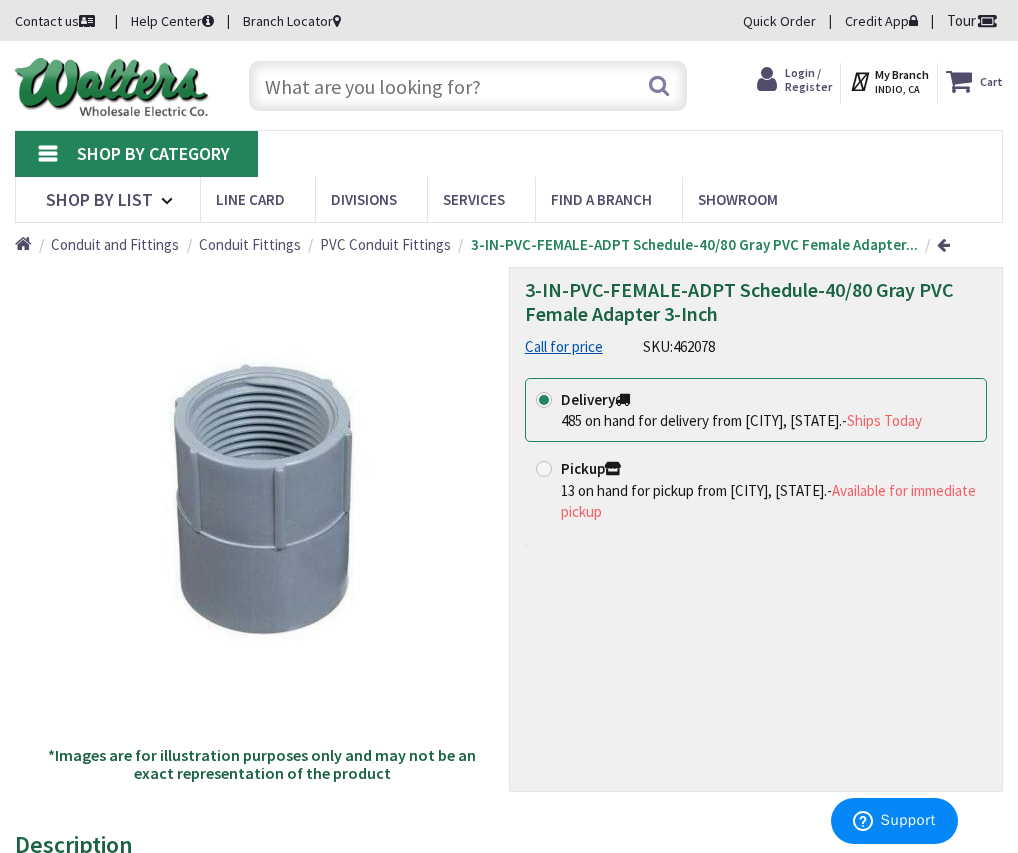click at bounding box center (468, 86) 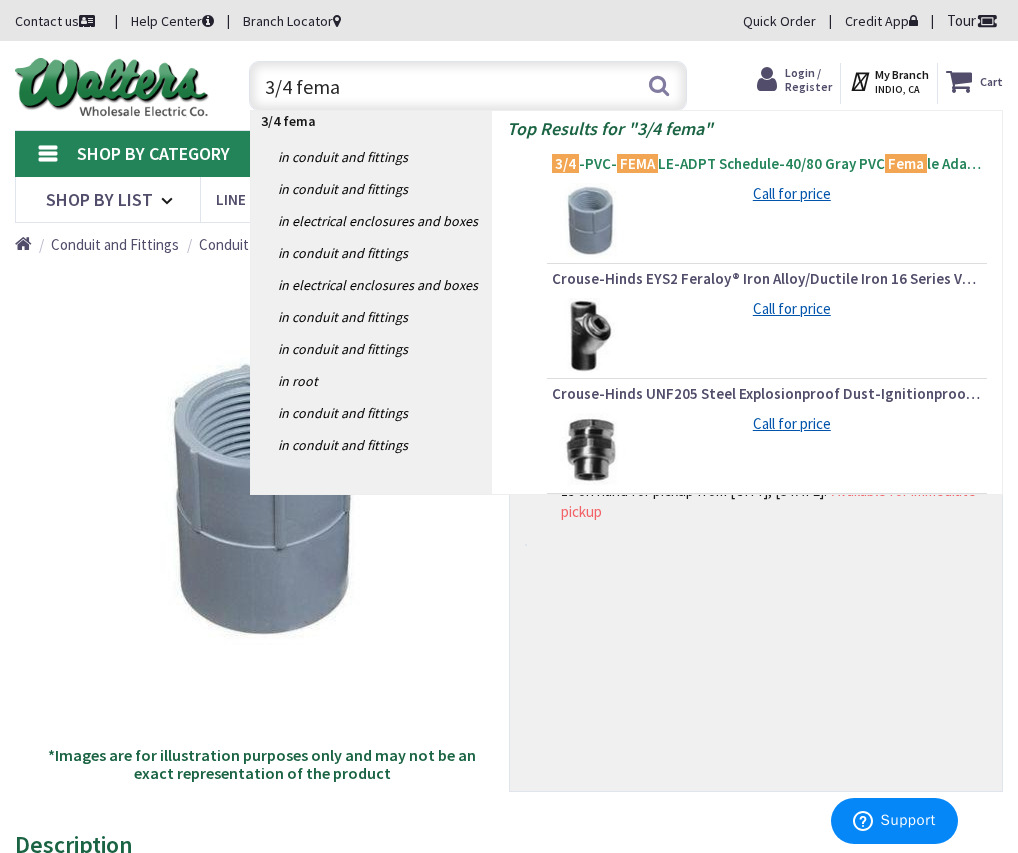 type on "3/4 fema" 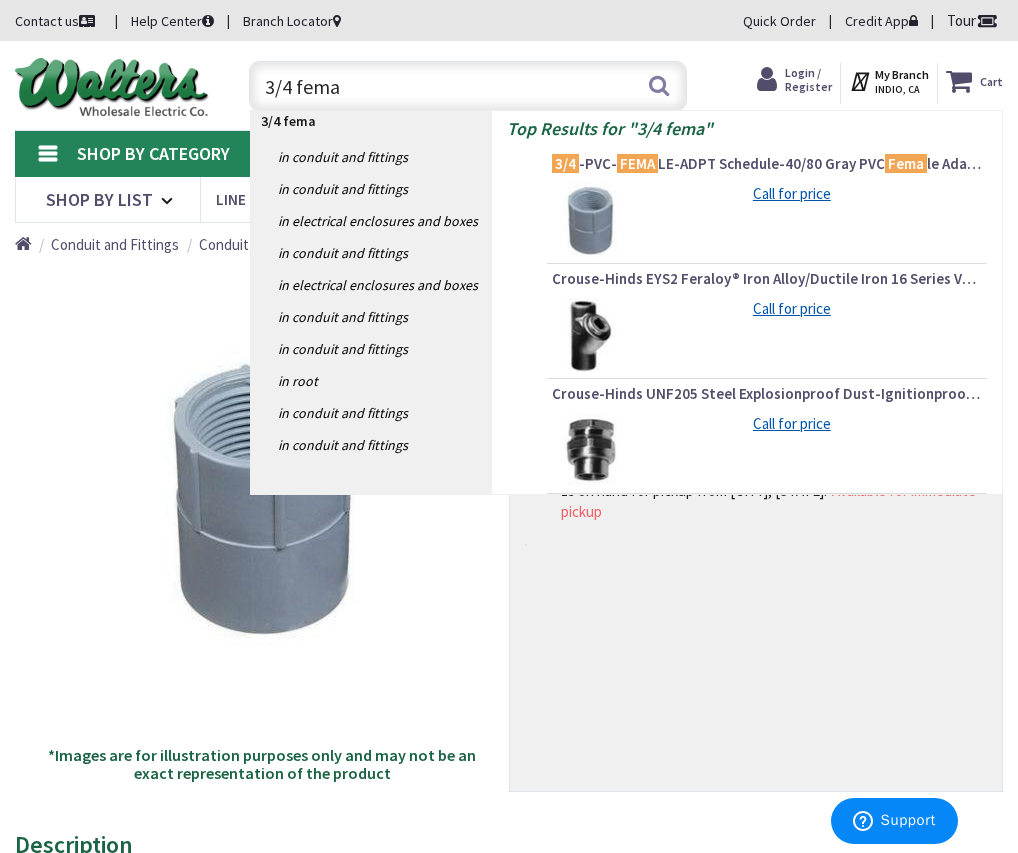 click on "FEMA" at bounding box center [637, 163] 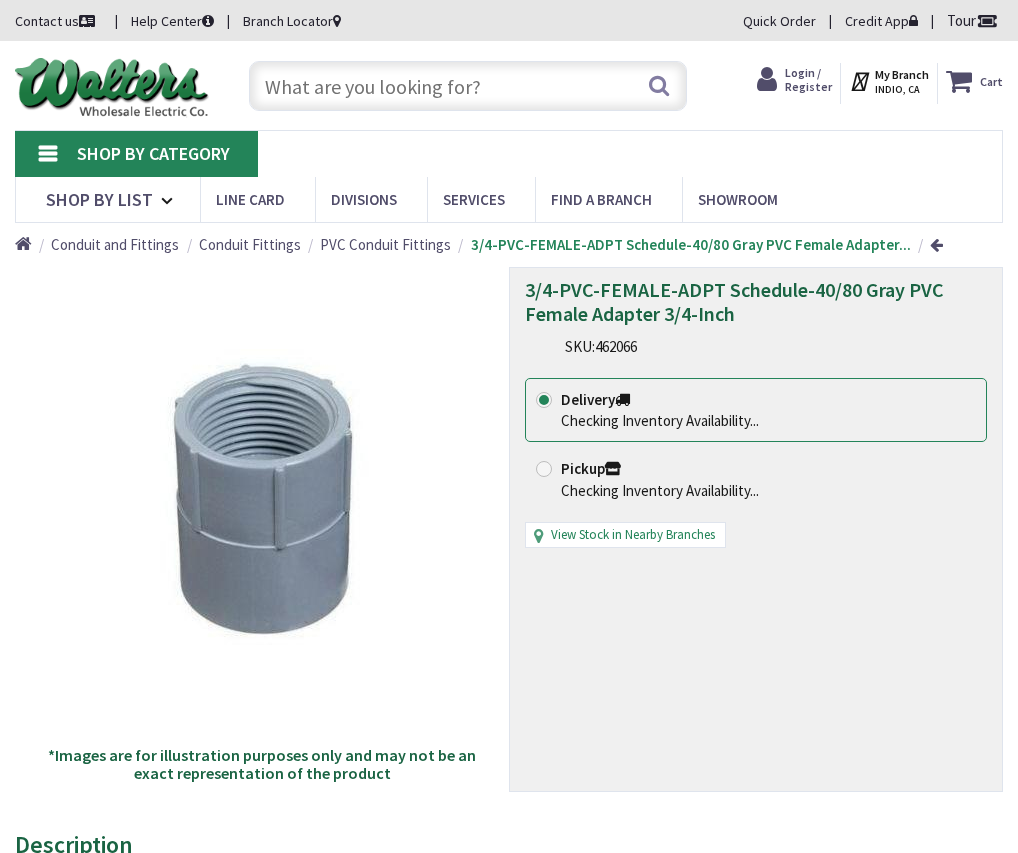 scroll, scrollTop: 0, scrollLeft: 0, axis: both 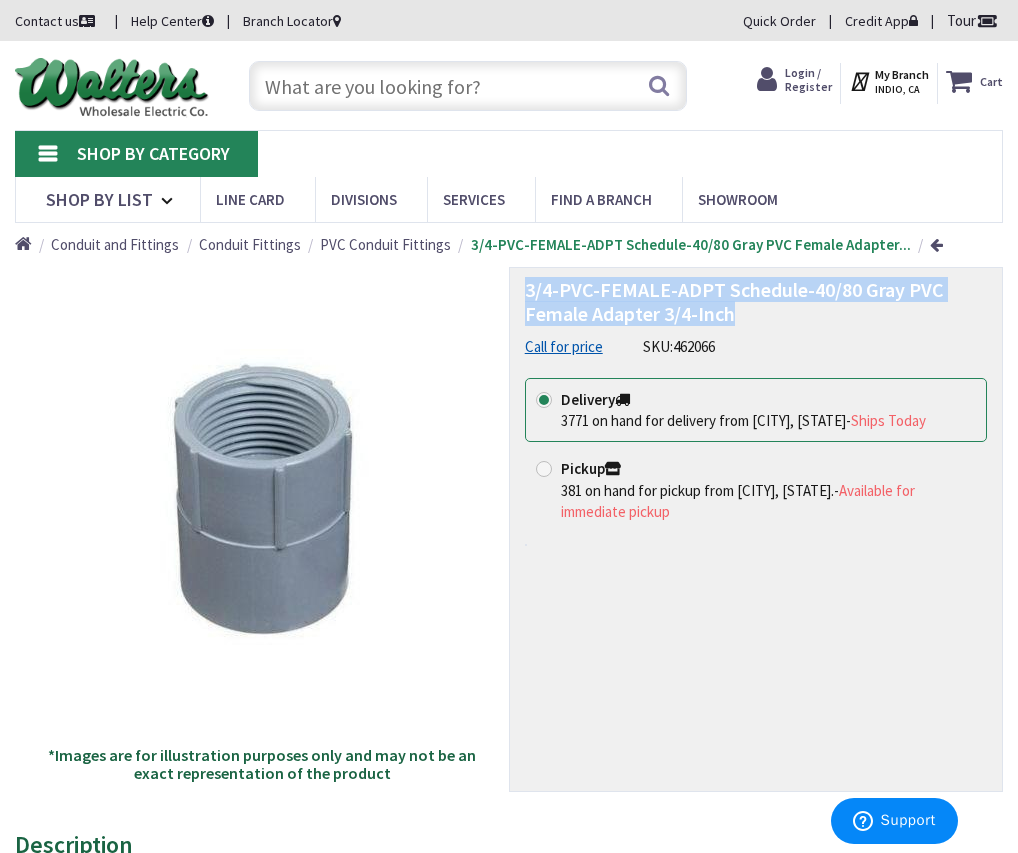 drag, startPoint x: 525, startPoint y: 291, endPoint x: 735, endPoint y: 317, distance: 211.60341 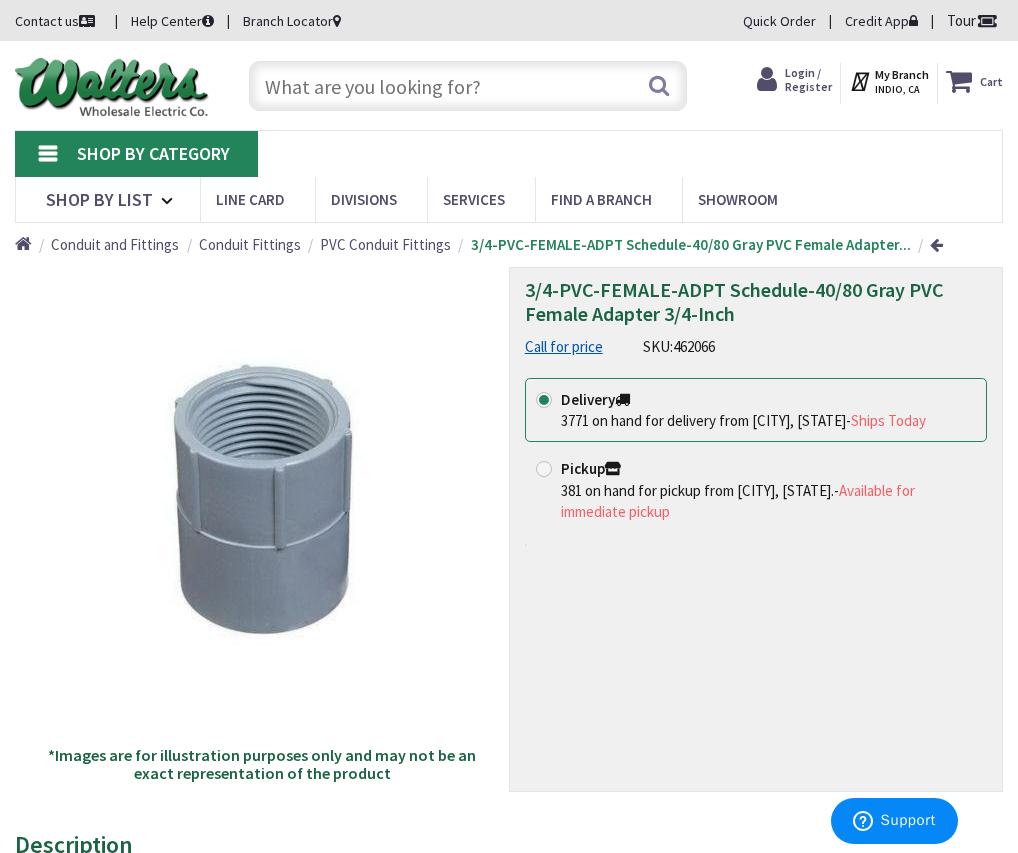 click at bounding box center [468, 86] 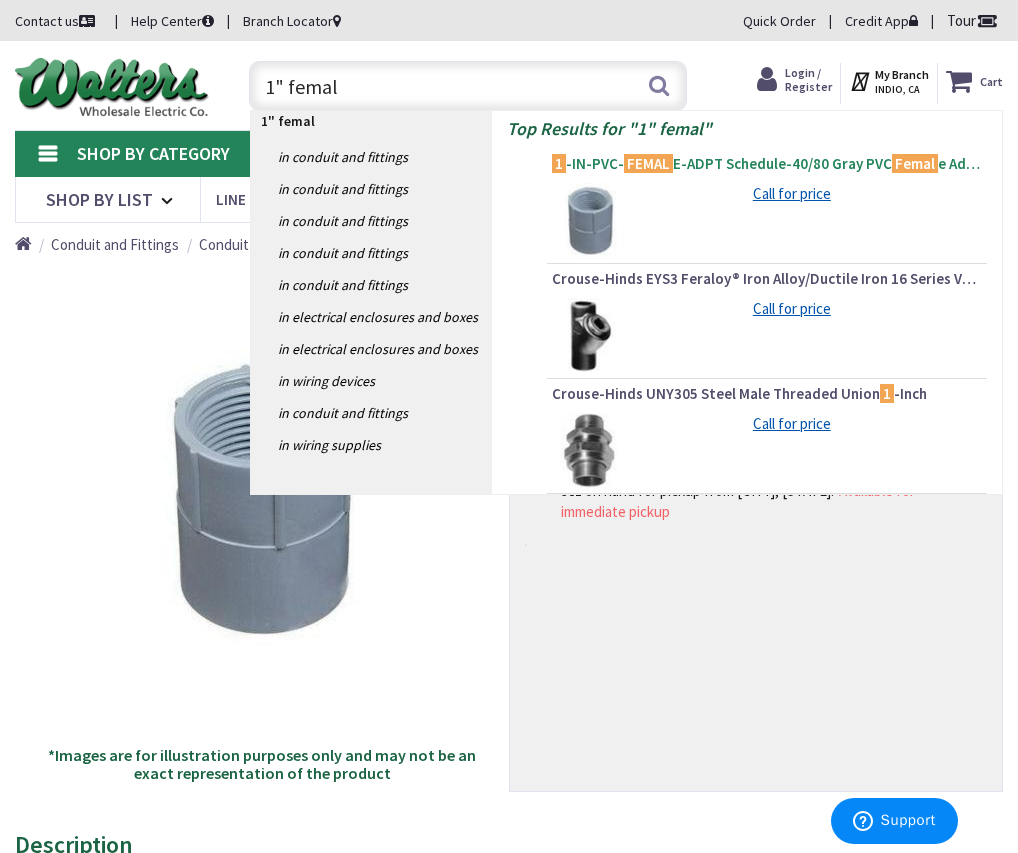 type on "1" femal" 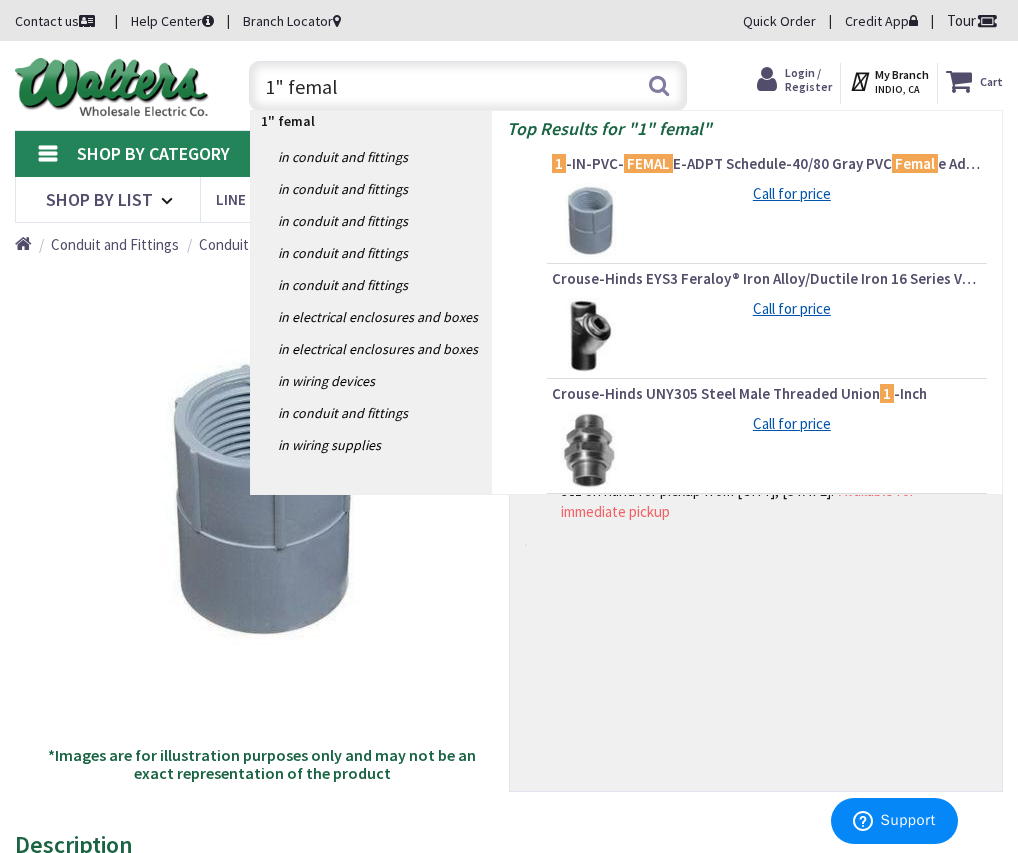 click on "FEMAL" at bounding box center (648, 163) 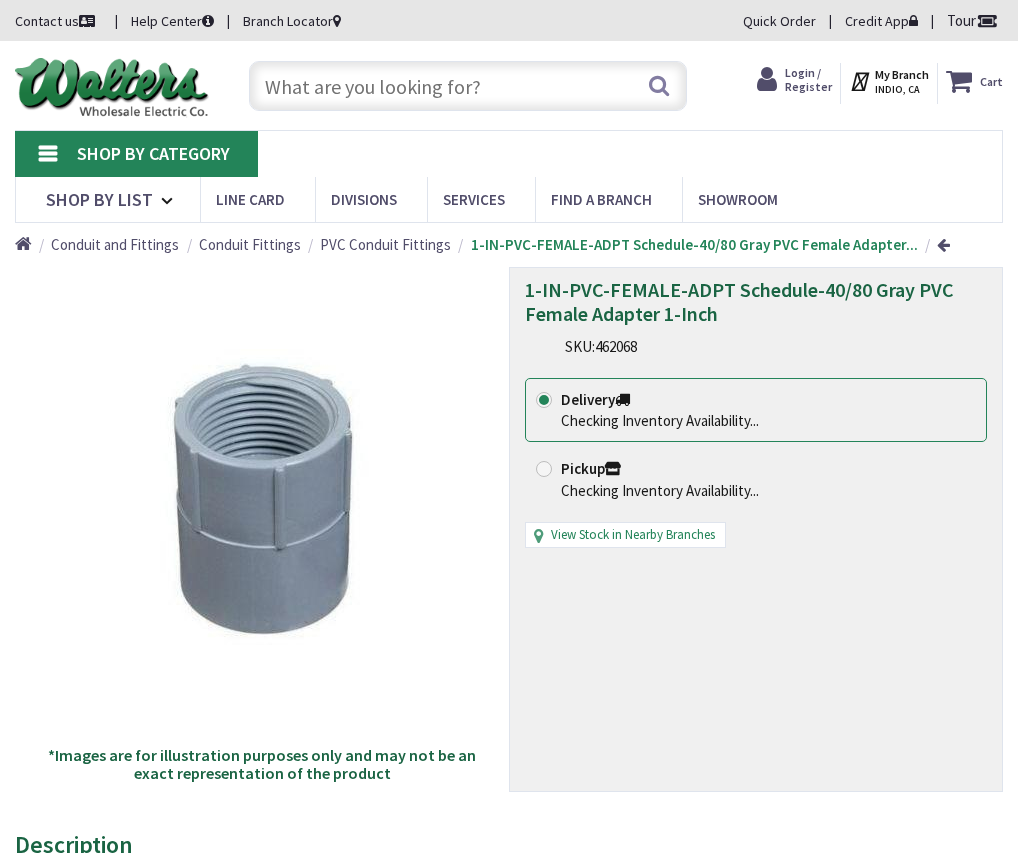 scroll, scrollTop: 0, scrollLeft: 0, axis: both 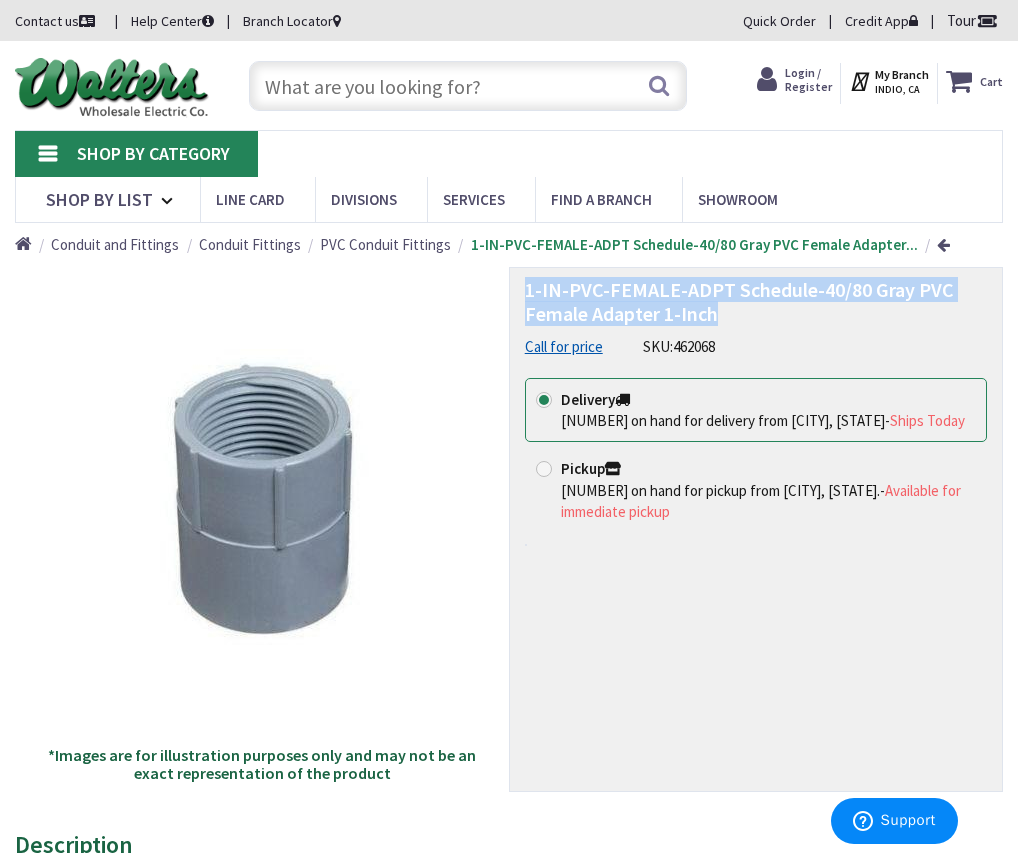 drag, startPoint x: 526, startPoint y: 288, endPoint x: 715, endPoint y: 313, distance: 190.64627 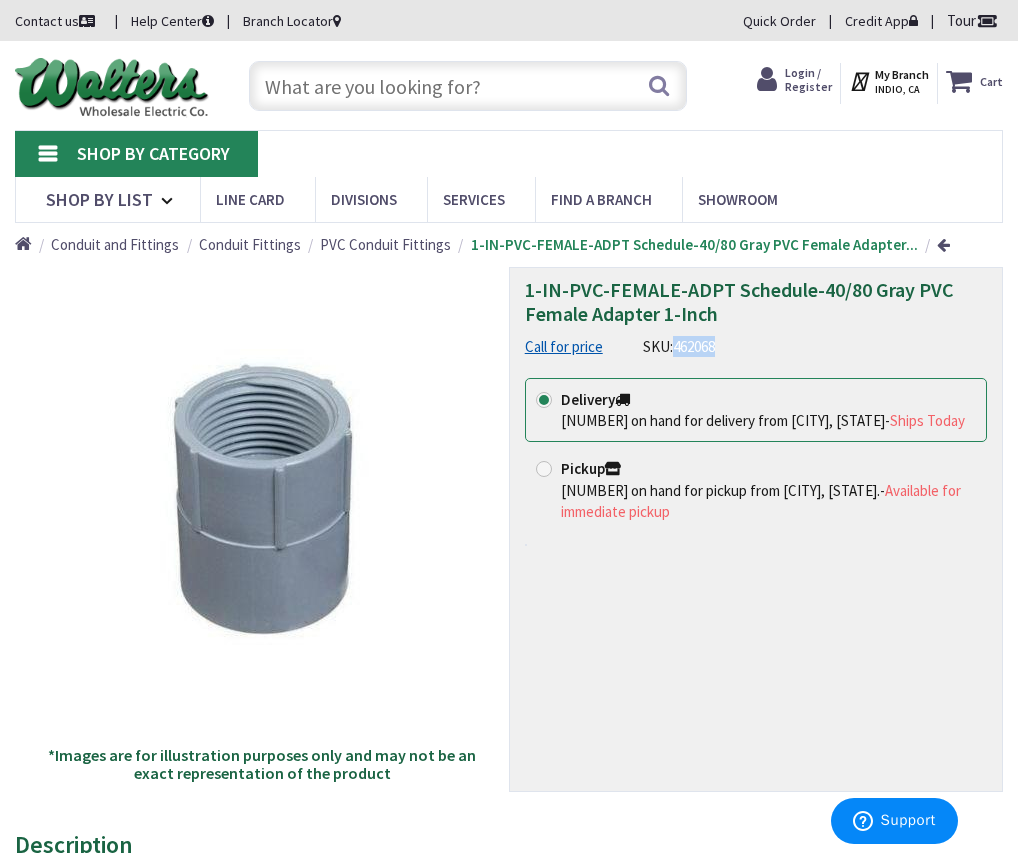 drag, startPoint x: 675, startPoint y: 346, endPoint x: 718, endPoint y: 341, distance: 43.289722 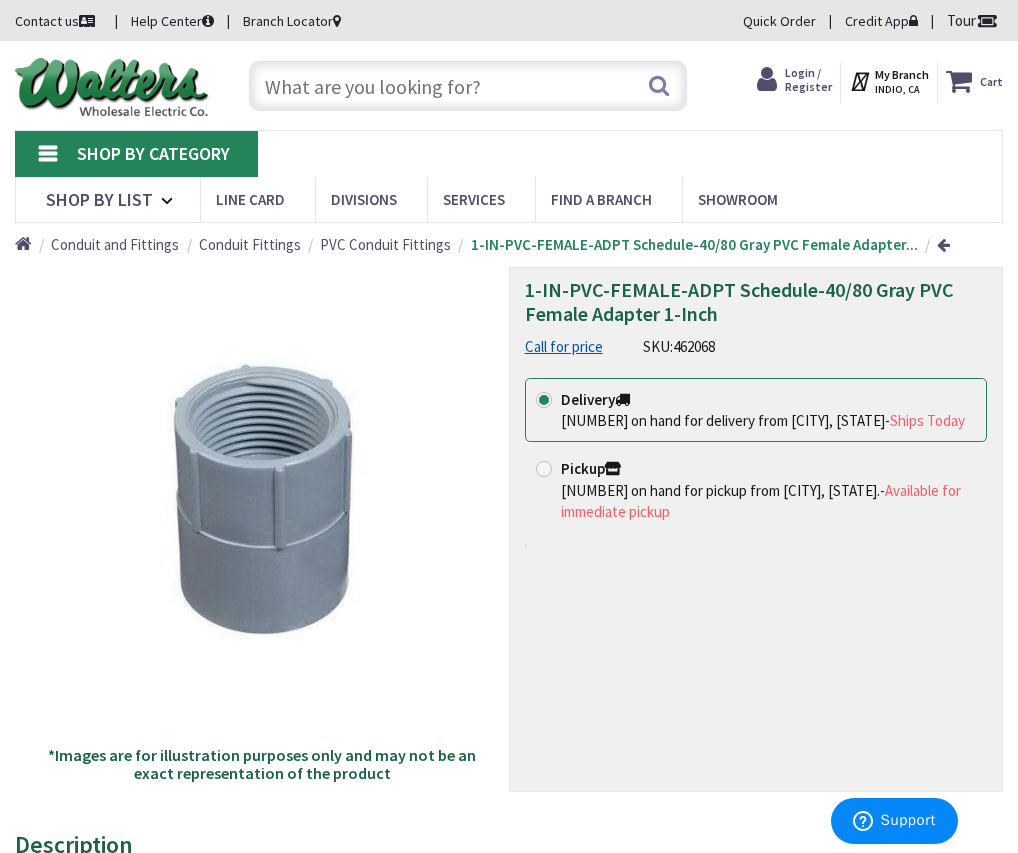 click at bounding box center [468, 86] 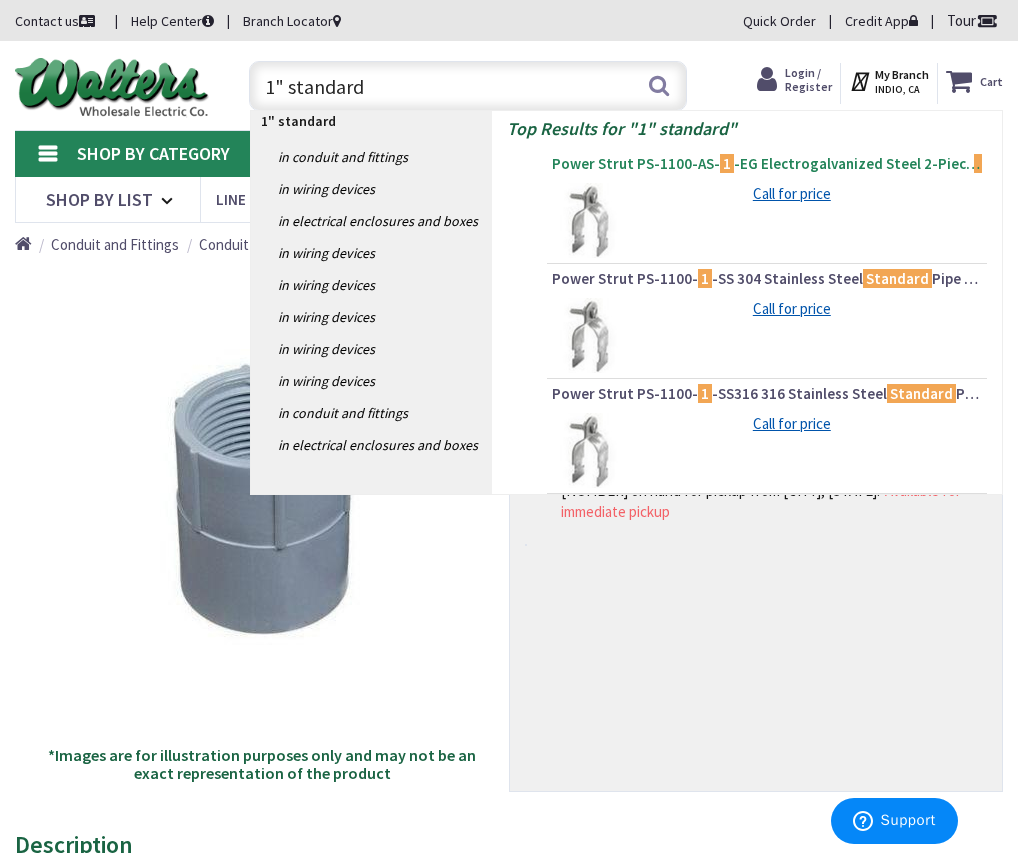 type on "1" standard" 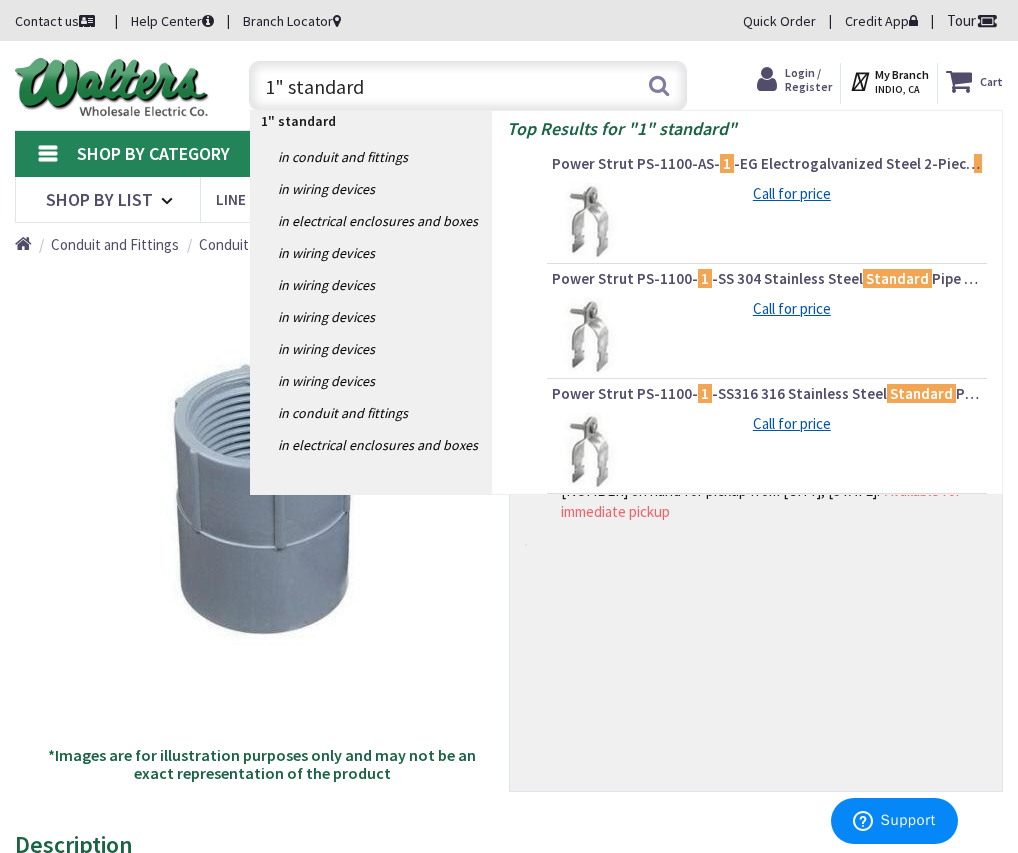 click on "Power Strut PS-1100-AS- 1 -EG Electrogalvanized Steel 2-Piece  Standard  Pipe Clamp  1 -Inch" at bounding box center (767, 164) 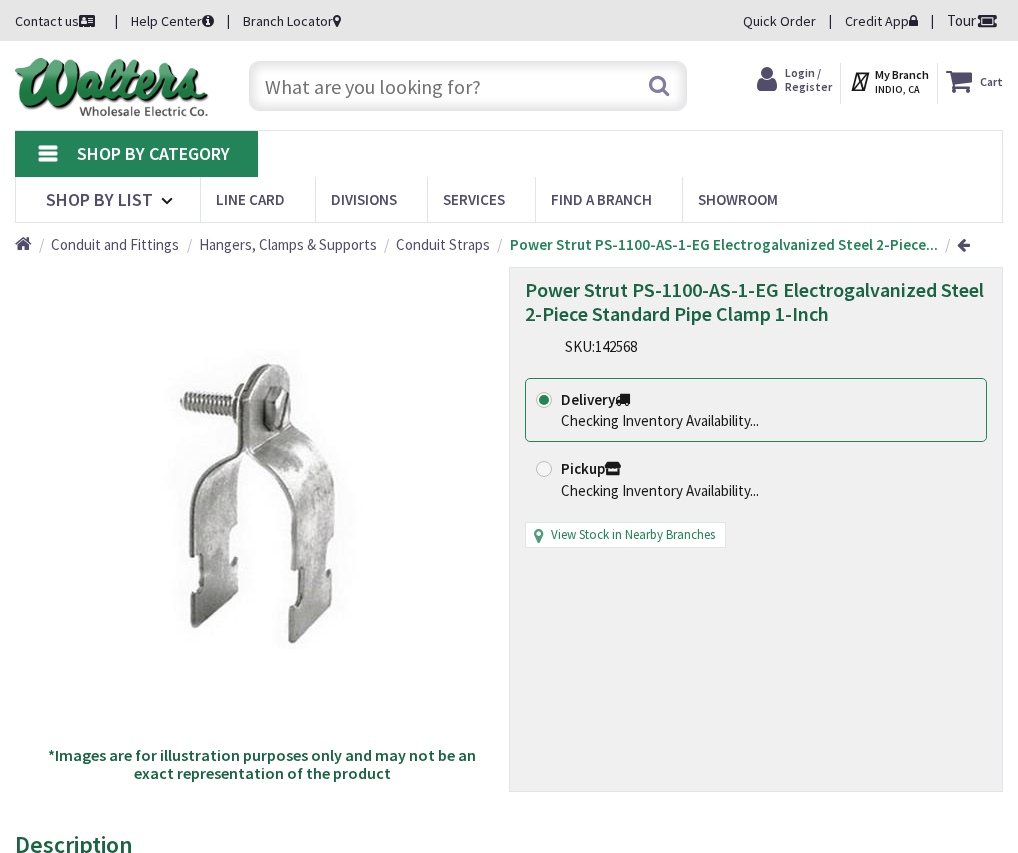 scroll, scrollTop: 0, scrollLeft: 0, axis: both 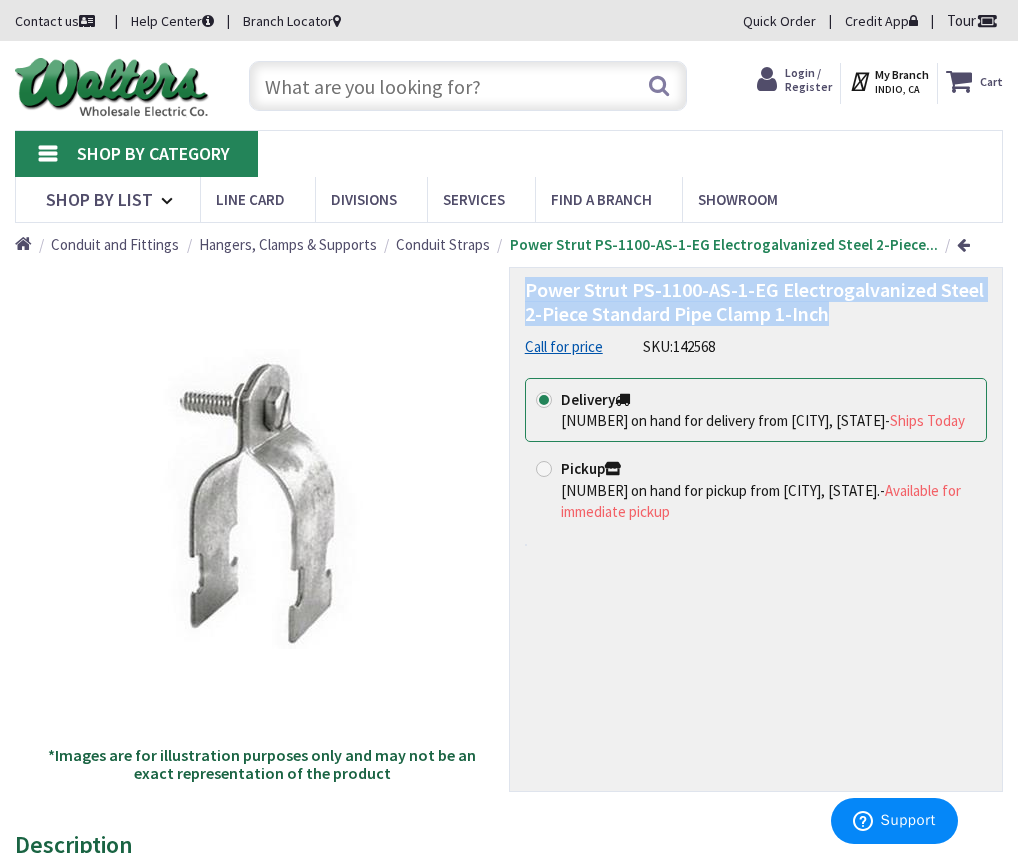 drag, startPoint x: 527, startPoint y: 291, endPoint x: 829, endPoint y: 320, distance: 303.3892 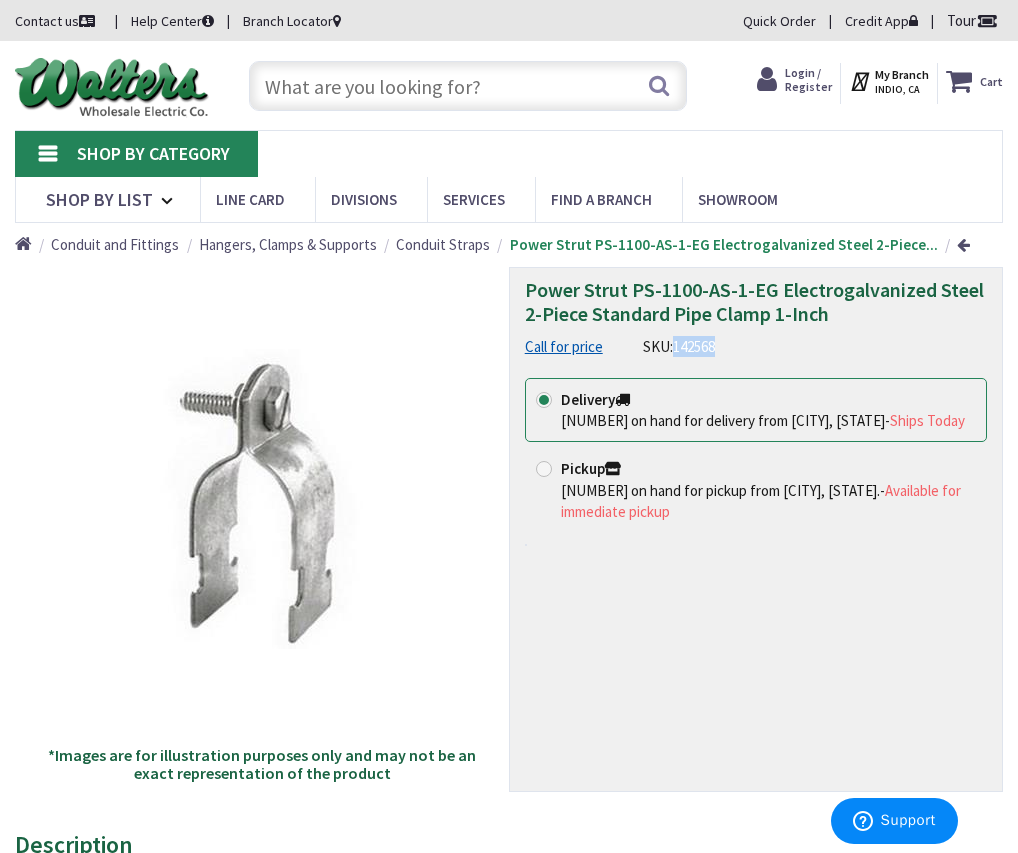 drag, startPoint x: 679, startPoint y: 347, endPoint x: 718, endPoint y: 343, distance: 39.20459 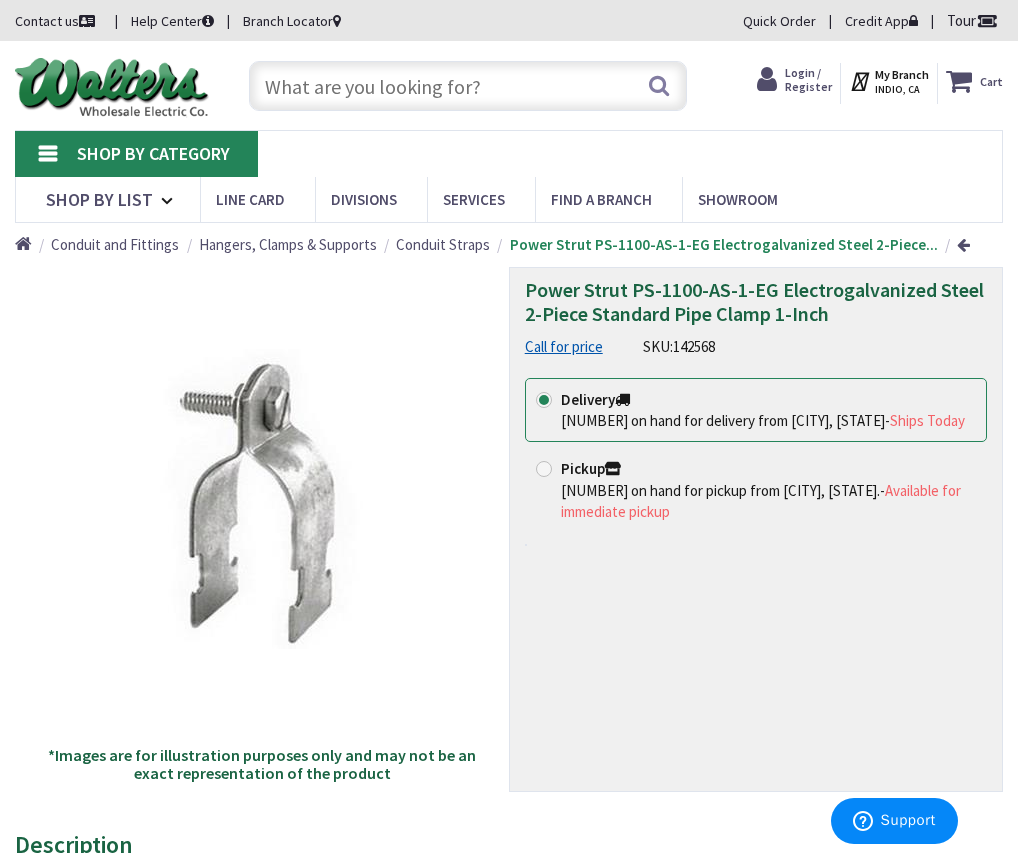 click at bounding box center (468, 86) 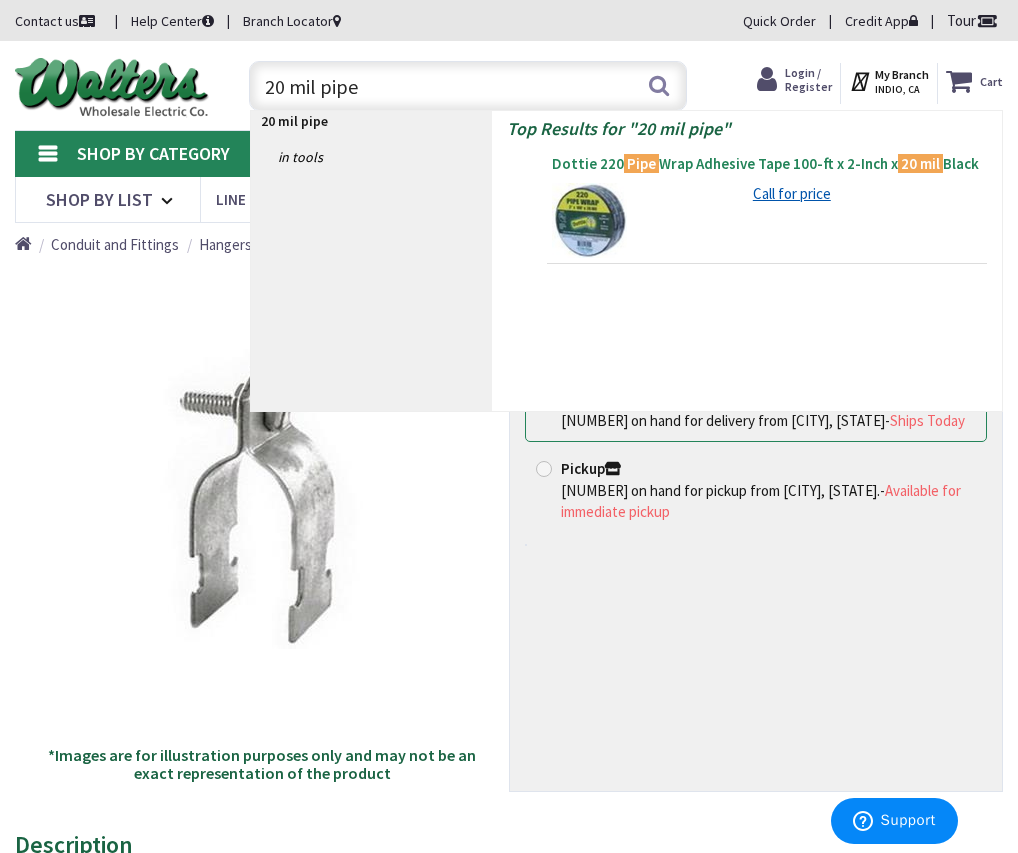 type on "20 mil pipe" 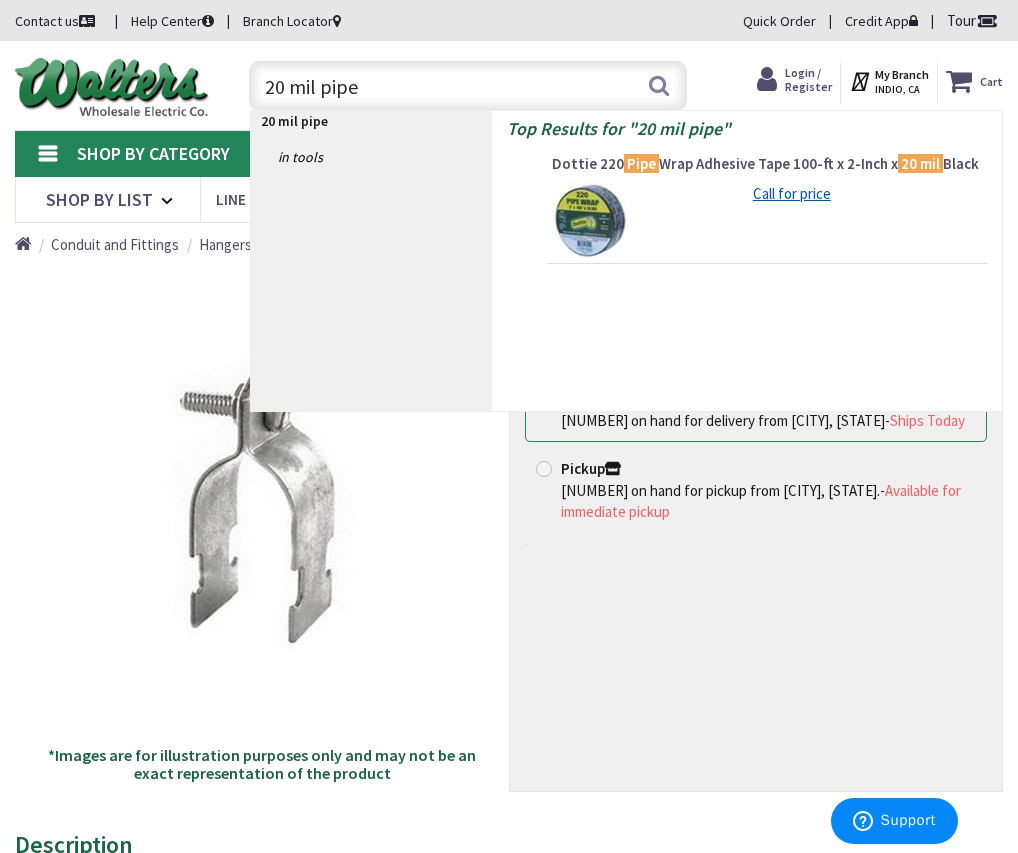 click on "Dottie 220  Pipe  Wrap Adhesive Tape 100-ft x 2-Inch x  20 mil  Black" at bounding box center [767, 164] 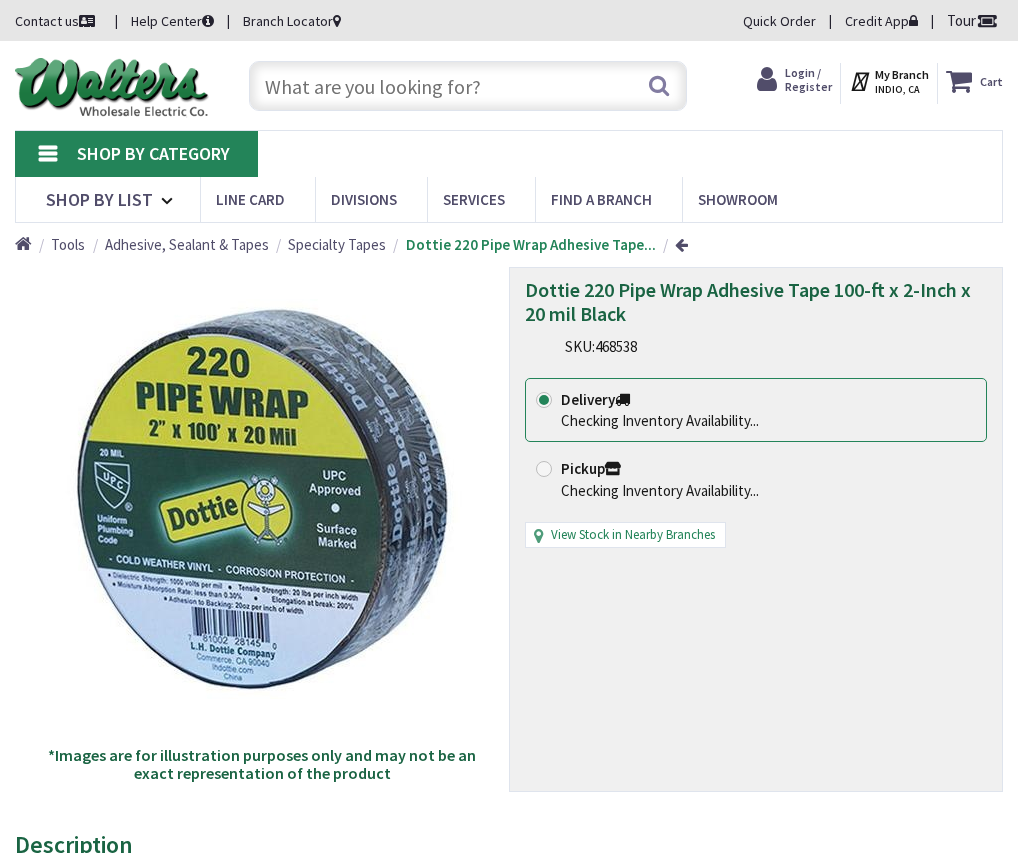 scroll, scrollTop: 0, scrollLeft: 0, axis: both 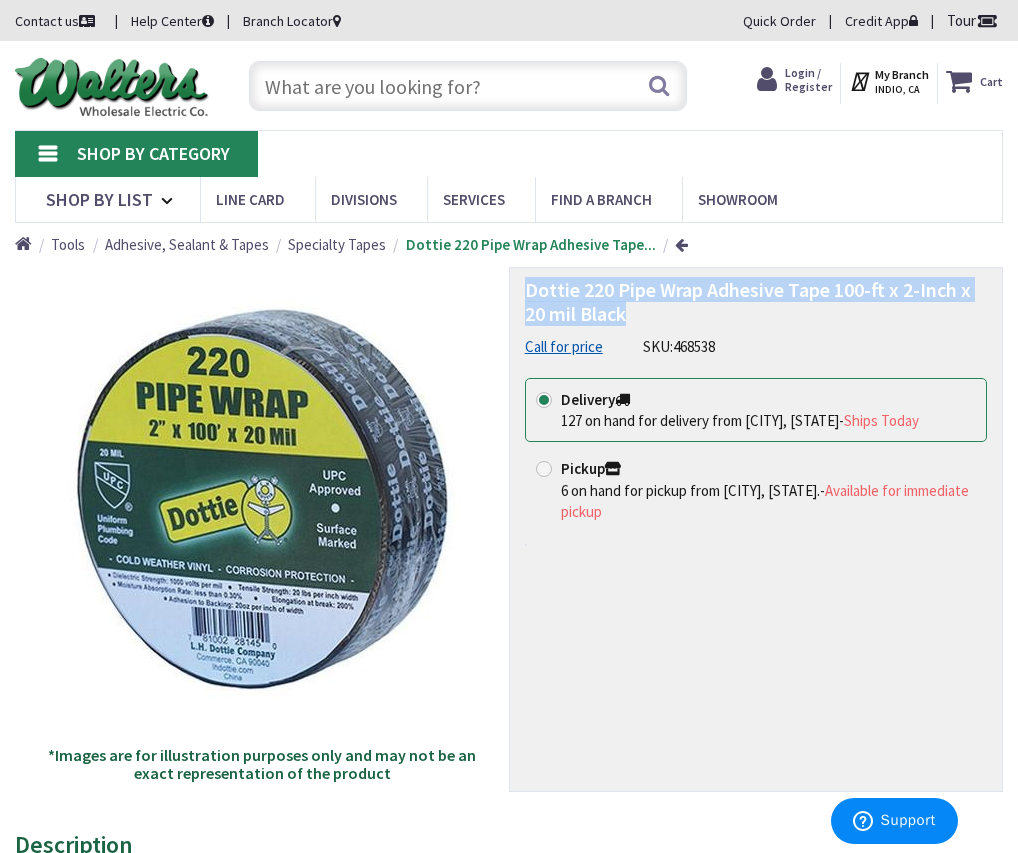 drag, startPoint x: 525, startPoint y: 290, endPoint x: 625, endPoint y: 315, distance: 103.077644 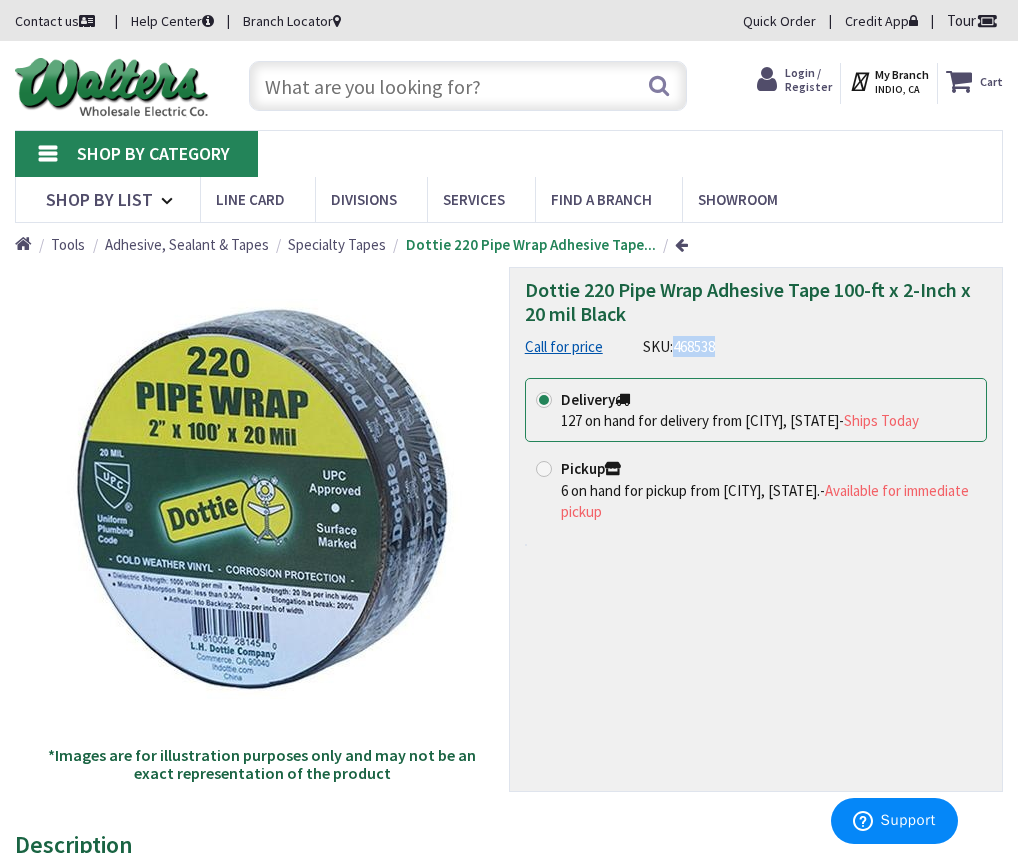 drag, startPoint x: 675, startPoint y: 346, endPoint x: 725, endPoint y: 340, distance: 50.358715 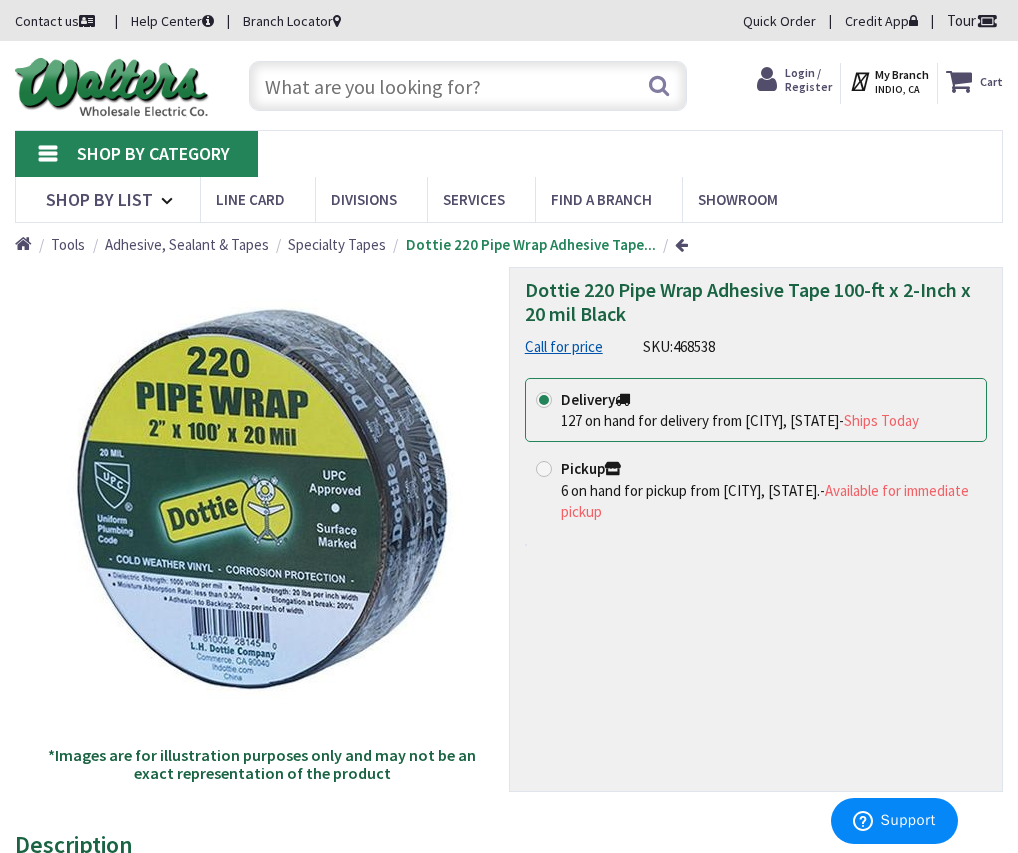 click at bounding box center [468, 86] 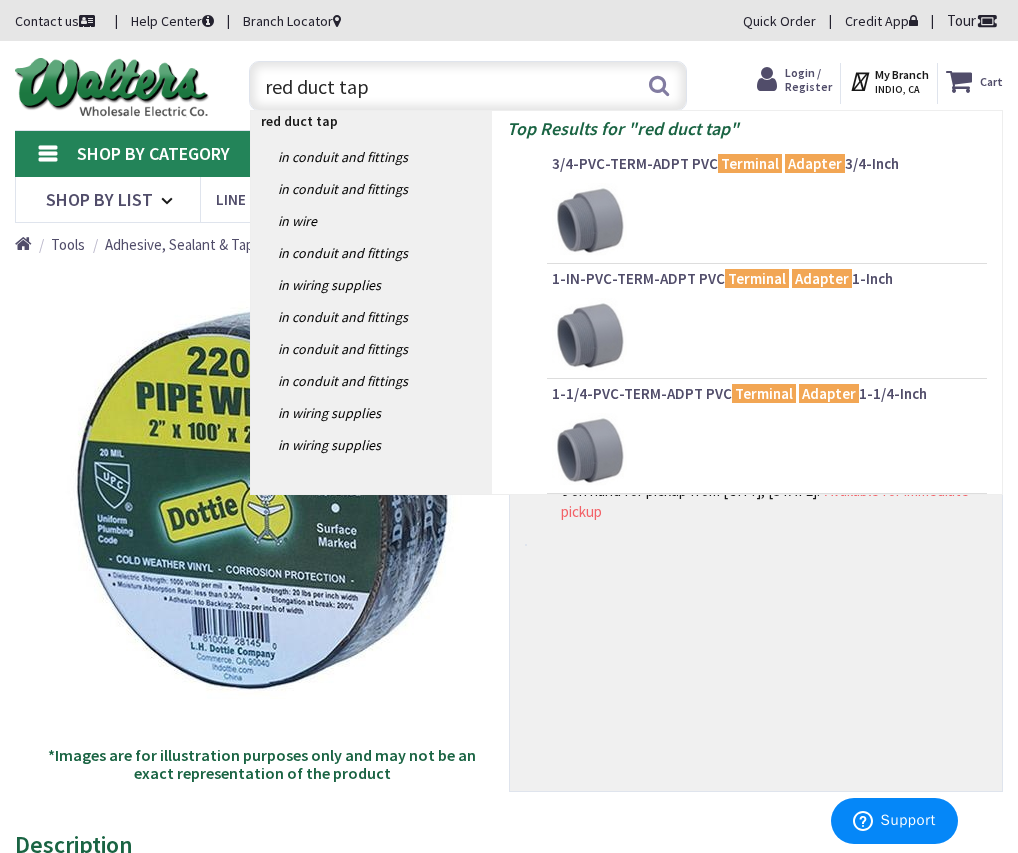 type on "red duct tape" 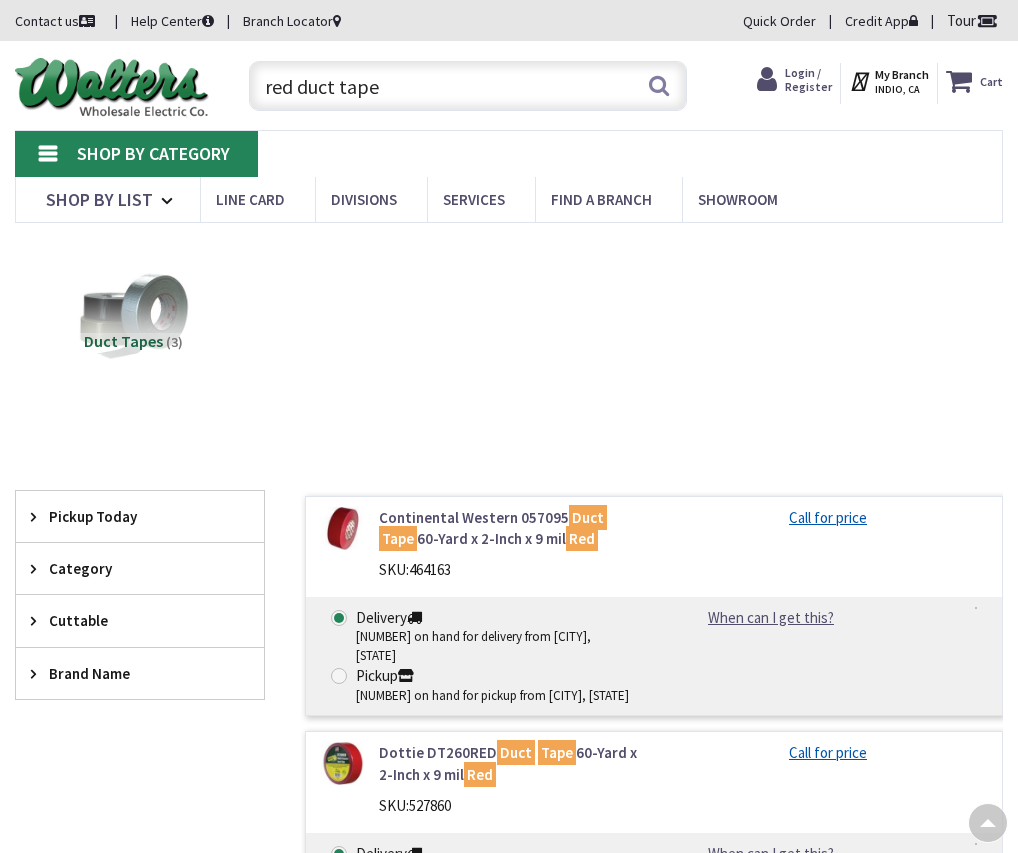 scroll, scrollTop: 200, scrollLeft: 0, axis: vertical 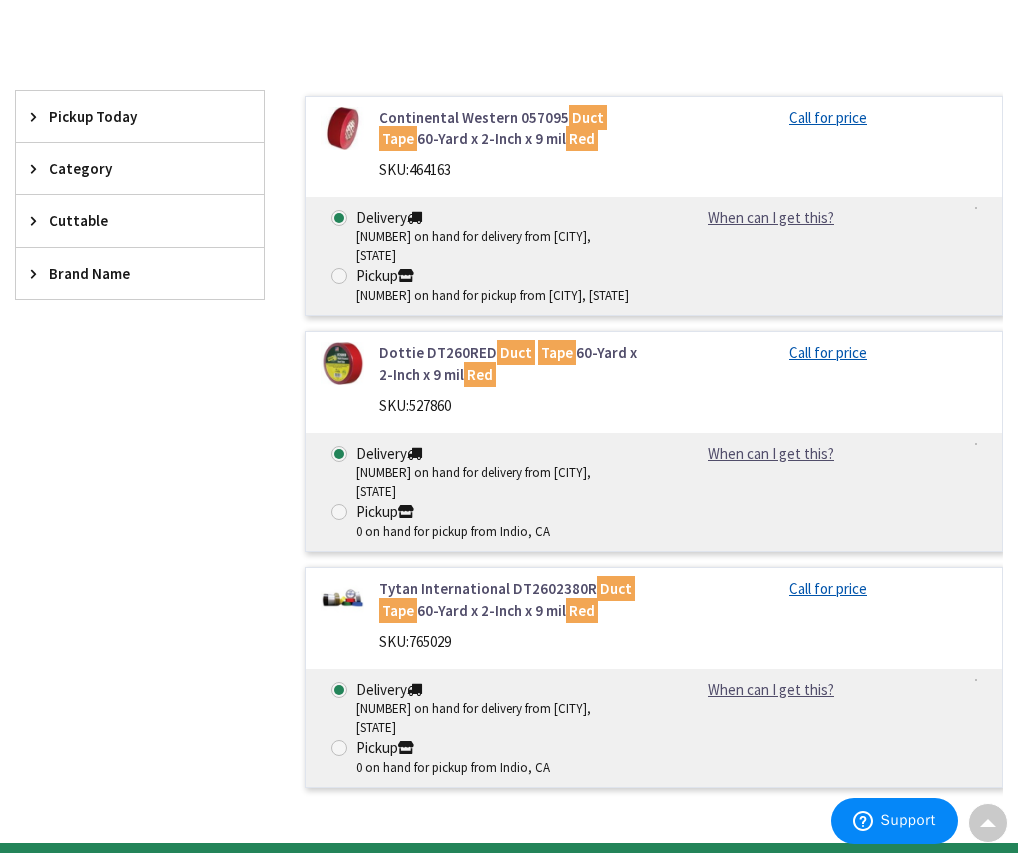 click on "Dottie DT260RED  Duct   Tape  60-Yard x 2-Inch x 9 mil  Red" at bounding box center [509, 363] 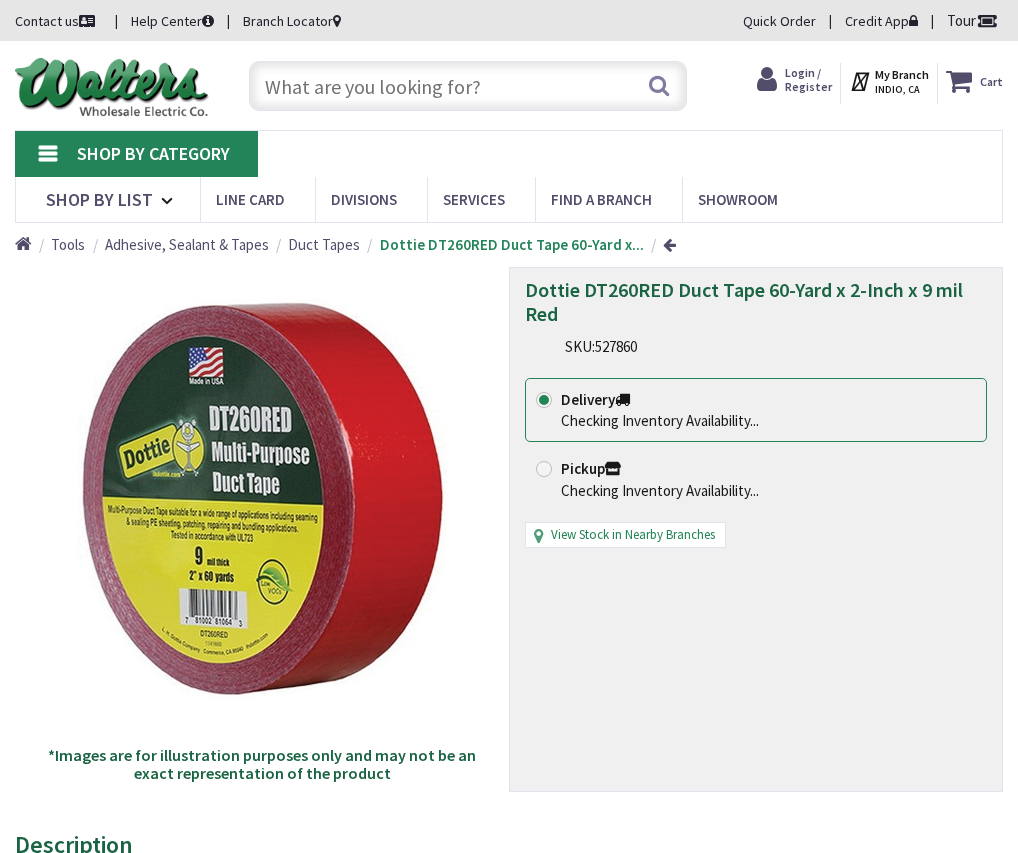 scroll, scrollTop: 0, scrollLeft: 0, axis: both 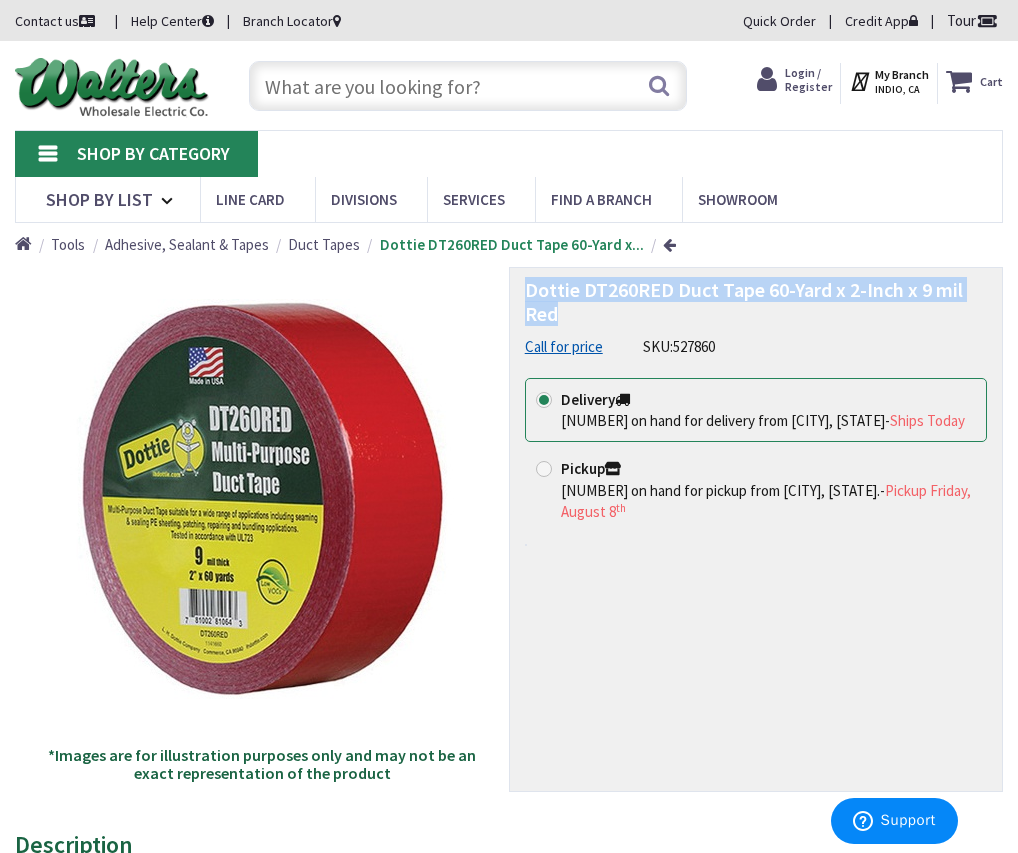 drag, startPoint x: 526, startPoint y: 291, endPoint x: 556, endPoint y: 317, distance: 39.698868 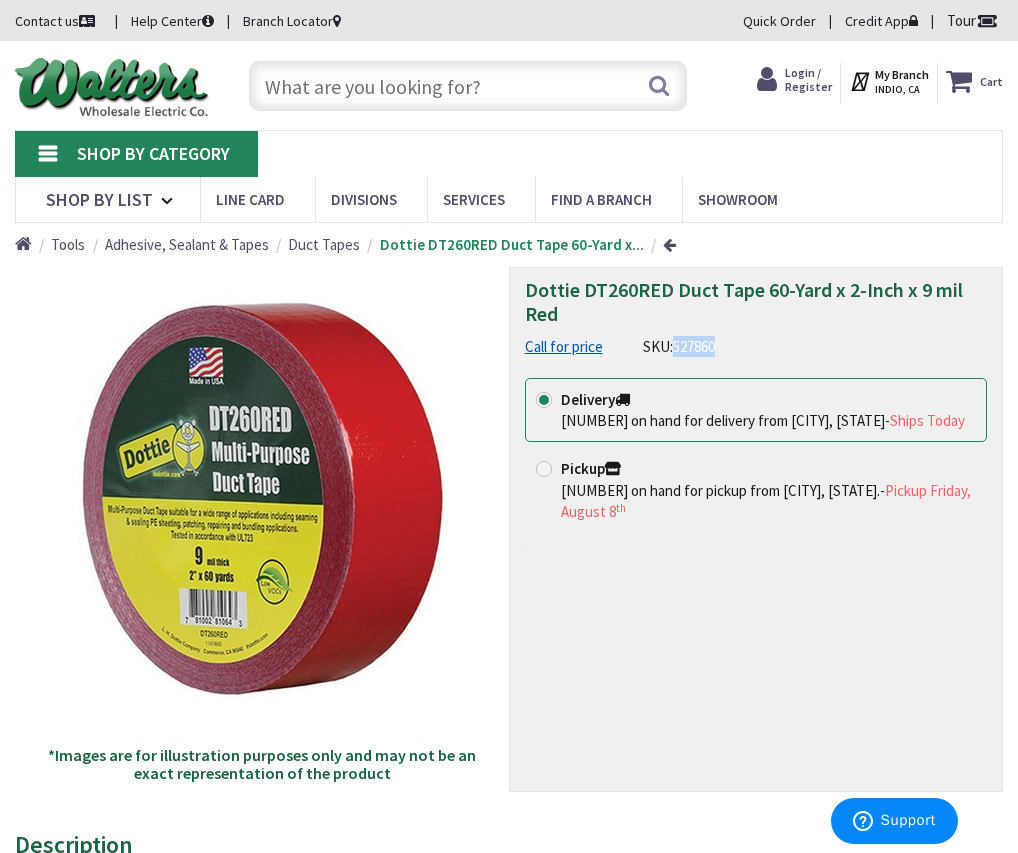 drag, startPoint x: 676, startPoint y: 347, endPoint x: 720, endPoint y: 343, distance: 44.181442 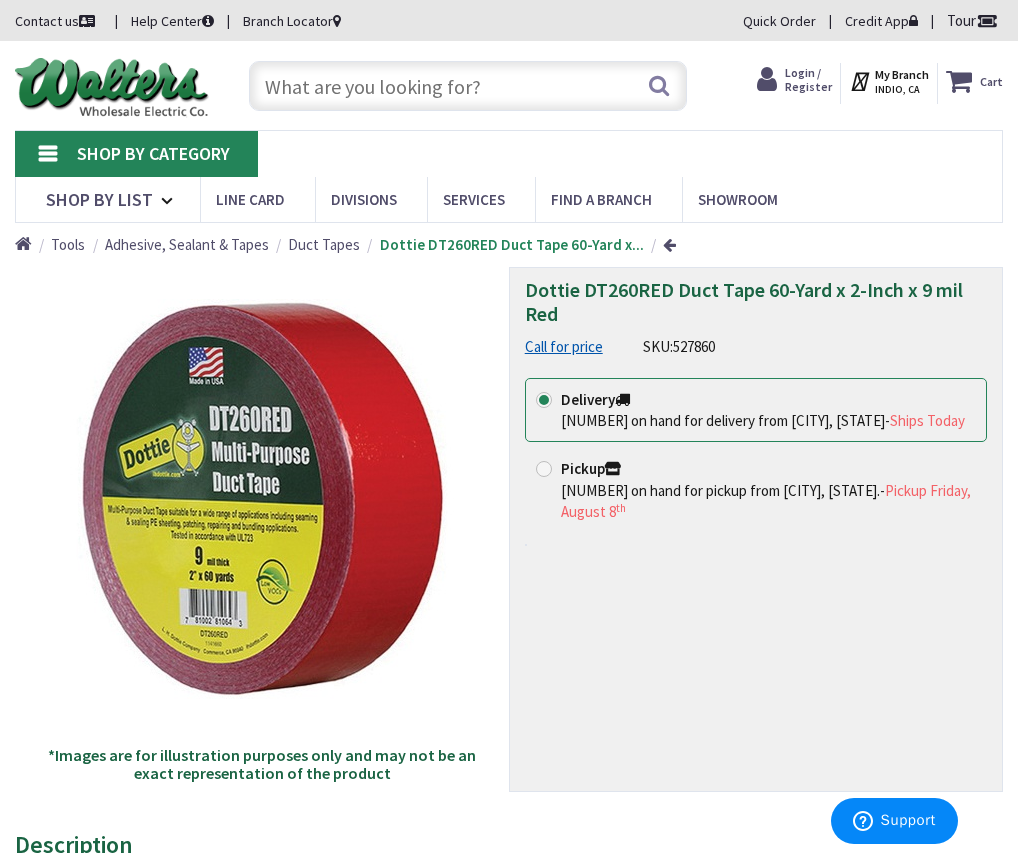 click at bounding box center [468, 86] 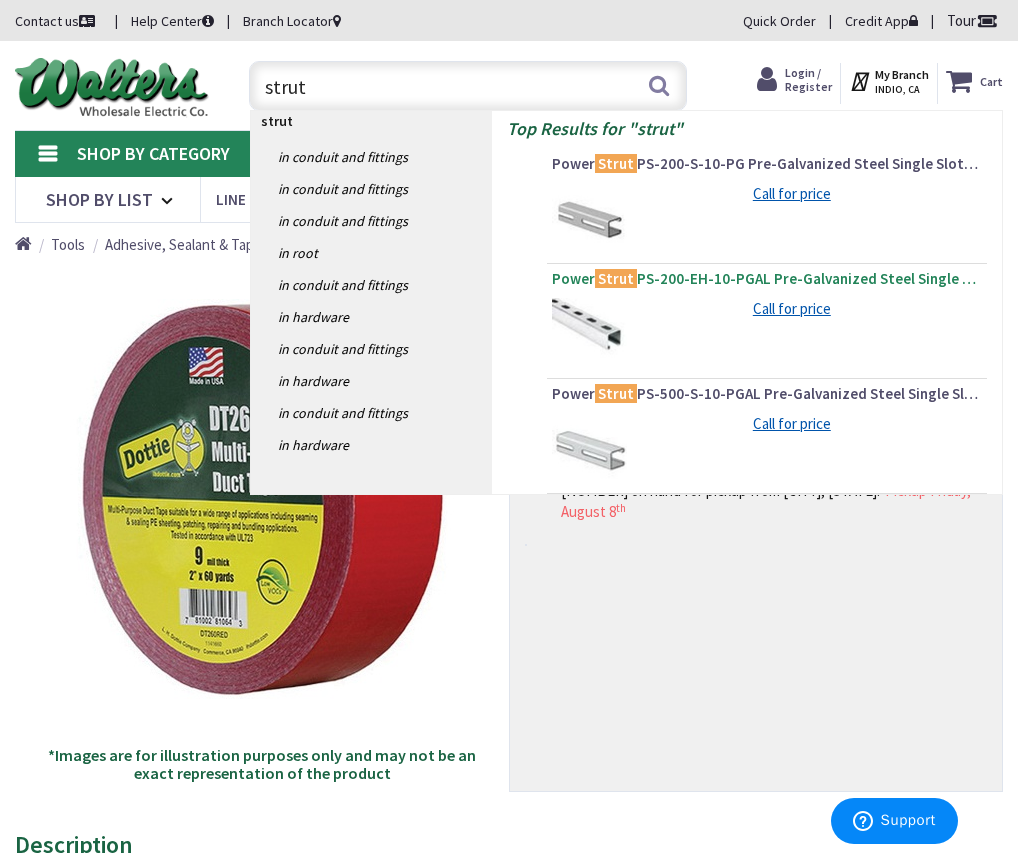 type on "strut" 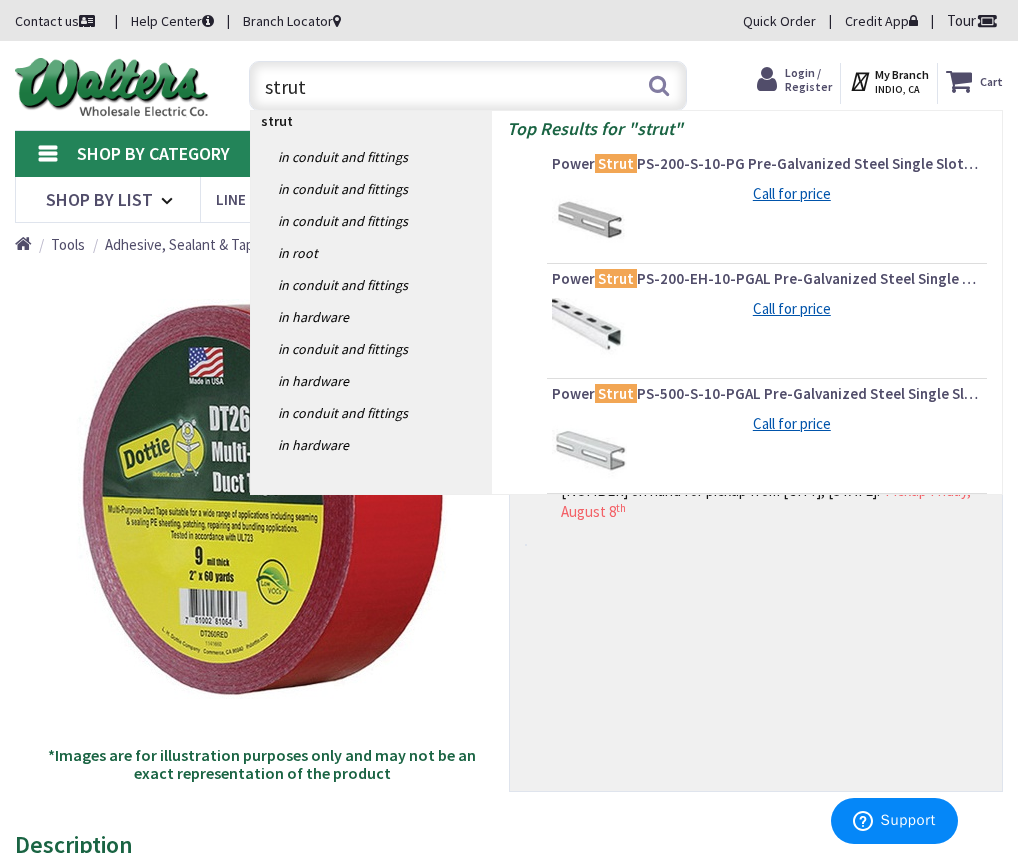 click on "Power  Strut  PS-200-EH-10-PGAL Pre-Galvanized Steel Single Slotted Channel With Elongated Holes 10-ft x 1-5/8-Inch x 1-5/8-Inch" at bounding box center (767, 279) 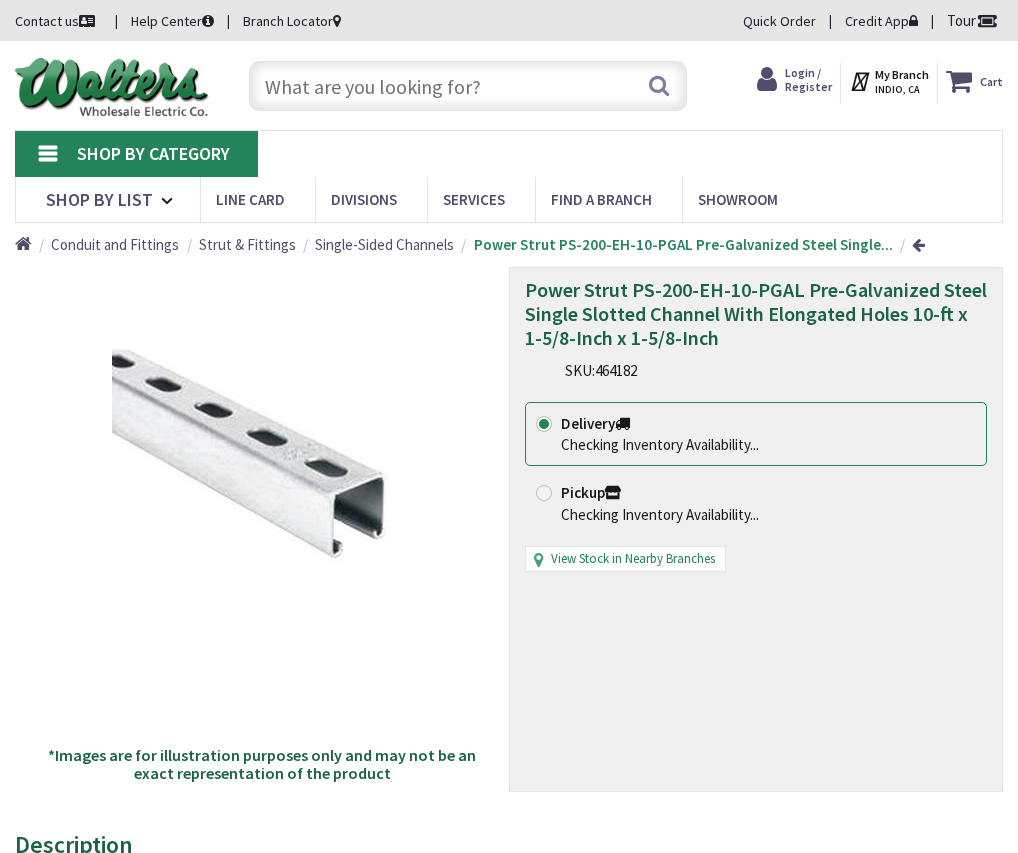scroll, scrollTop: 0, scrollLeft: 0, axis: both 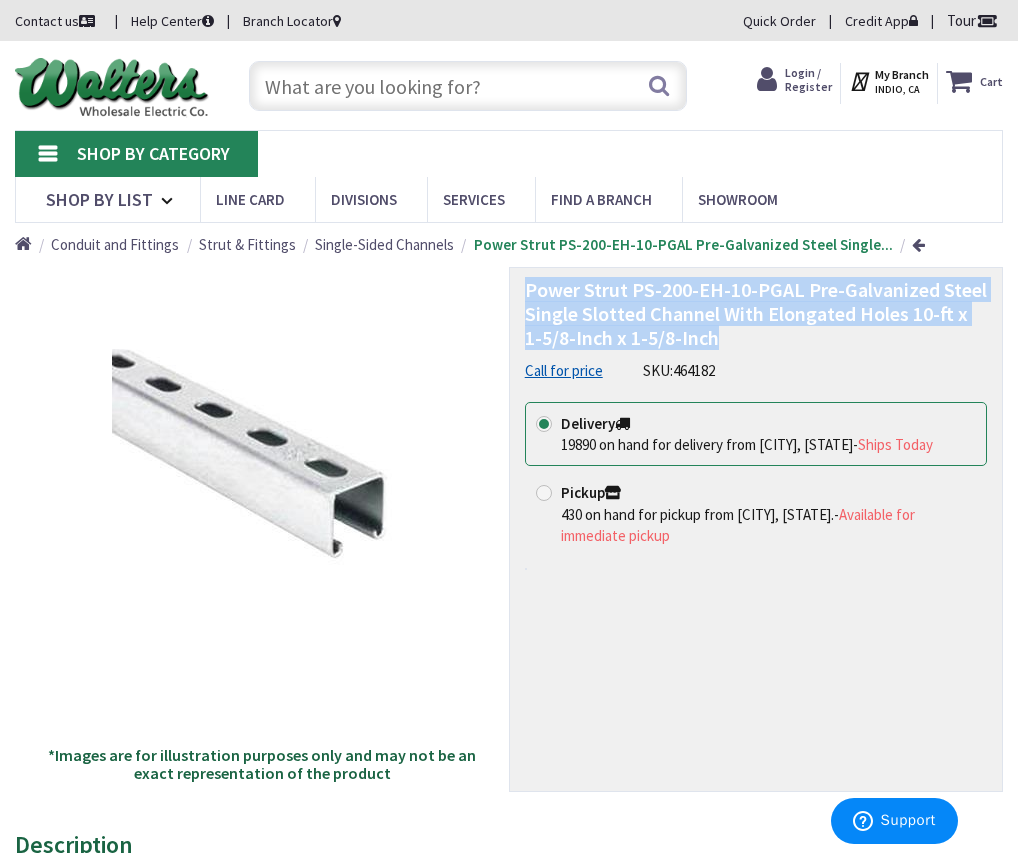 drag, startPoint x: 525, startPoint y: 287, endPoint x: 704, endPoint y: 334, distance: 185.06755 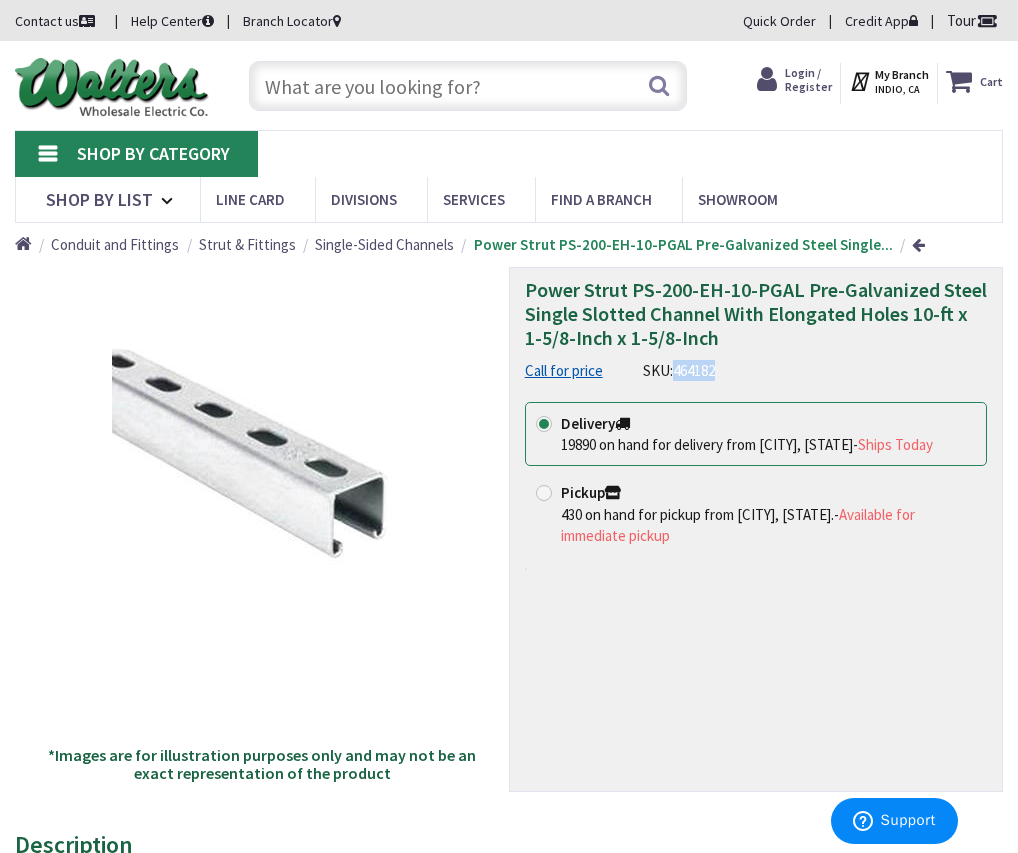 drag, startPoint x: 675, startPoint y: 370, endPoint x: 721, endPoint y: 373, distance: 46.09772 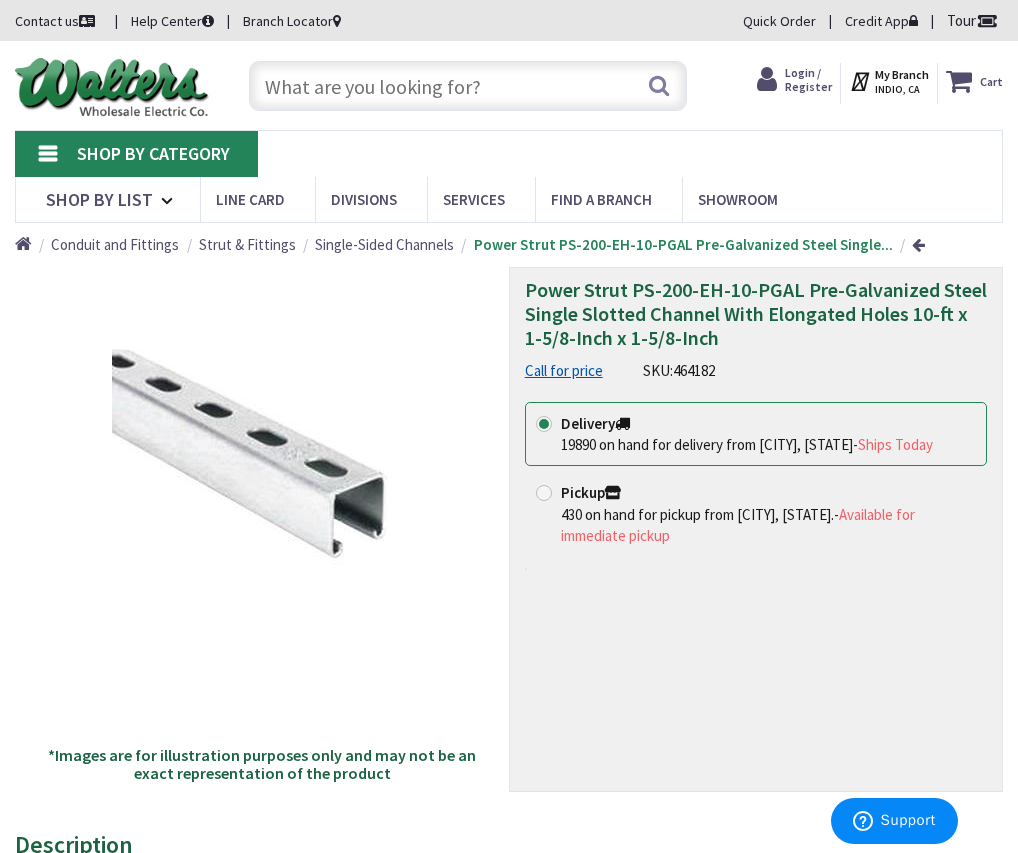 click at bounding box center (468, 86) 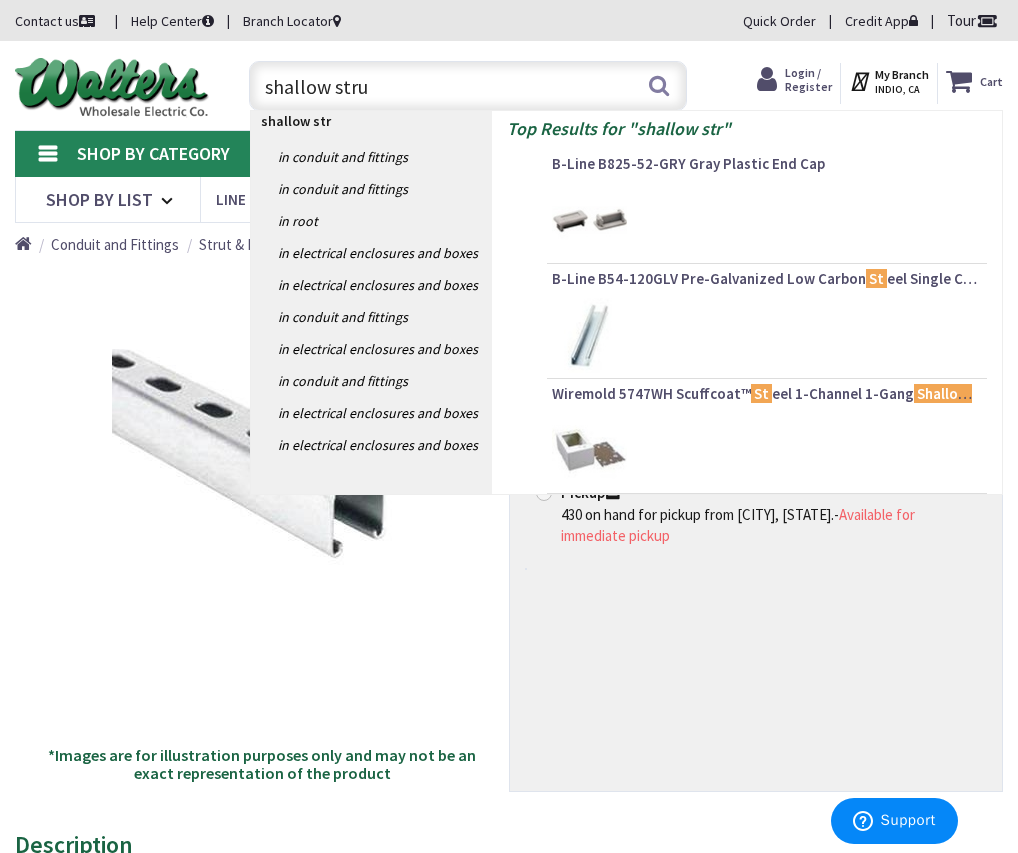 type on "shallow strut" 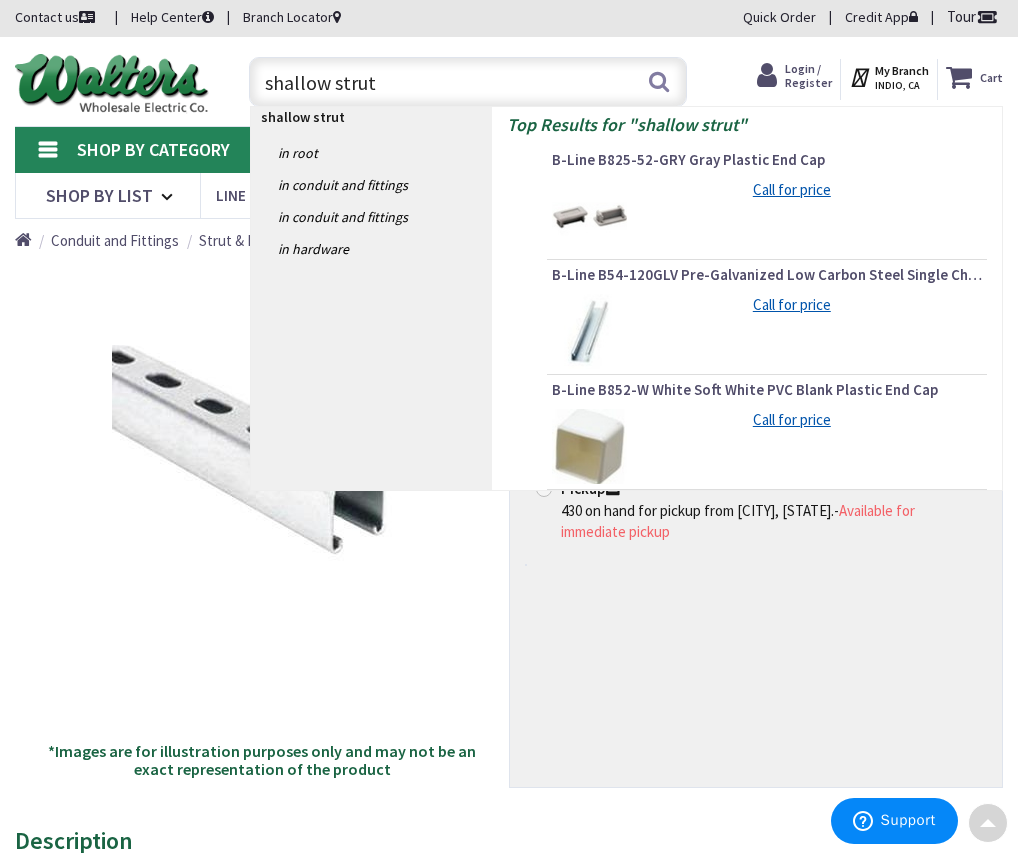 scroll, scrollTop: 0, scrollLeft: 0, axis: both 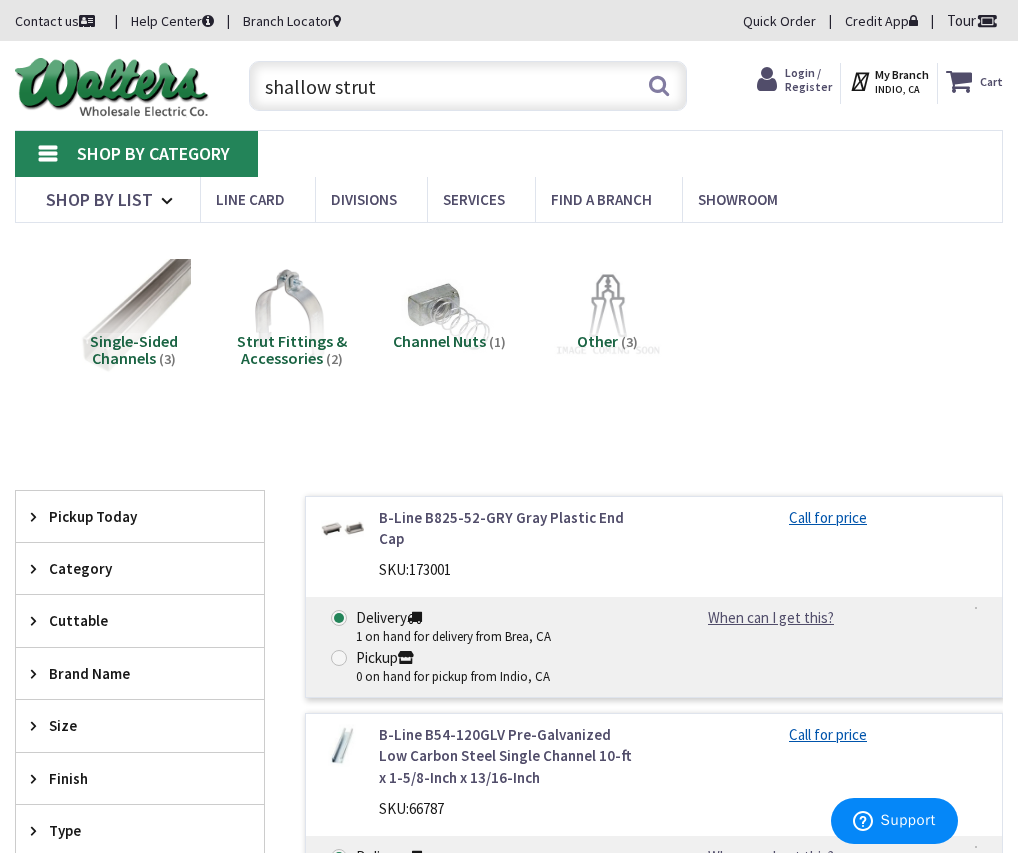 click on "shallow strut" at bounding box center (468, 86) 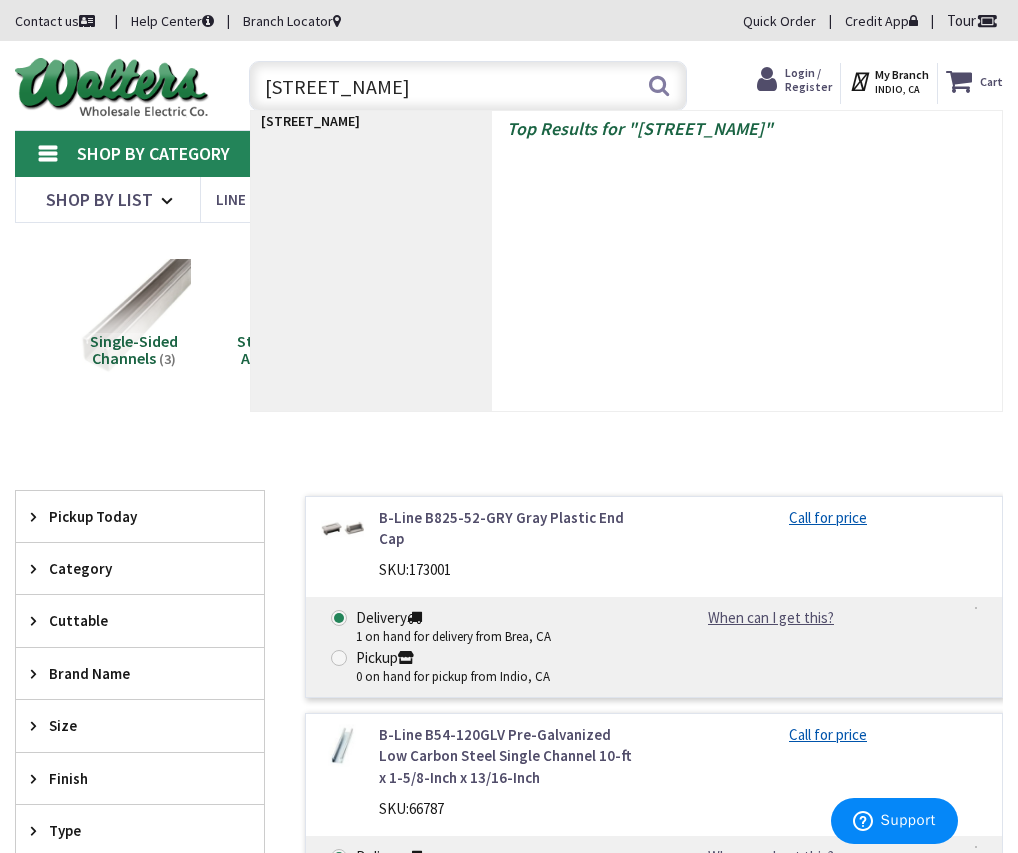 type on "strut" 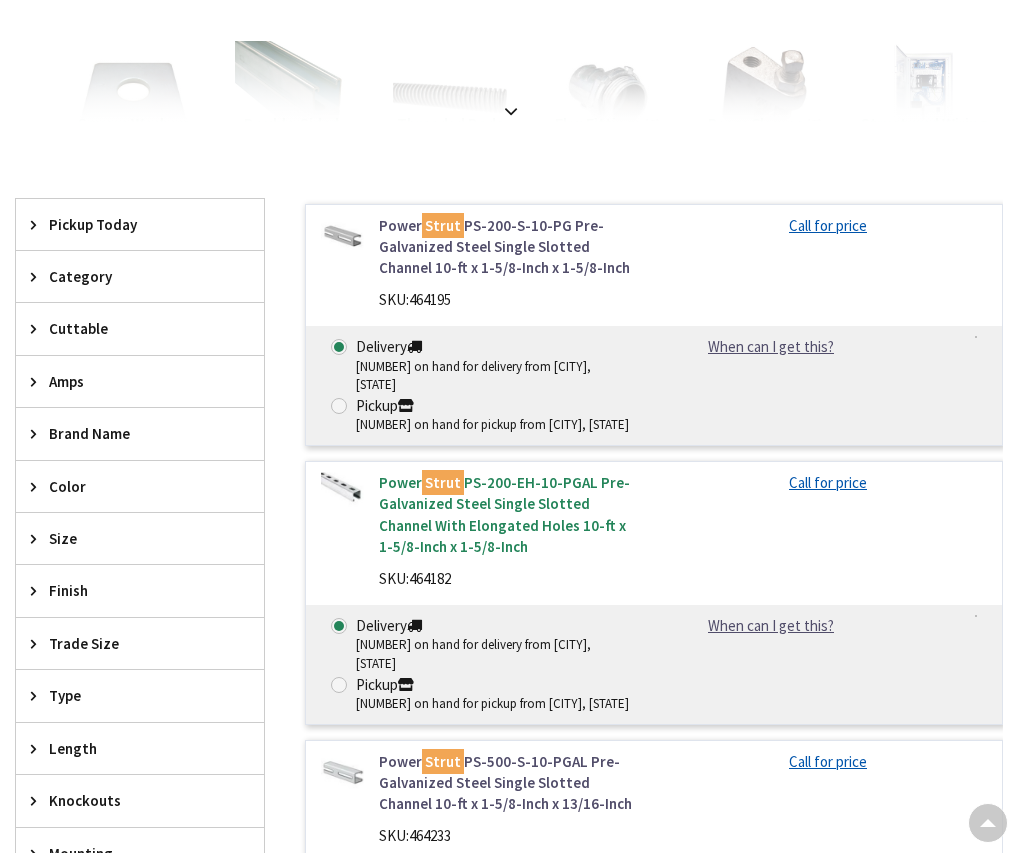 scroll, scrollTop: 700, scrollLeft: 0, axis: vertical 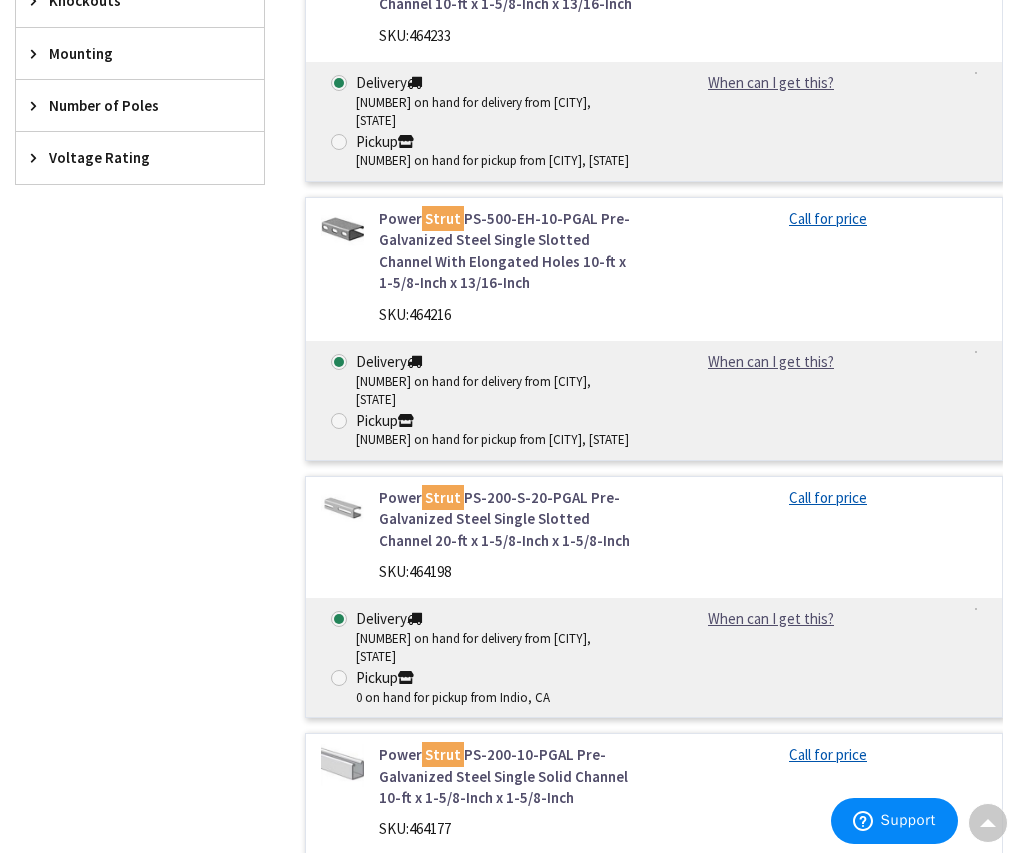 click on "Power  Strut  PS-500-EH-10-PGAL Pre-Galvanized Steel Single Slotted Channel With Elongated Holes 10-ft x 1-5/8-Inch x 13/16-Inch" at bounding box center (509, 251) 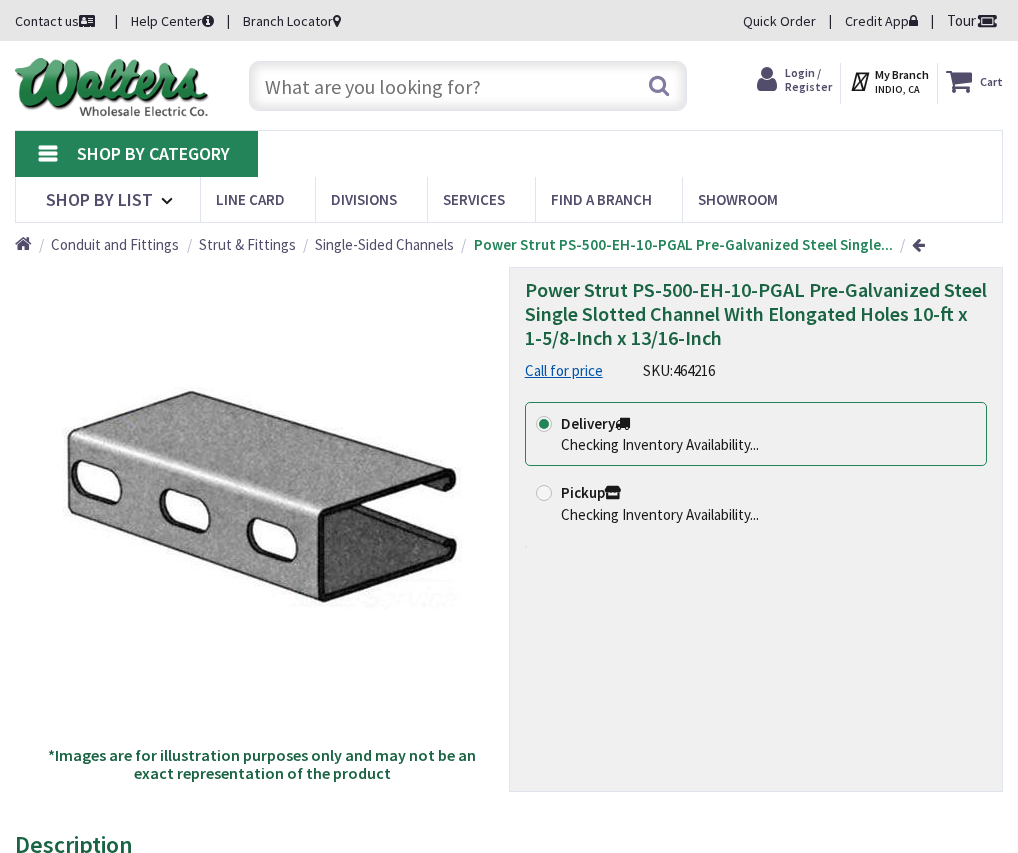 scroll, scrollTop: 0, scrollLeft: 0, axis: both 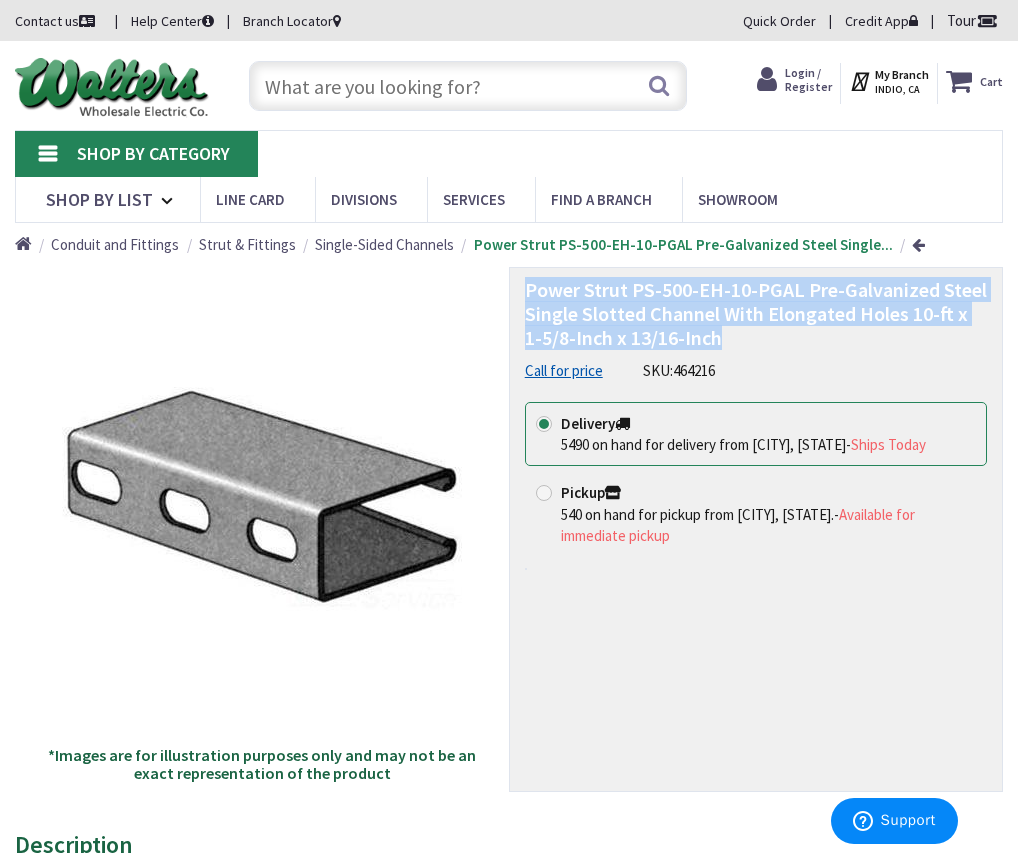 drag, startPoint x: 525, startPoint y: 288, endPoint x: 701, endPoint y: 339, distance: 183.24028 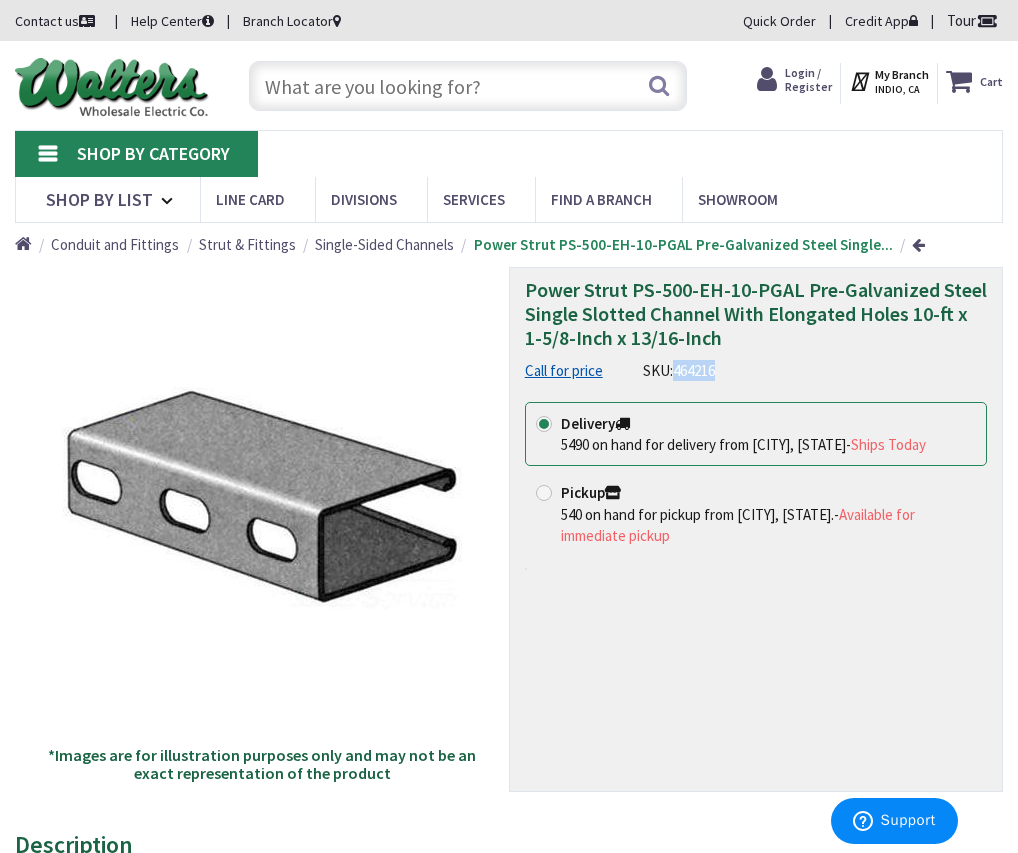 drag, startPoint x: 676, startPoint y: 373, endPoint x: 722, endPoint y: 373, distance: 46 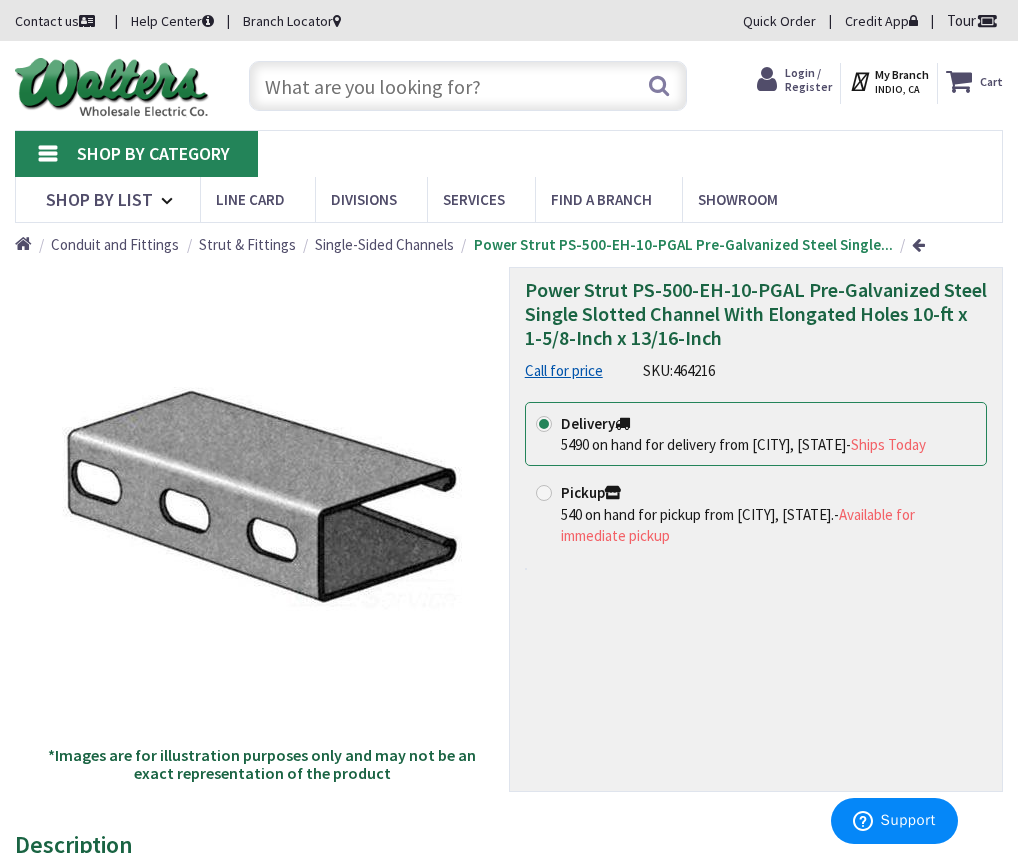 click at bounding box center [468, 86] 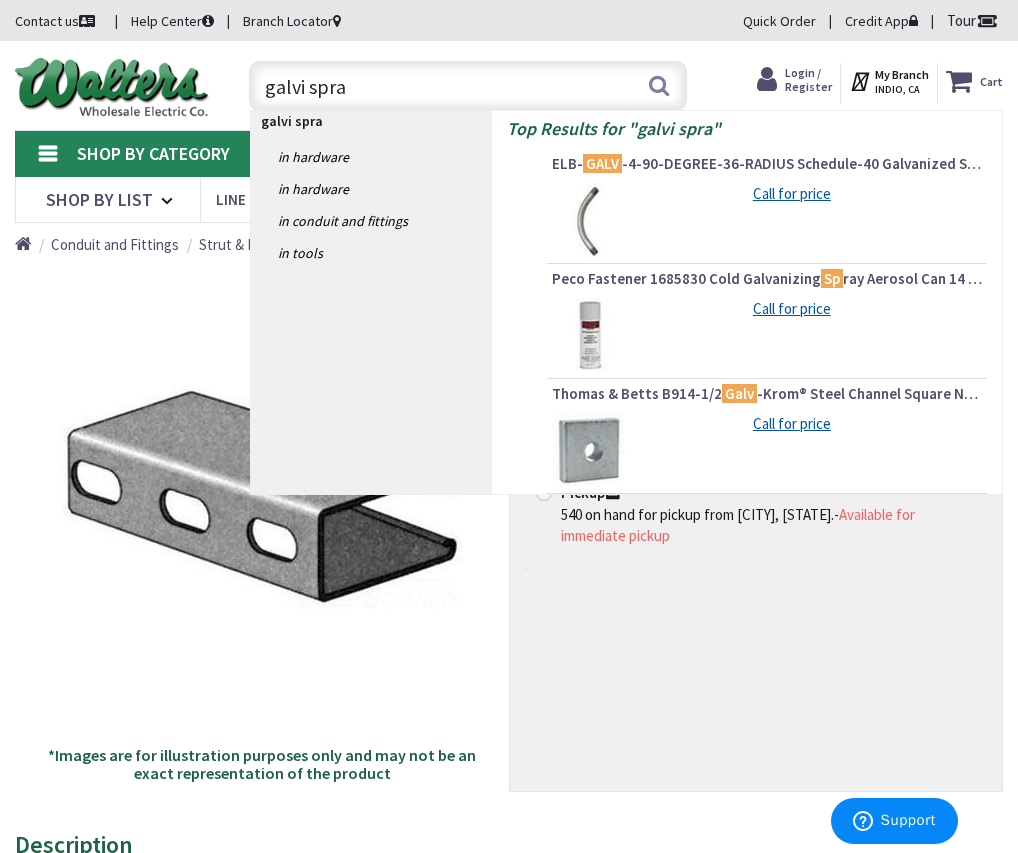 type on "galvi spray" 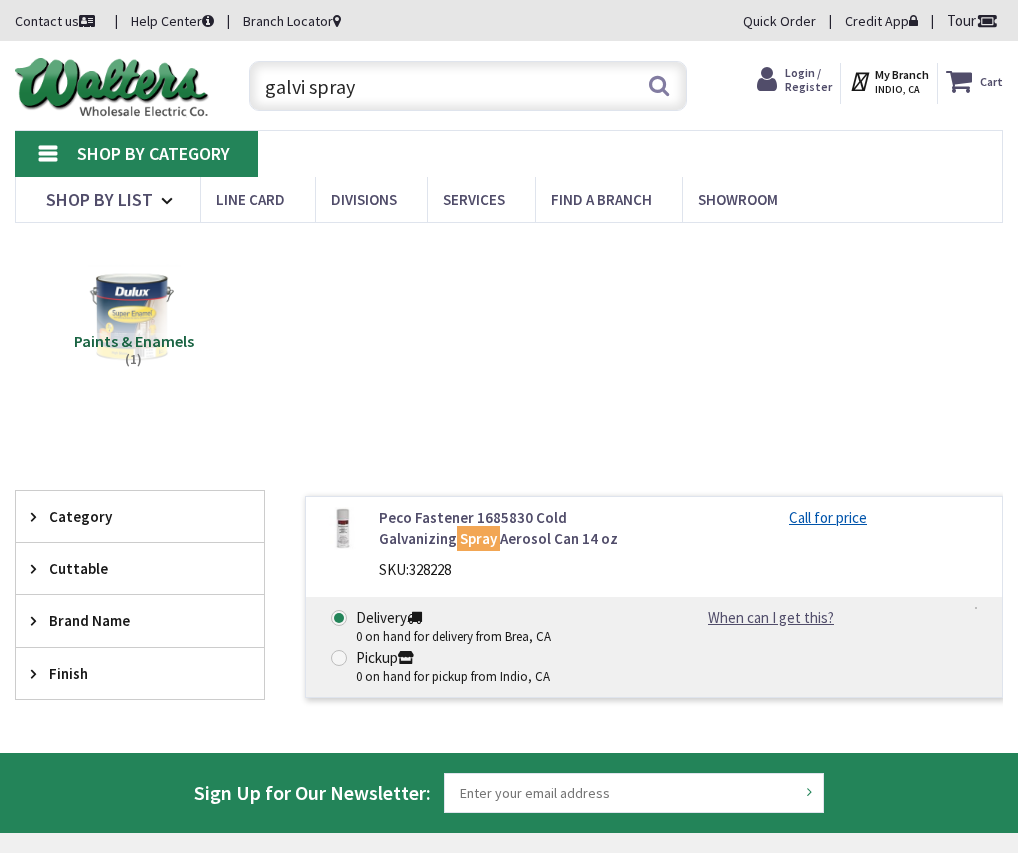 scroll, scrollTop: 0, scrollLeft: 0, axis: both 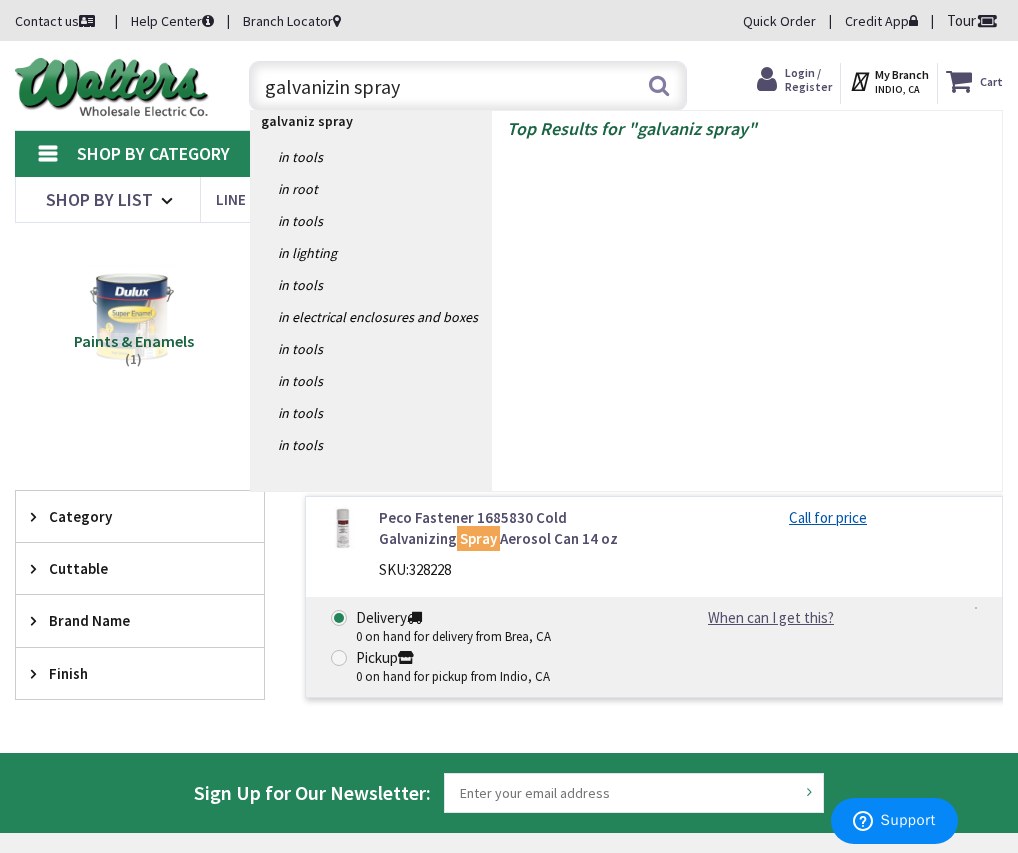 type on "galvanizing spray" 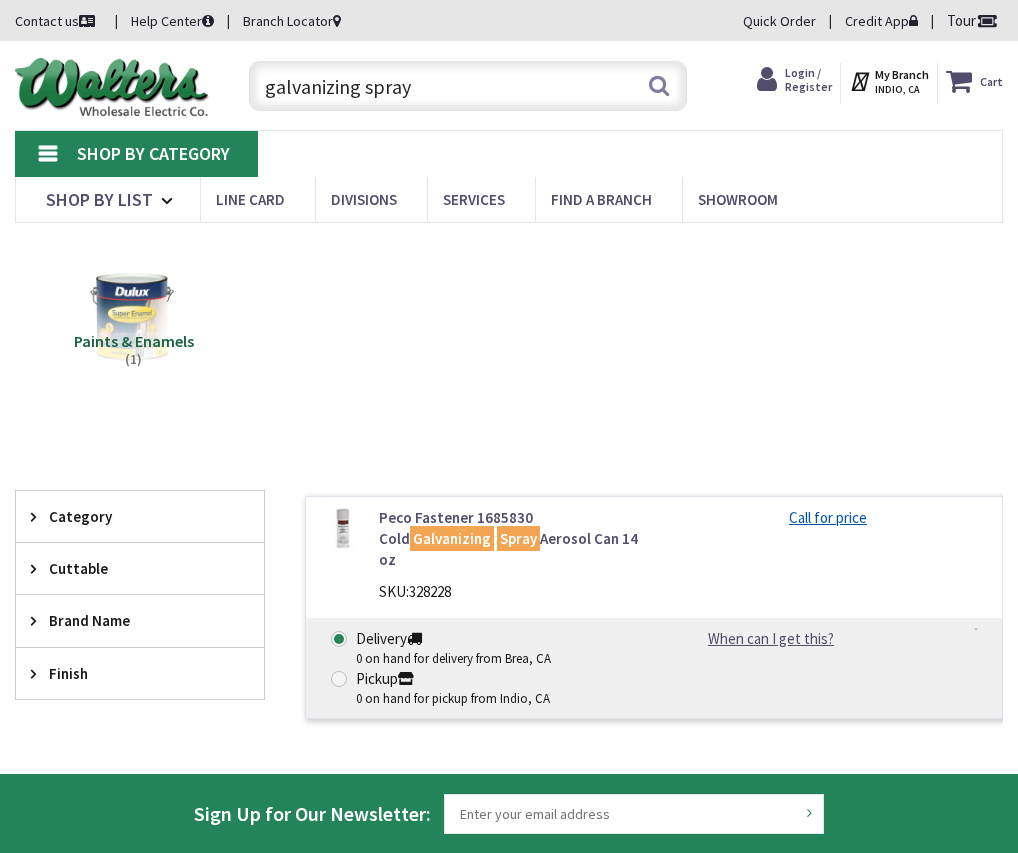 scroll, scrollTop: 0, scrollLeft: 0, axis: both 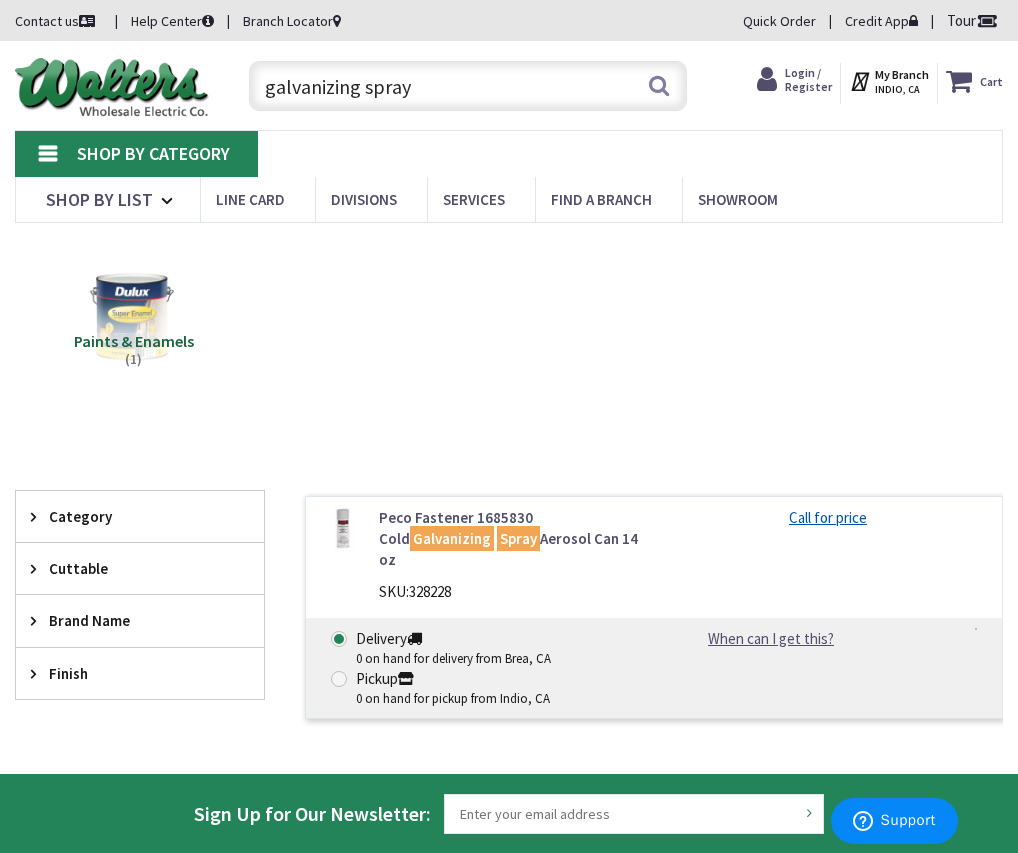 drag, startPoint x: 414, startPoint y: 96, endPoint x: 261, endPoint y: 88, distance: 153.20901 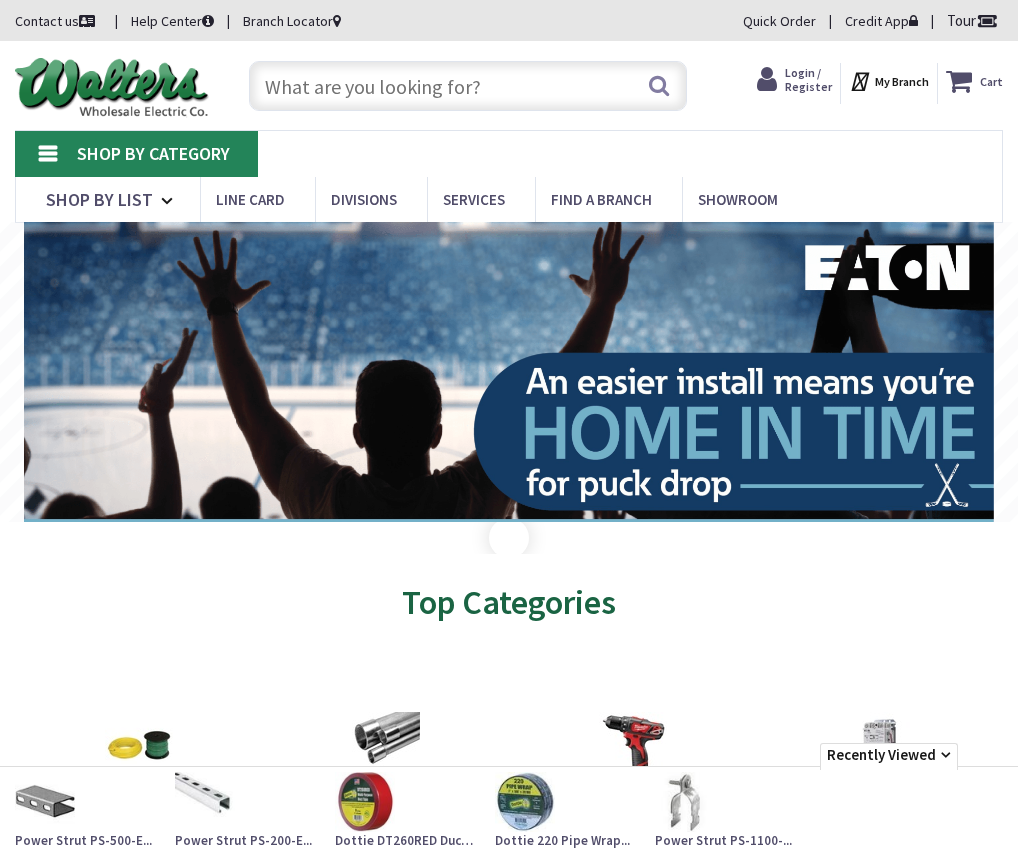 click at bounding box center (468, 86) 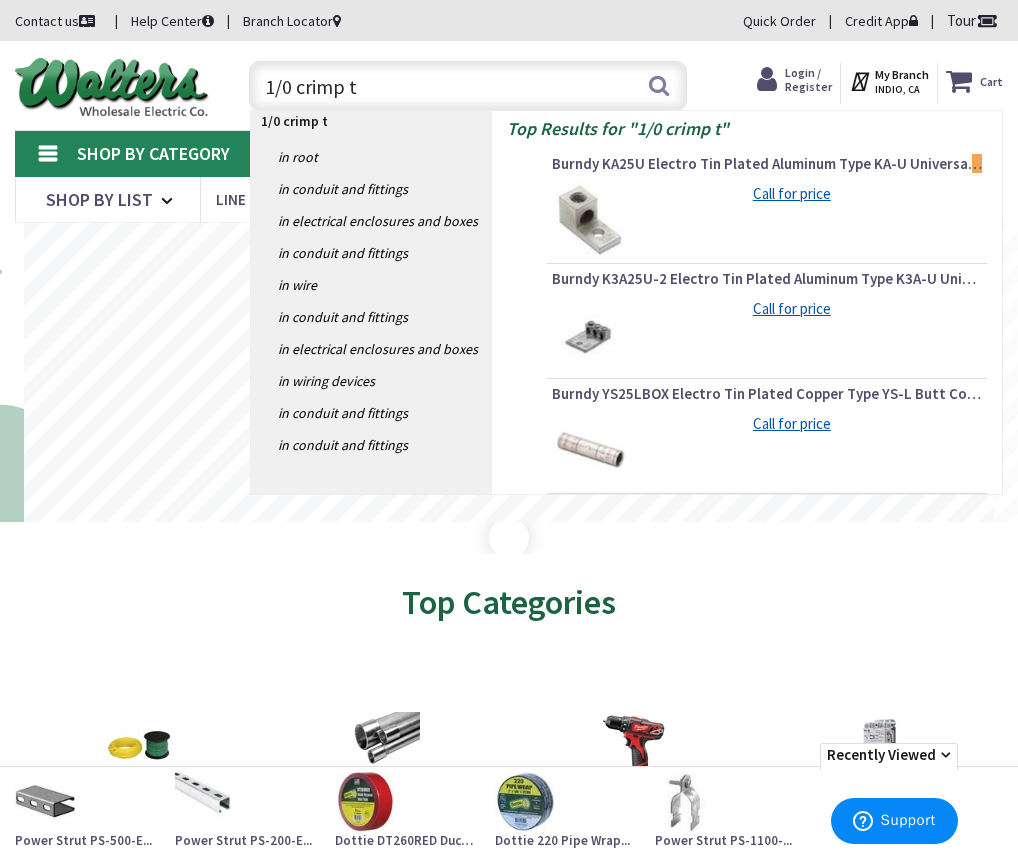 type on "1/0 crimp" 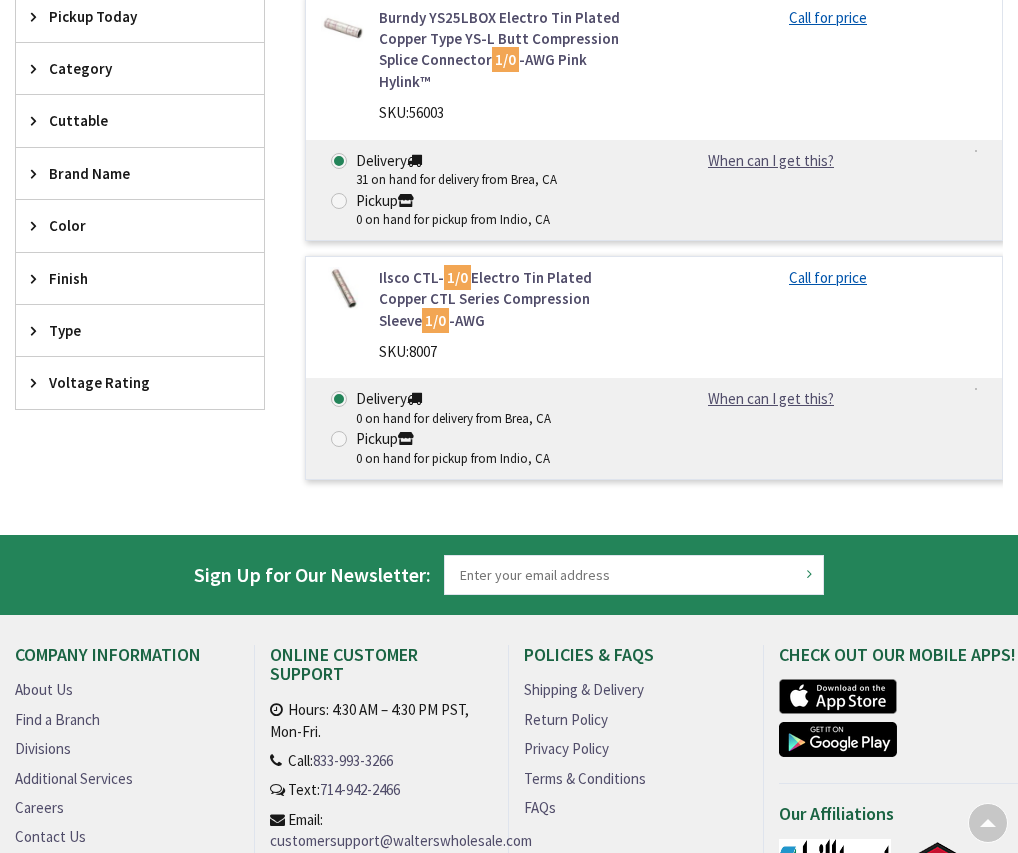 scroll, scrollTop: 300, scrollLeft: 0, axis: vertical 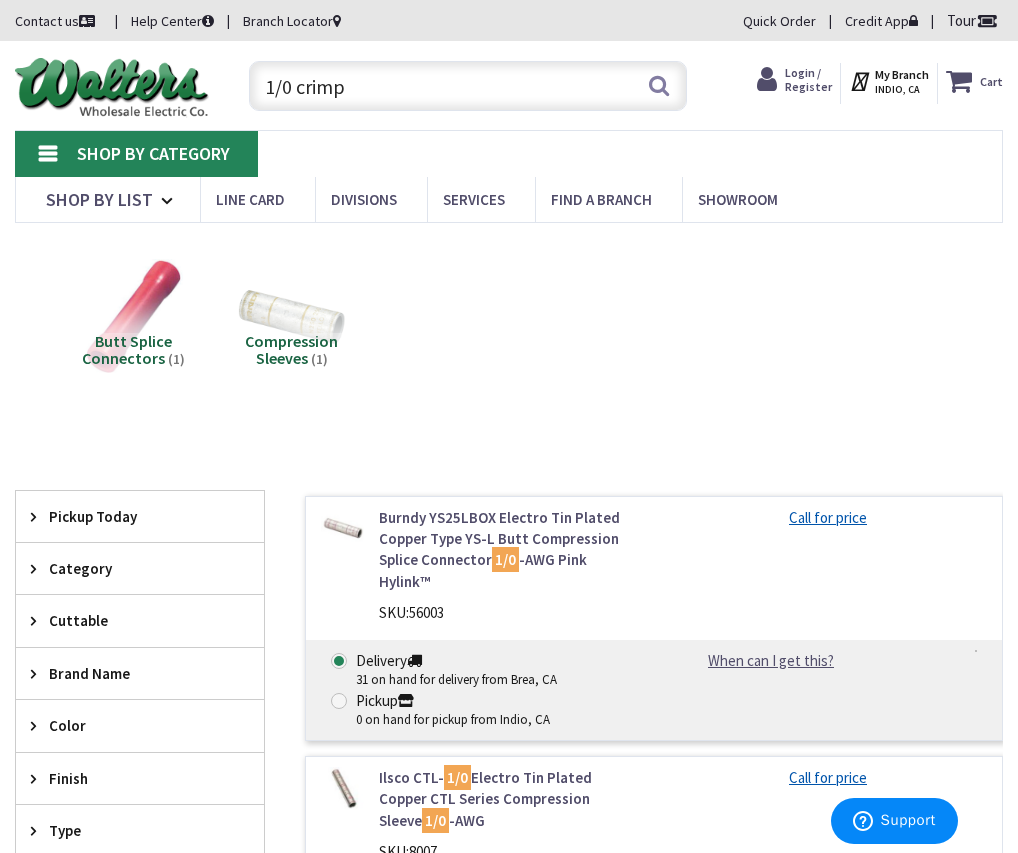click on "1/0 crimp" at bounding box center (468, 86) 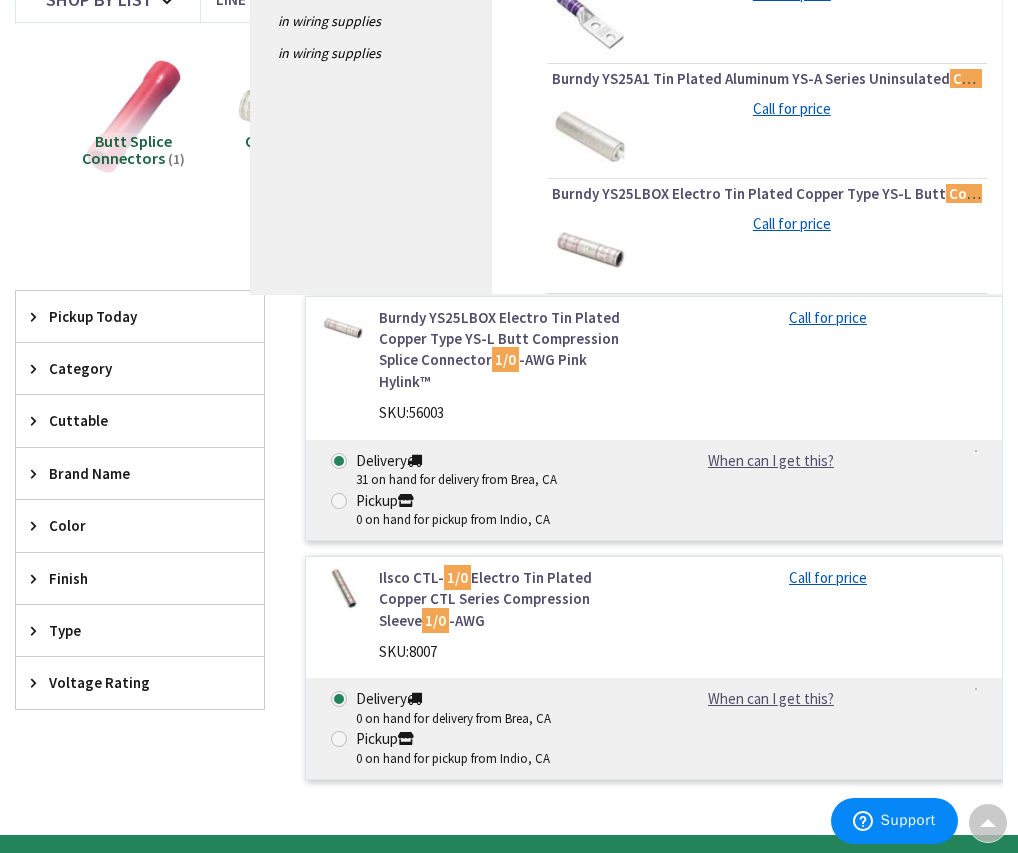 scroll, scrollTop: 0, scrollLeft: 0, axis: both 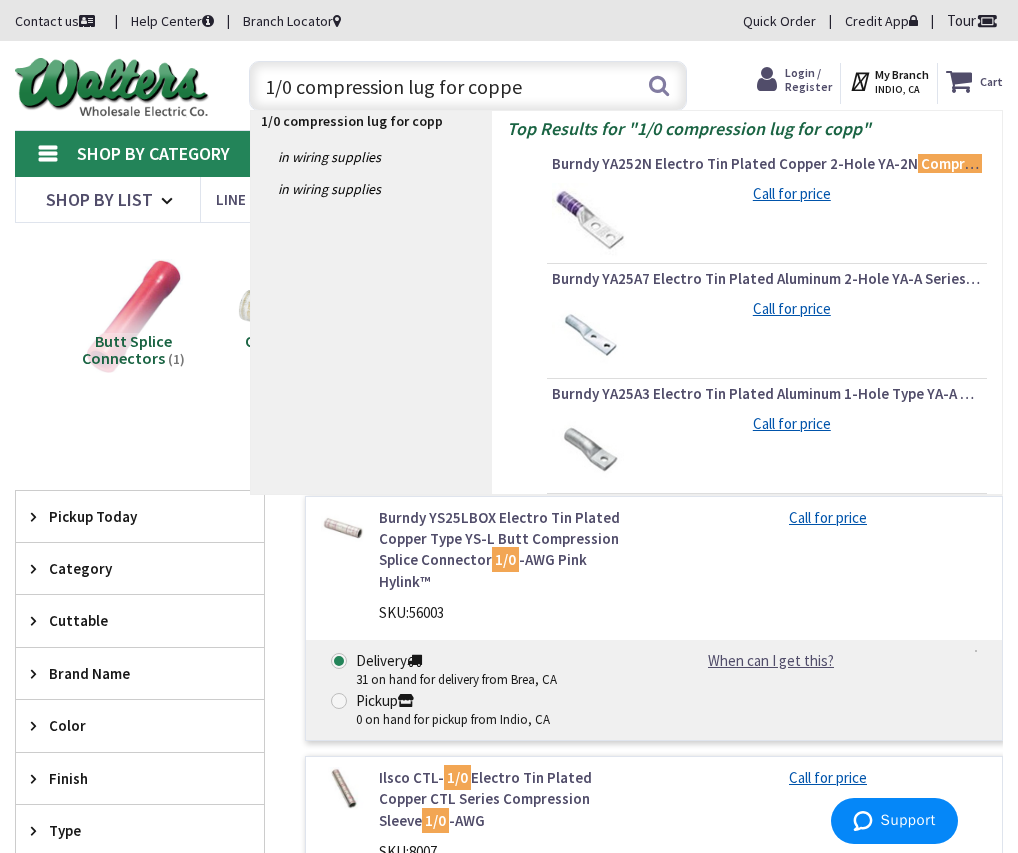 type on "1/0 compression lug for copper" 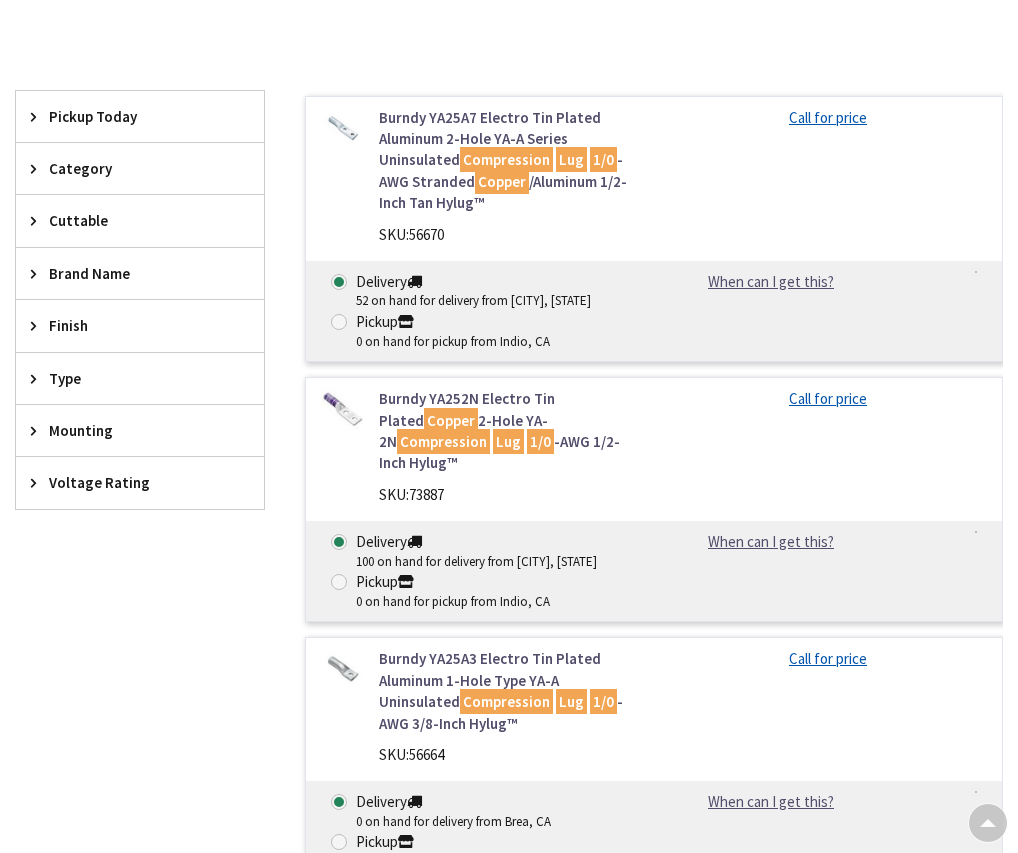 scroll, scrollTop: 400, scrollLeft: 0, axis: vertical 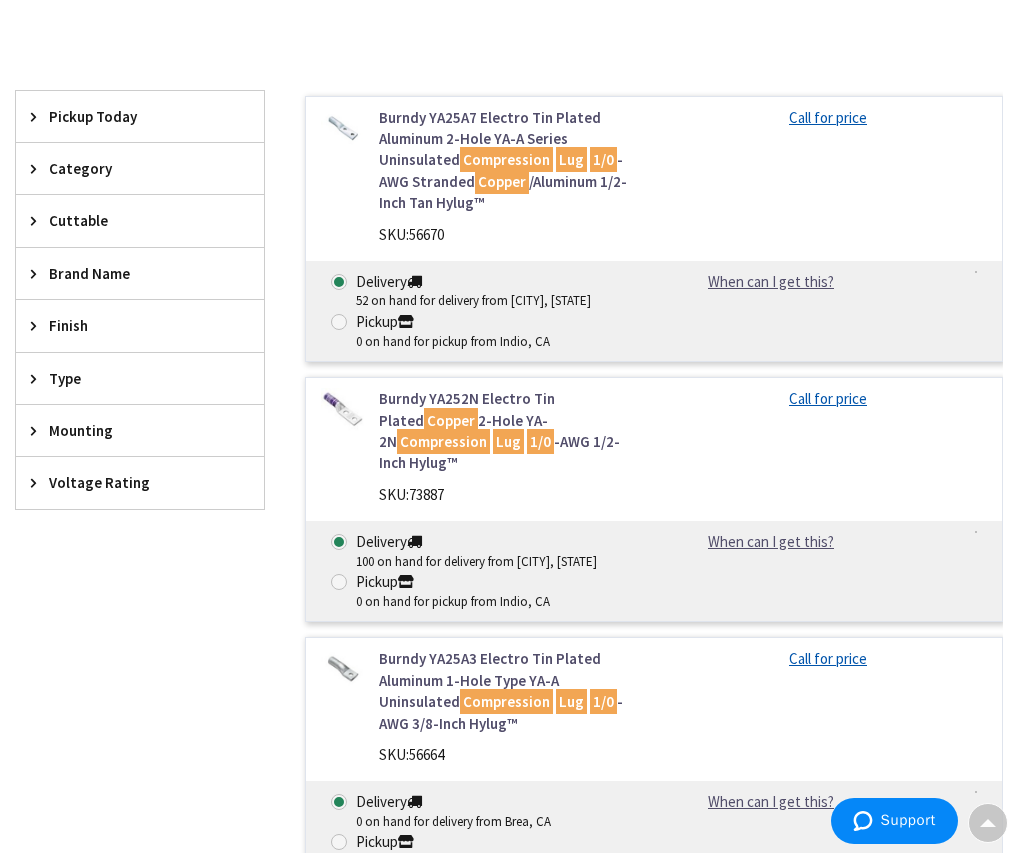 click on "Copper" at bounding box center [451, 420] 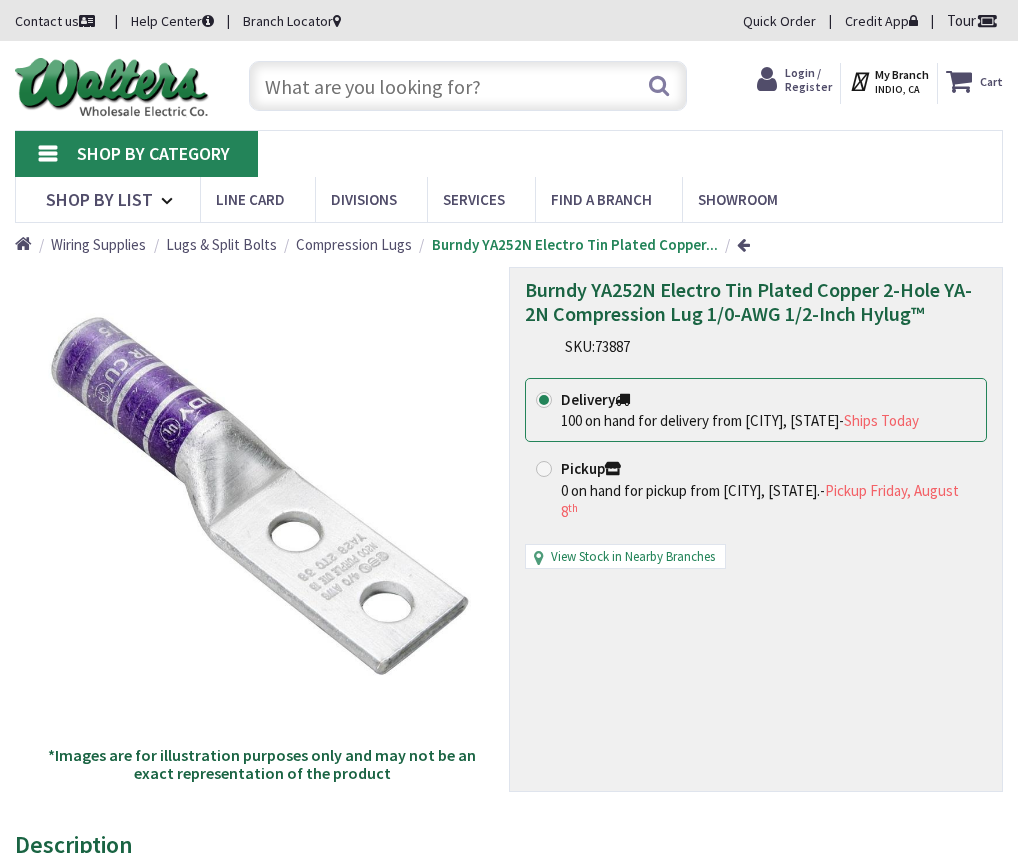 scroll, scrollTop: 0, scrollLeft: 0, axis: both 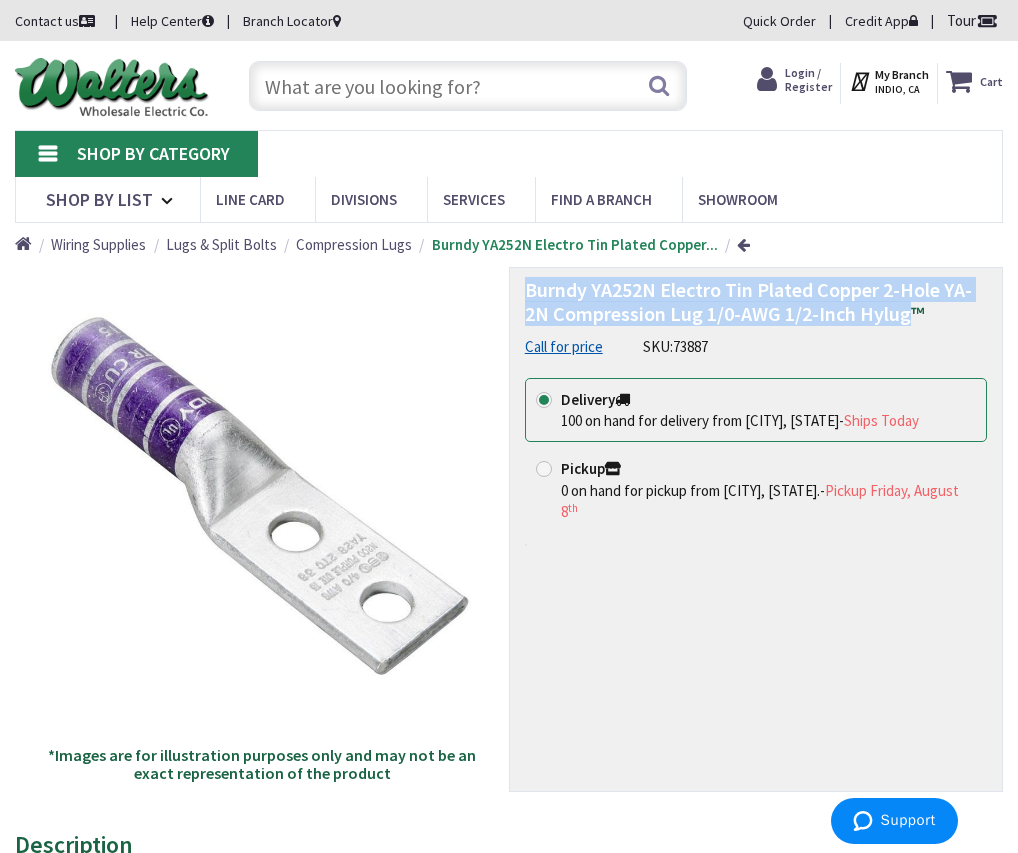 drag, startPoint x: 526, startPoint y: 288, endPoint x: 908, endPoint y: 320, distance: 383.33798 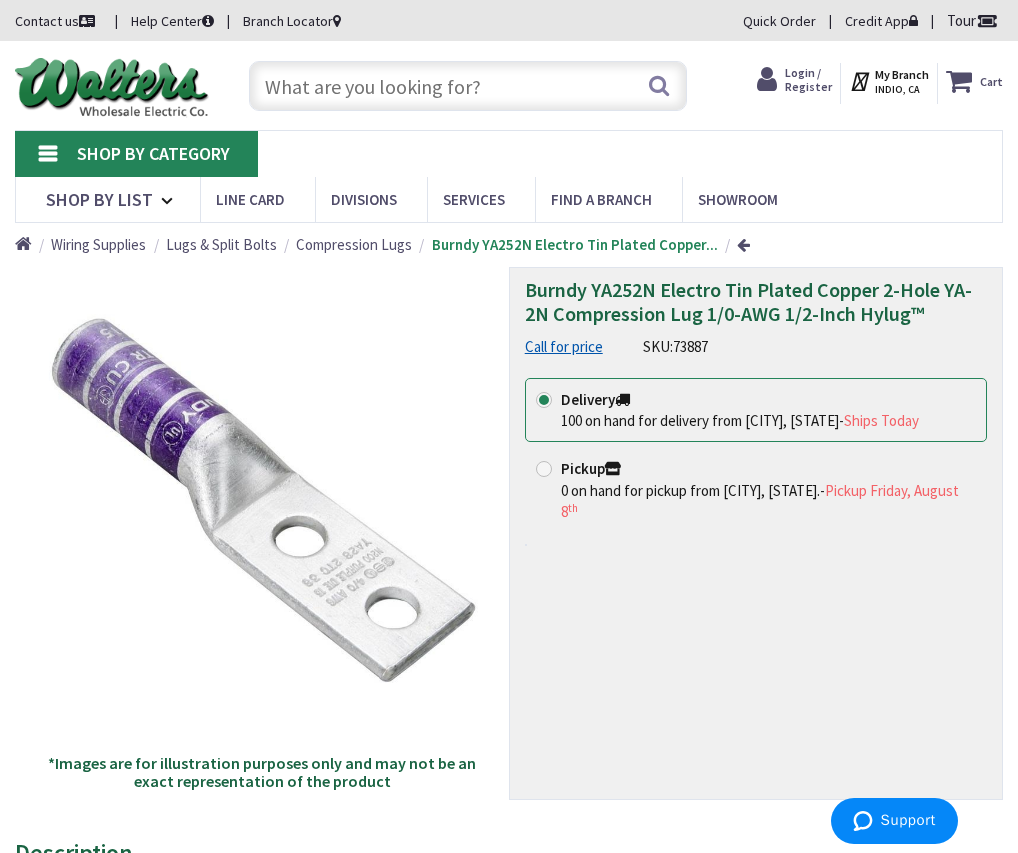 click on "100 on hand for delivery from Brea, CA" at bounding box center (700, 420) 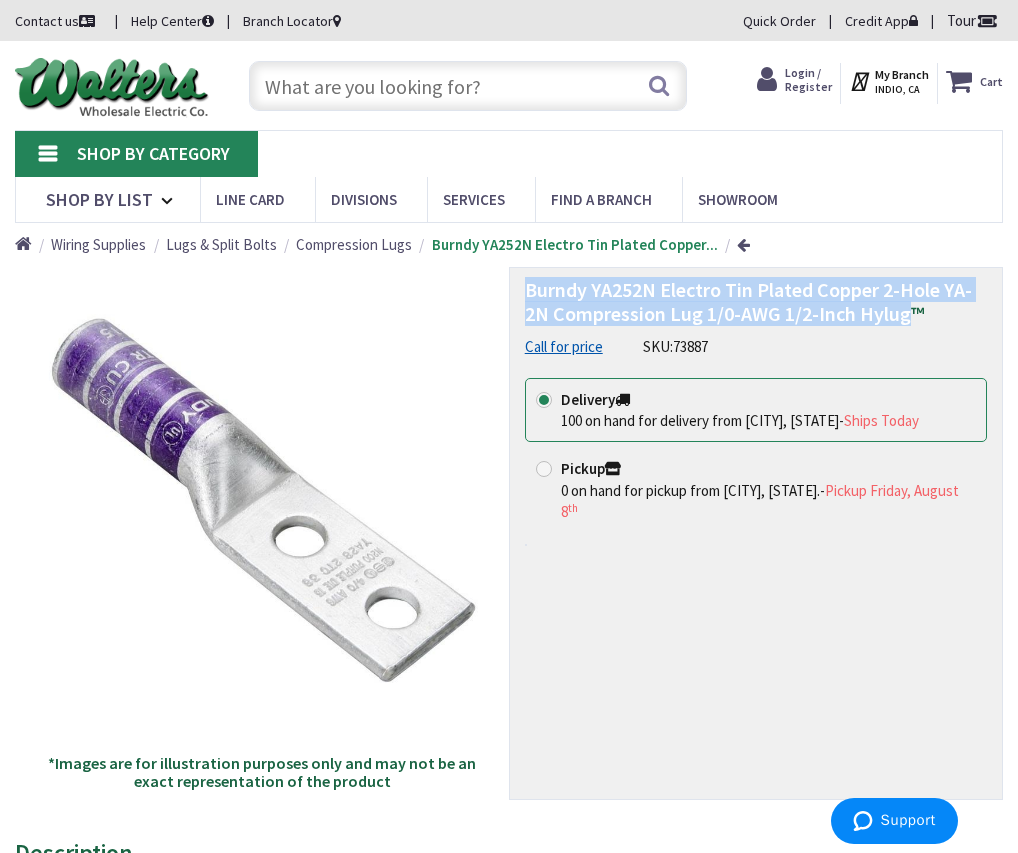 drag, startPoint x: 526, startPoint y: 288, endPoint x: 906, endPoint y: 310, distance: 380.63632 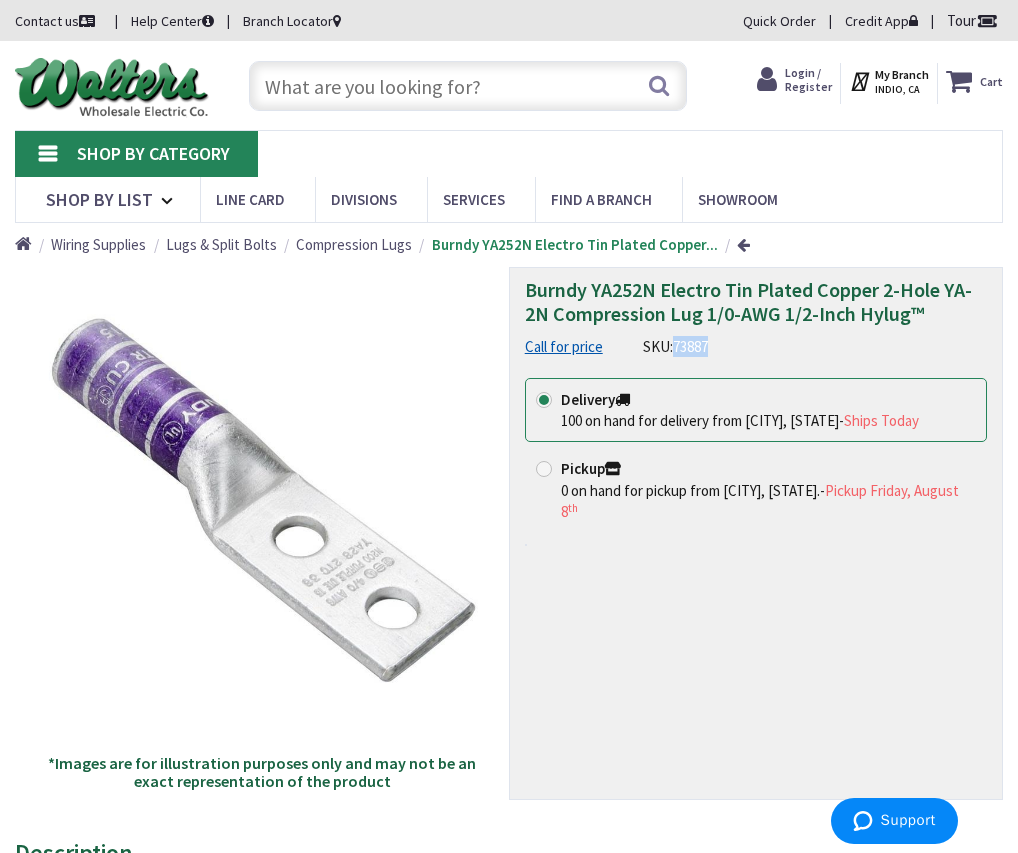 drag, startPoint x: 675, startPoint y: 348, endPoint x: 714, endPoint y: 345, distance: 39.115215 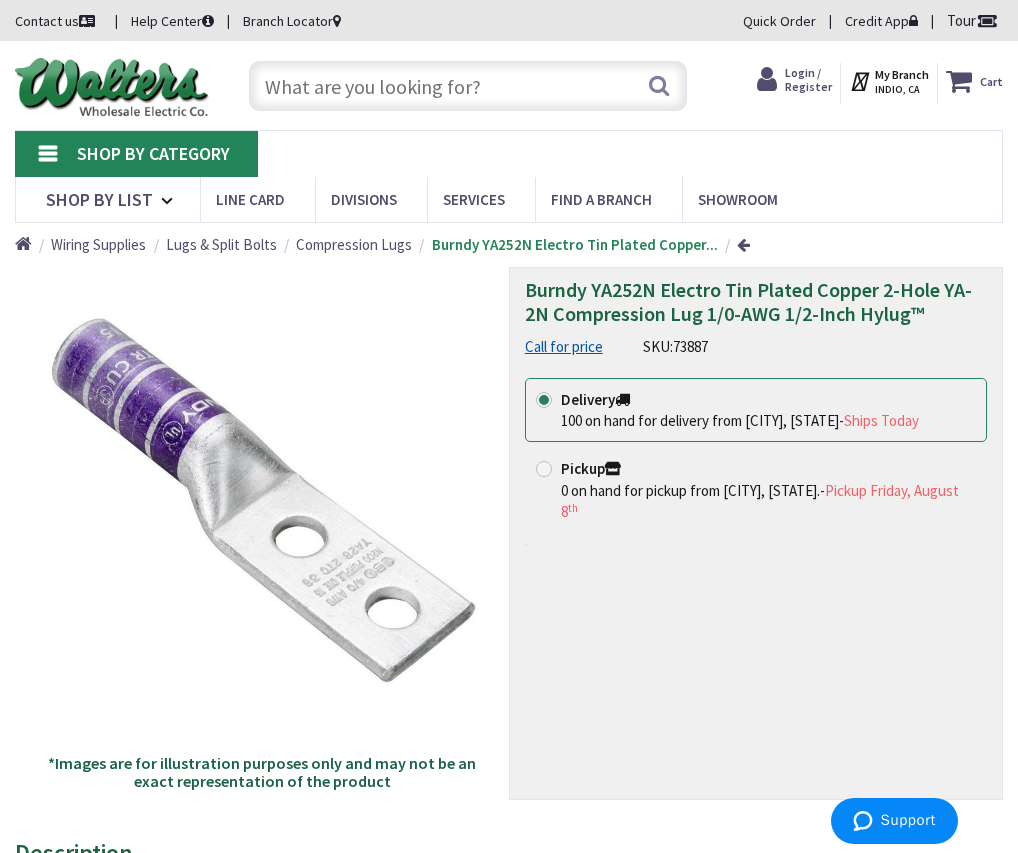 click at bounding box center (468, 86) 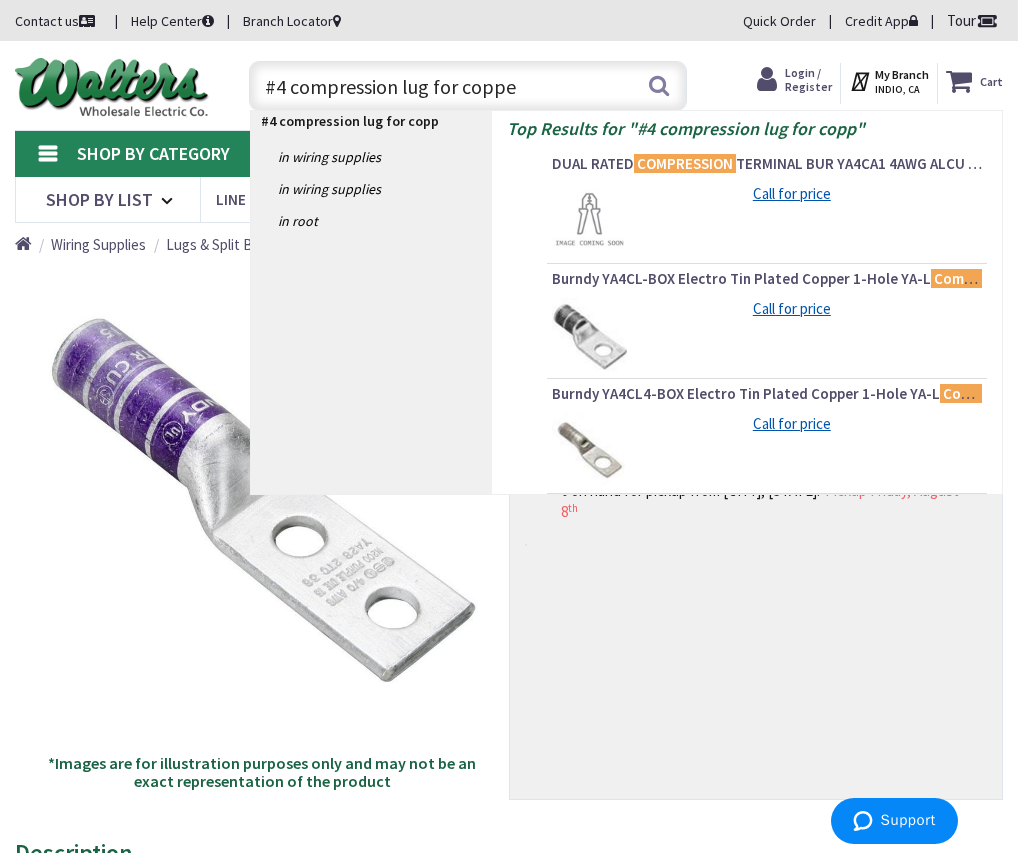 type on "#4 compression lug for copper" 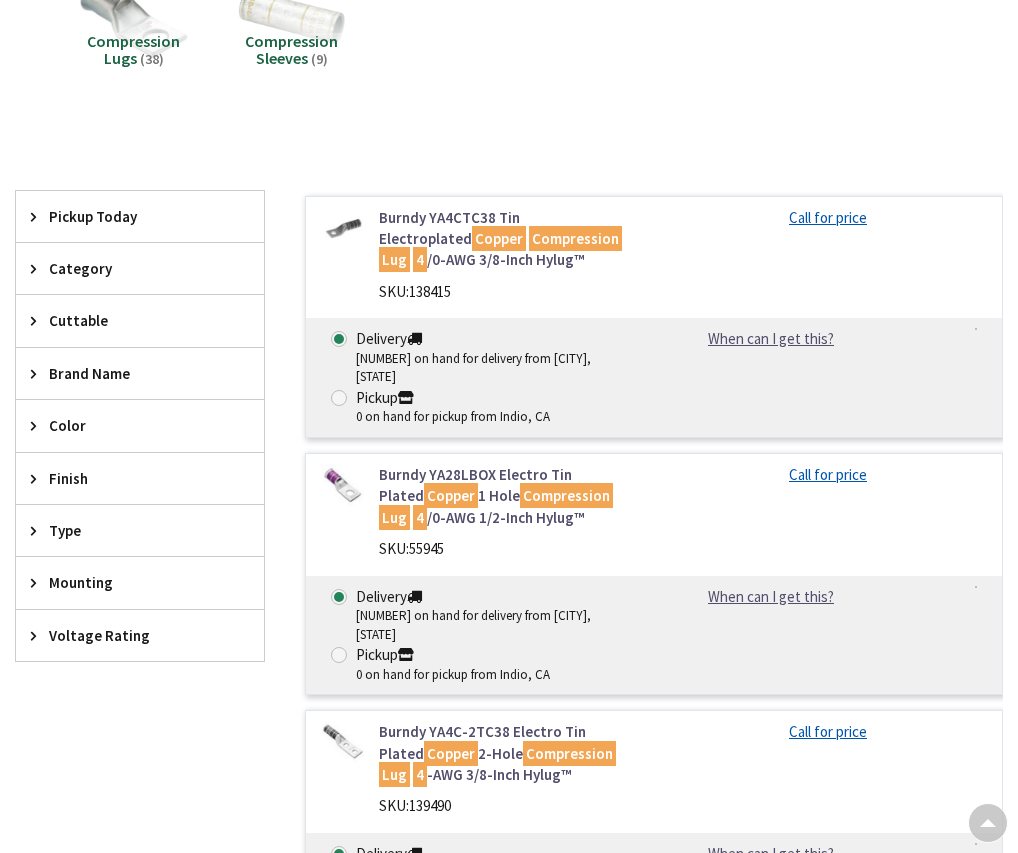 scroll, scrollTop: 300, scrollLeft: 0, axis: vertical 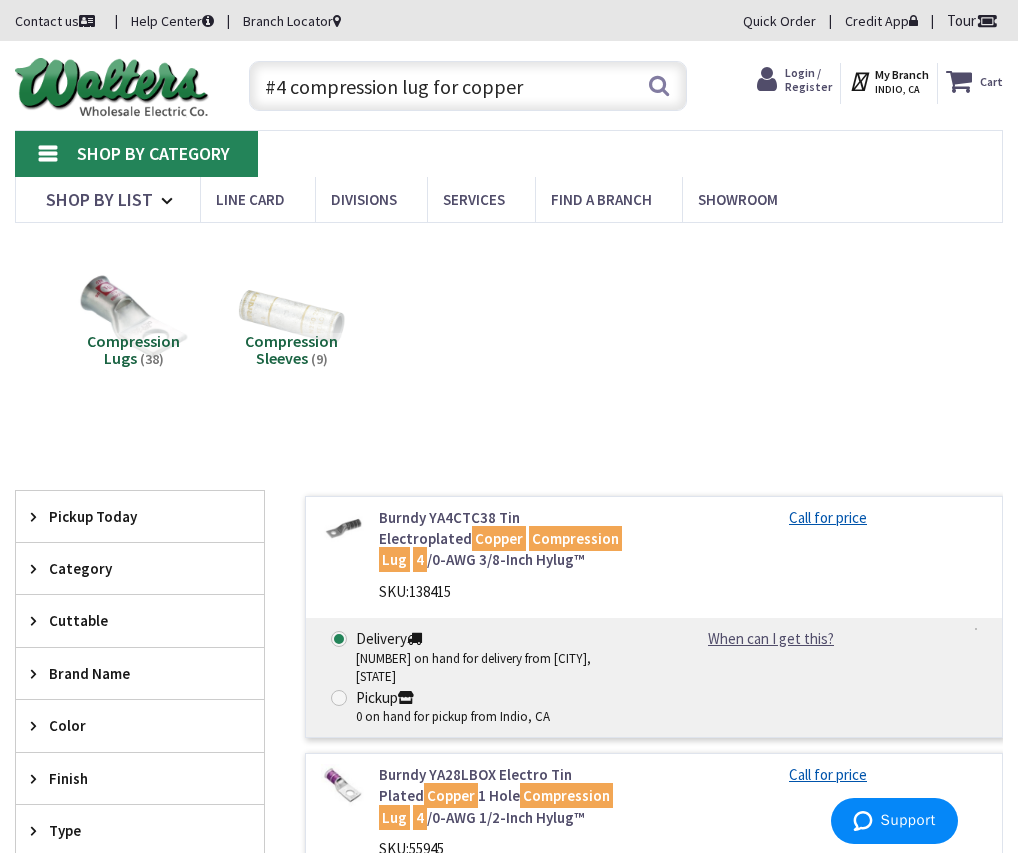 click on "#4 compression lug for copper" at bounding box center (468, 86) 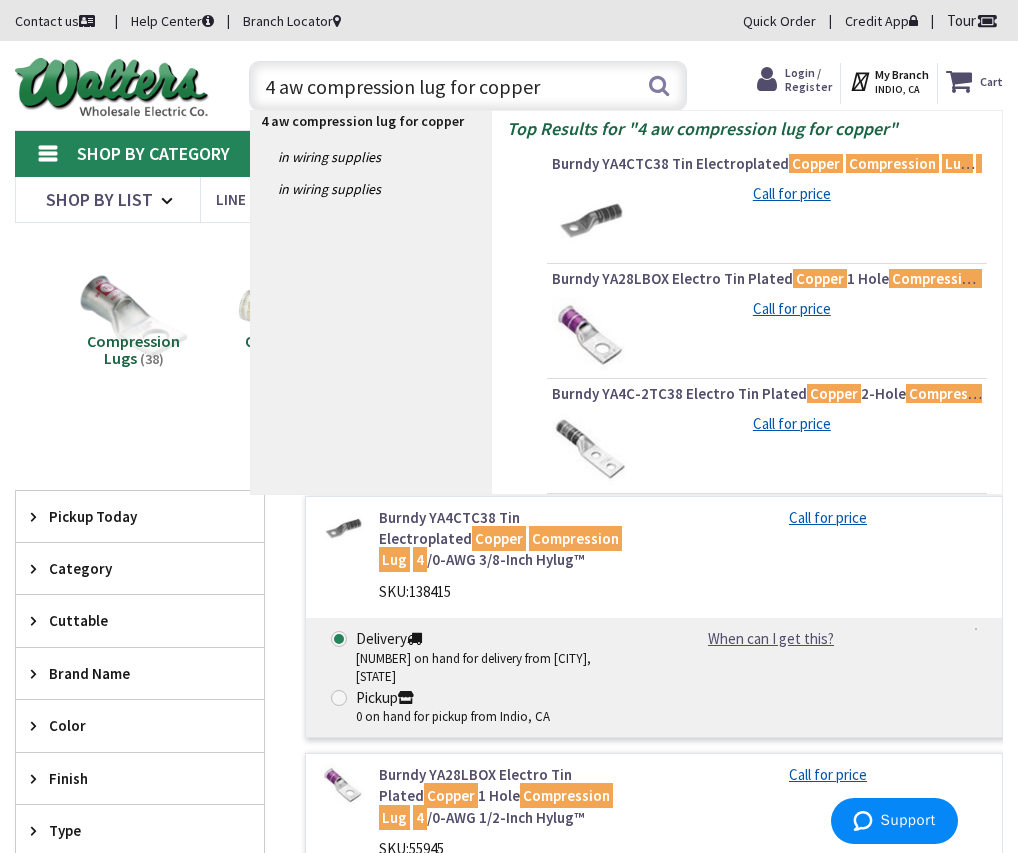 type on "4 awg compression lug for copper" 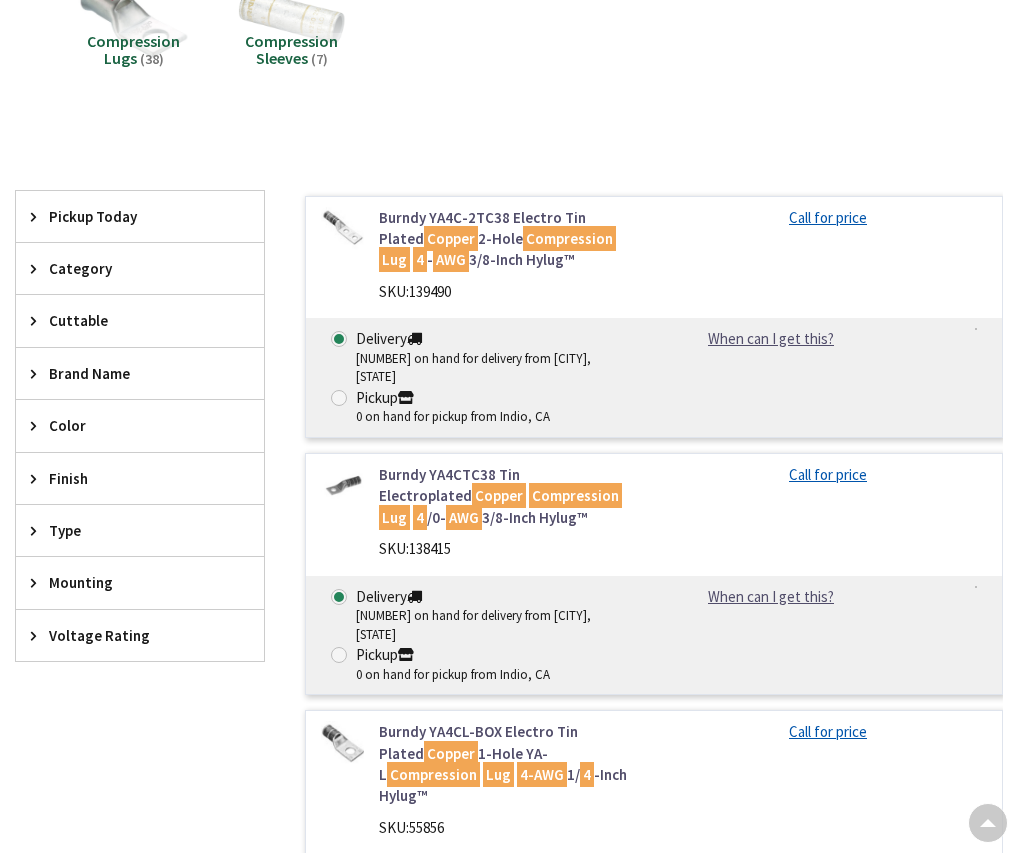 scroll, scrollTop: 300, scrollLeft: 0, axis: vertical 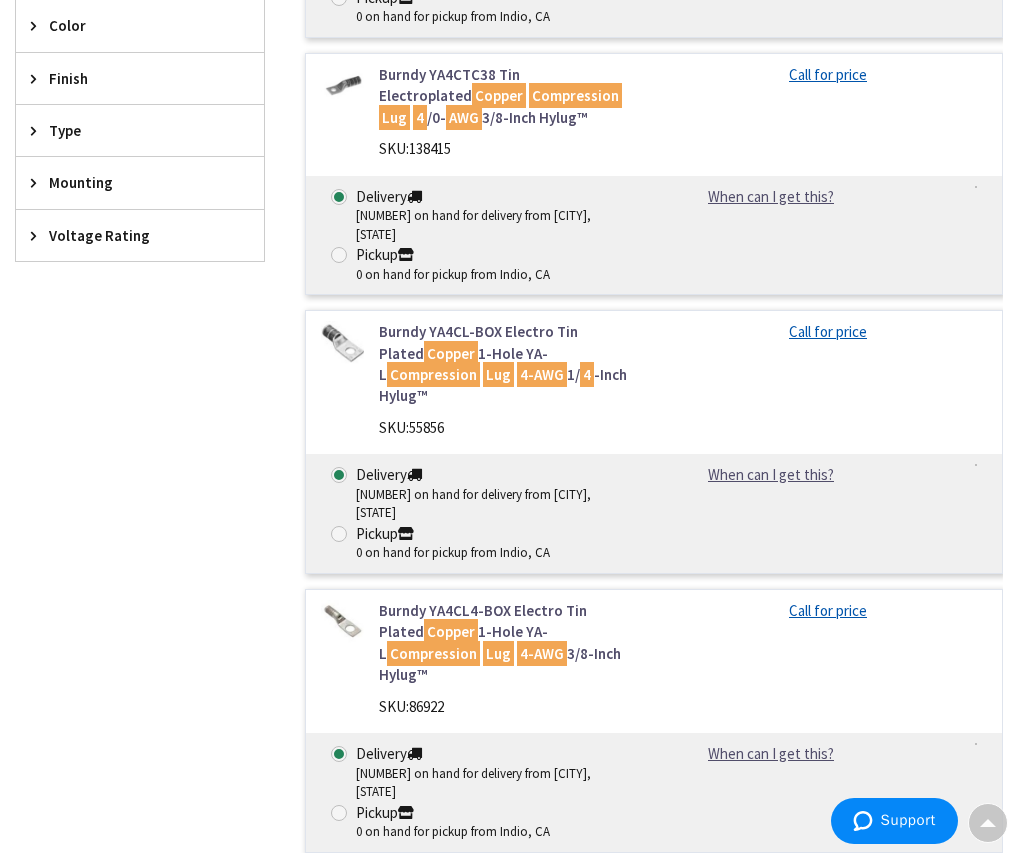 click on "Burndy YA4CL4-BOX Electro Tin Plated  Copper  1-Hole YA-L  Compression   Lug   4-AWG  3/8-Inch Hylug™" at bounding box center [509, 643] 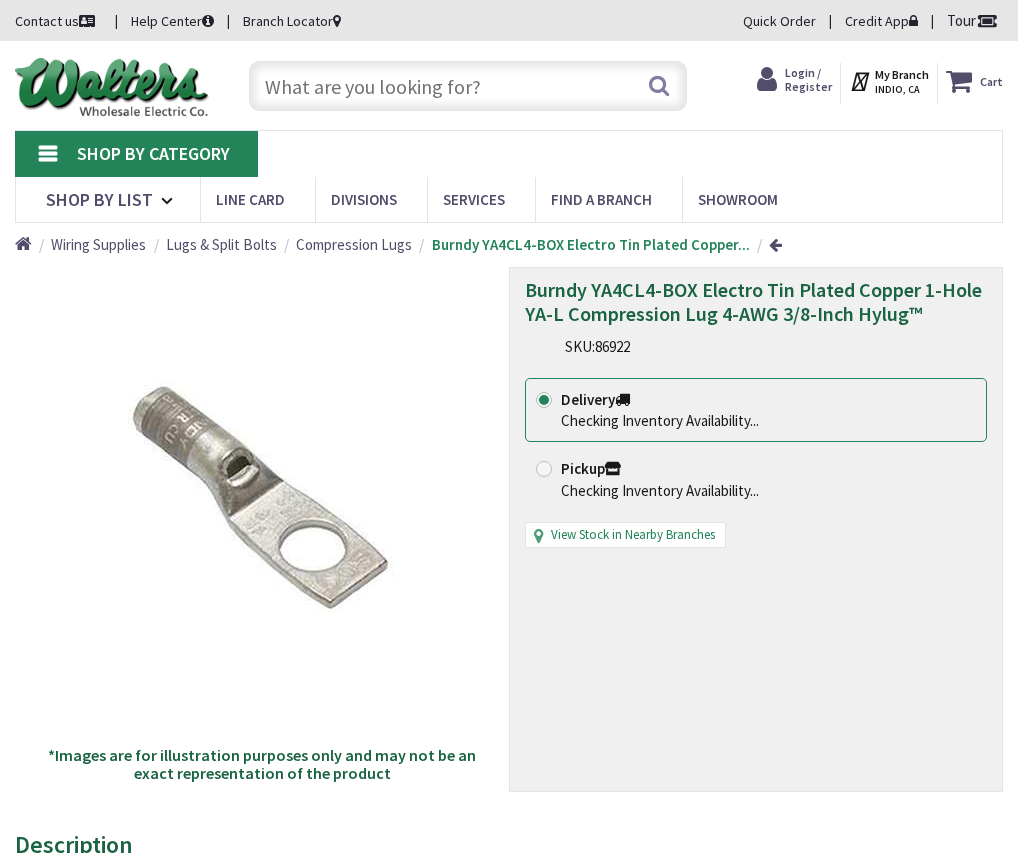scroll, scrollTop: 0, scrollLeft: 0, axis: both 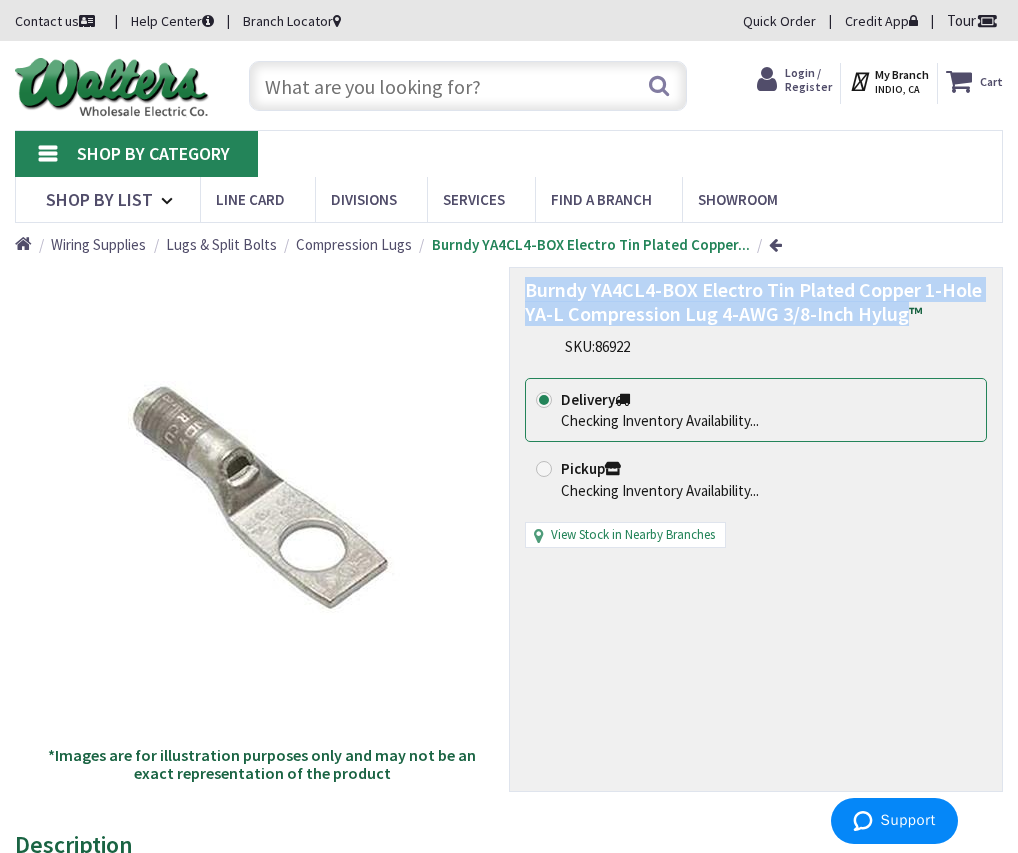 drag, startPoint x: 526, startPoint y: 291, endPoint x: 902, endPoint y: 312, distance: 376.58597 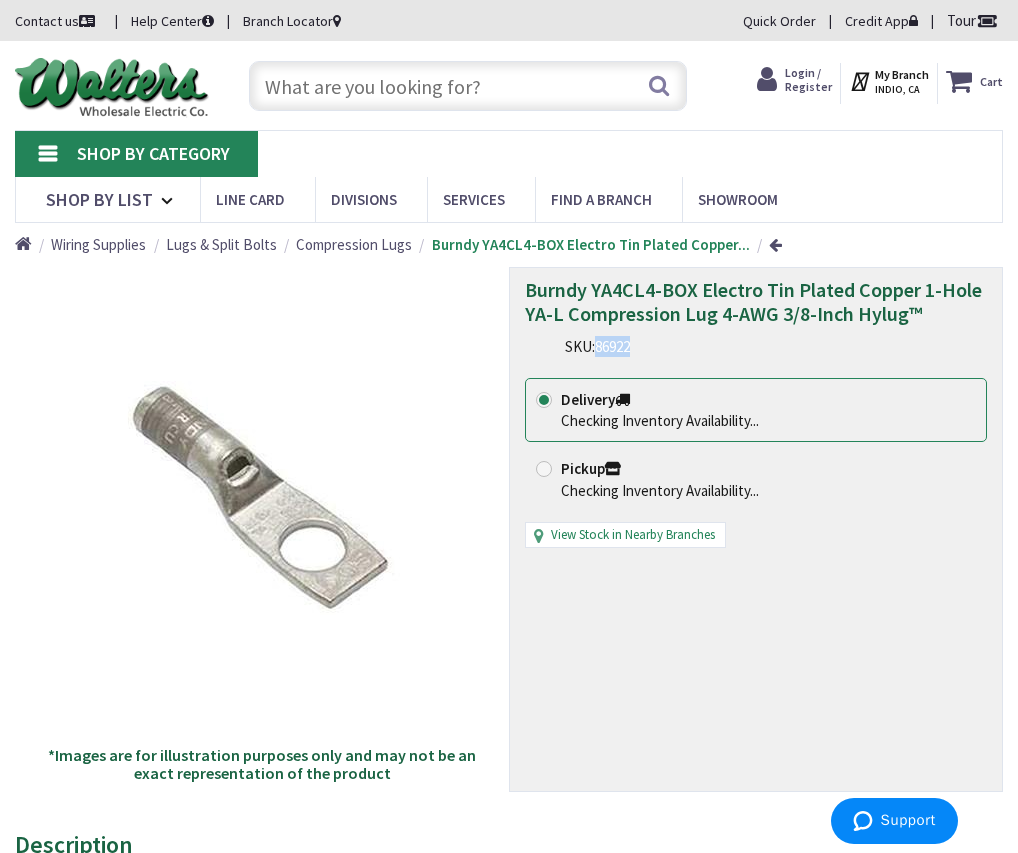 drag, startPoint x: 598, startPoint y: 350, endPoint x: 634, endPoint y: 347, distance: 36.124783 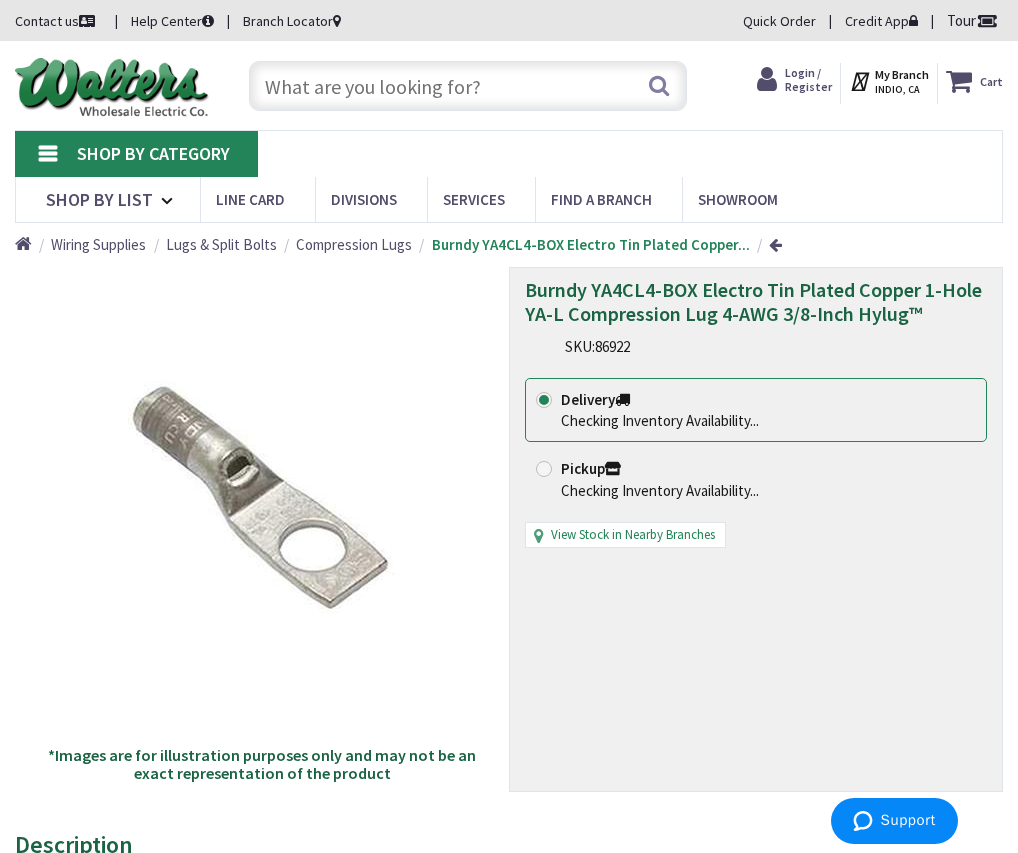 click on "Burndy YA4CL4-BOX Electro Tin Plated Copper 1-Hole YA-L Compression Lug 4-AWG 3/8-Inch Hylug™
SKU:                 86922" at bounding box center [756, 317] 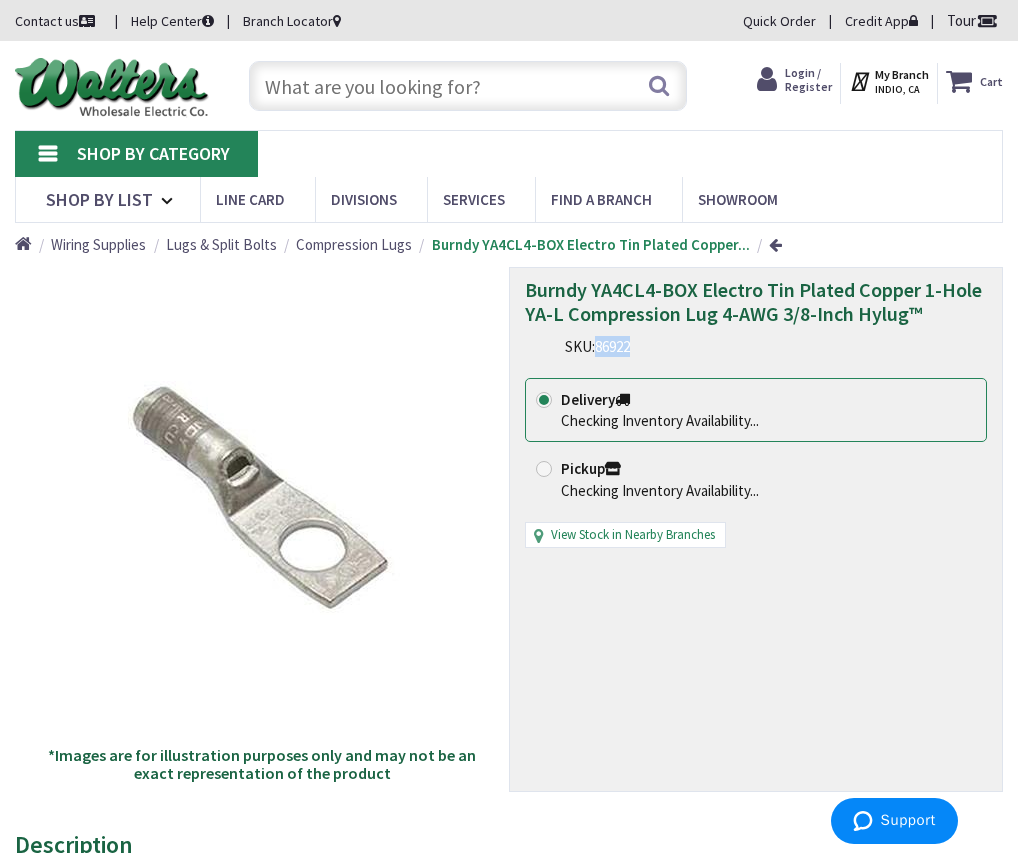 drag, startPoint x: 598, startPoint y: 342, endPoint x: 635, endPoint y: 344, distance: 37.054016 